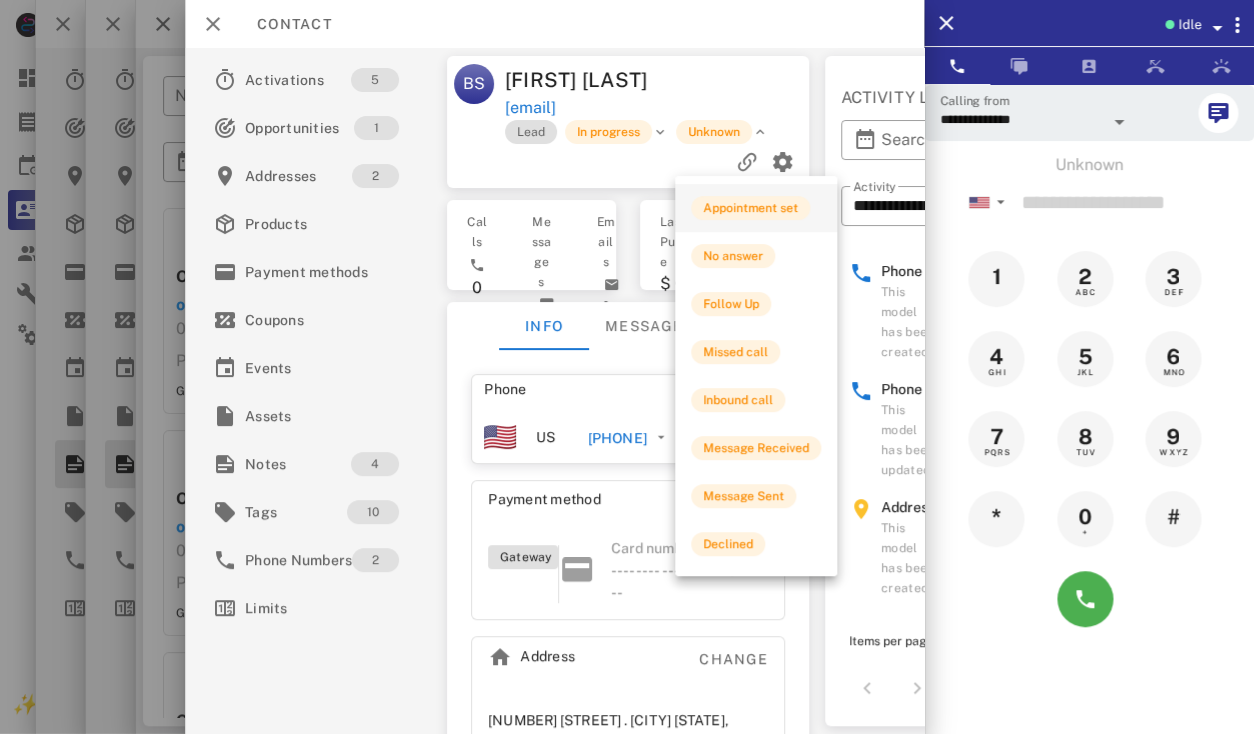 scroll, scrollTop: 0, scrollLeft: 0, axis: both 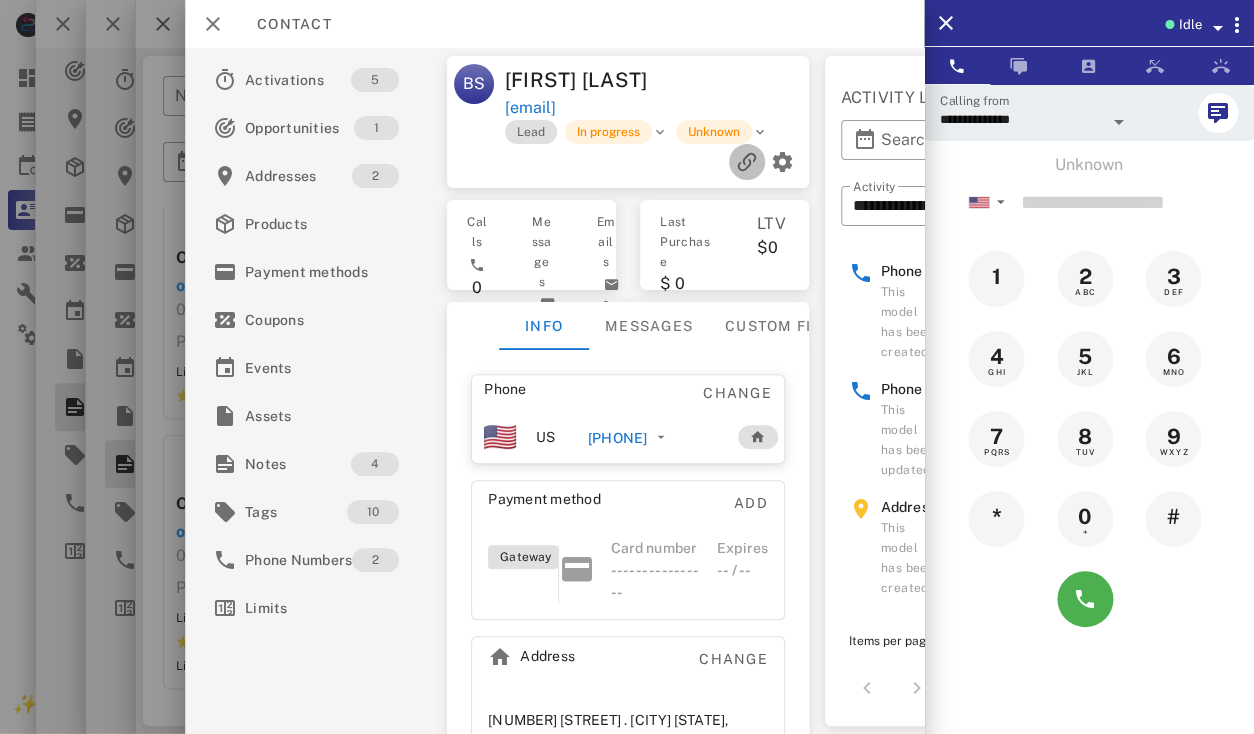 click at bounding box center (747, 162) 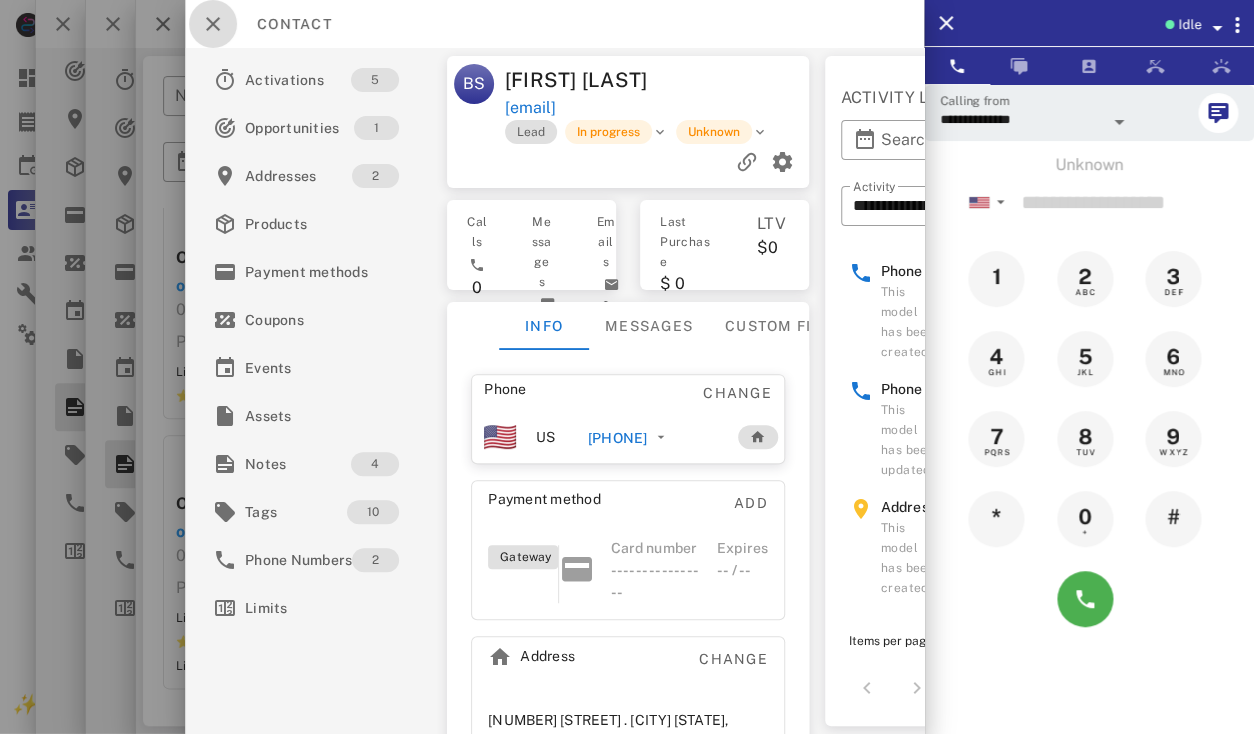 click at bounding box center (213, 24) 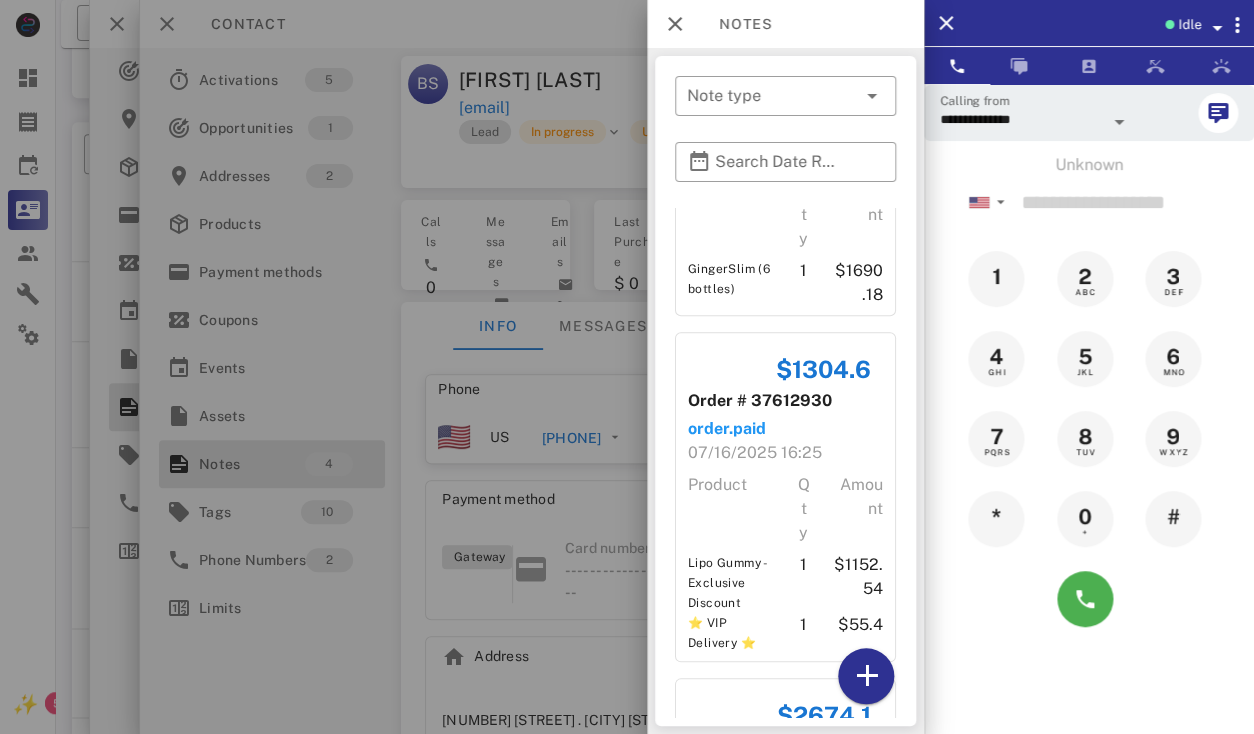 scroll, scrollTop: 656, scrollLeft: 0, axis: vertical 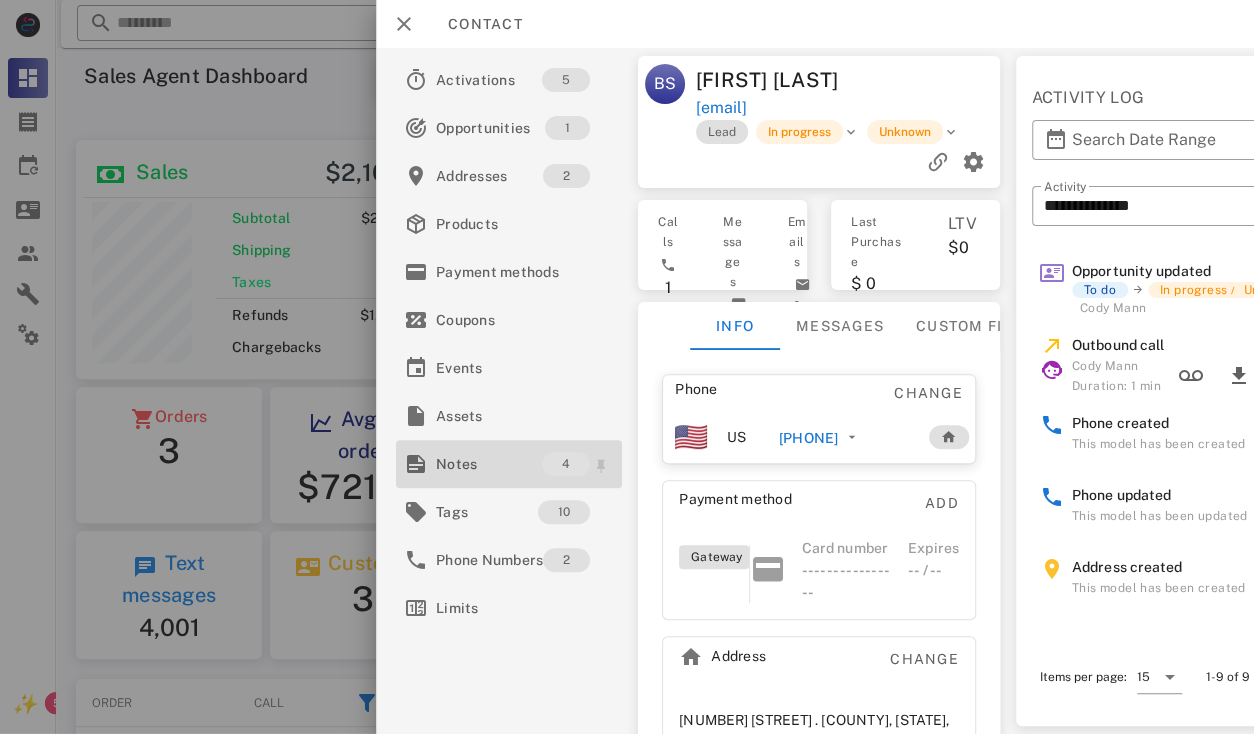 click on "Notes" at bounding box center (489, 464) 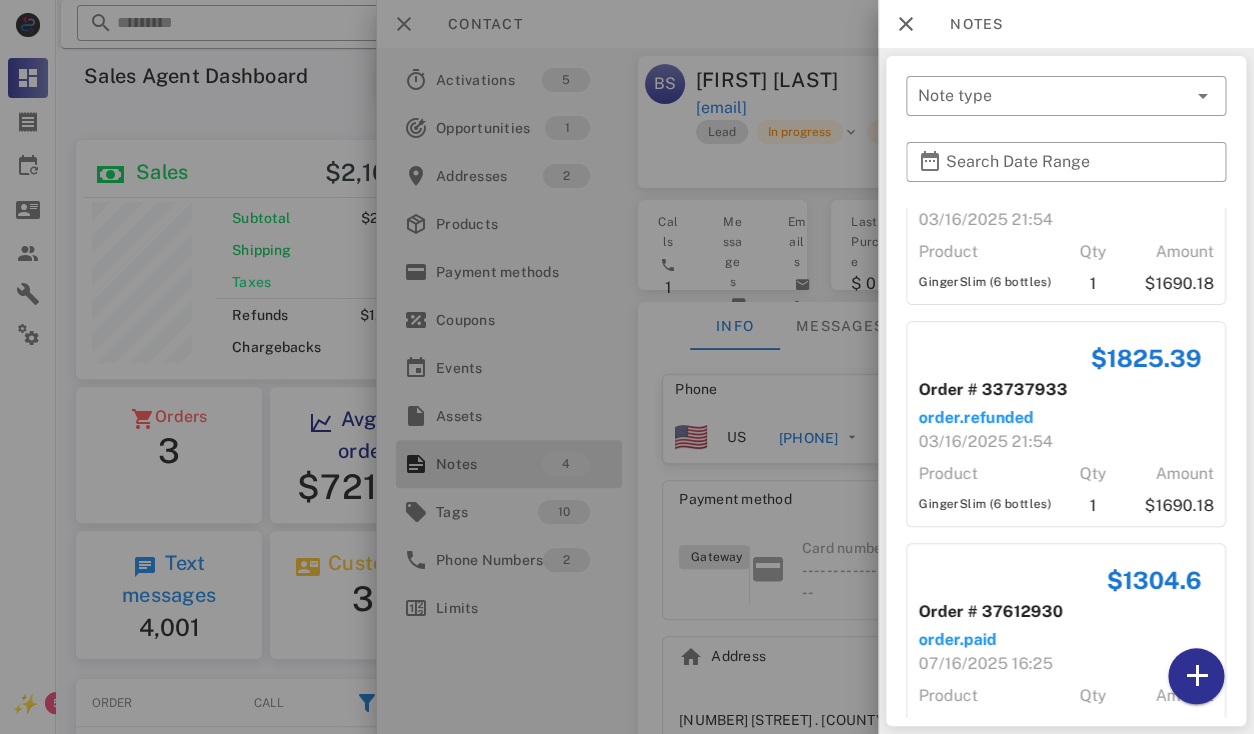 scroll, scrollTop: 0, scrollLeft: 0, axis: both 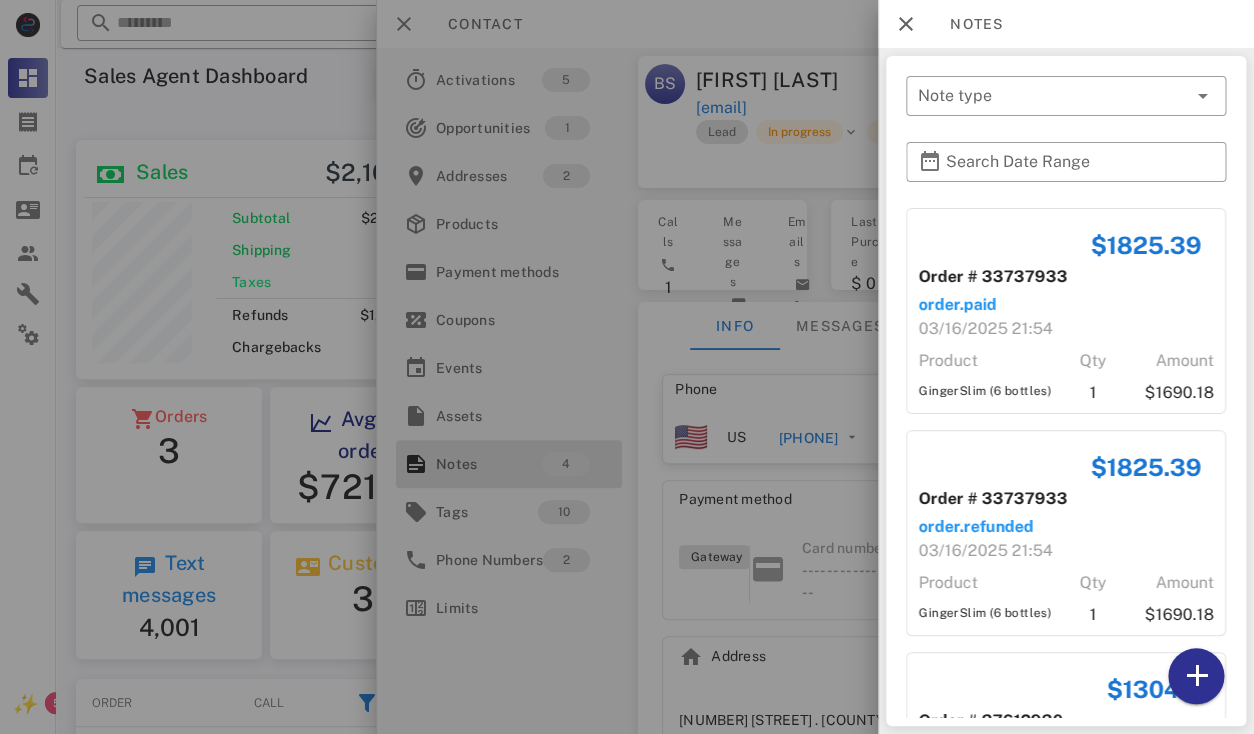 click at bounding box center (627, 367) 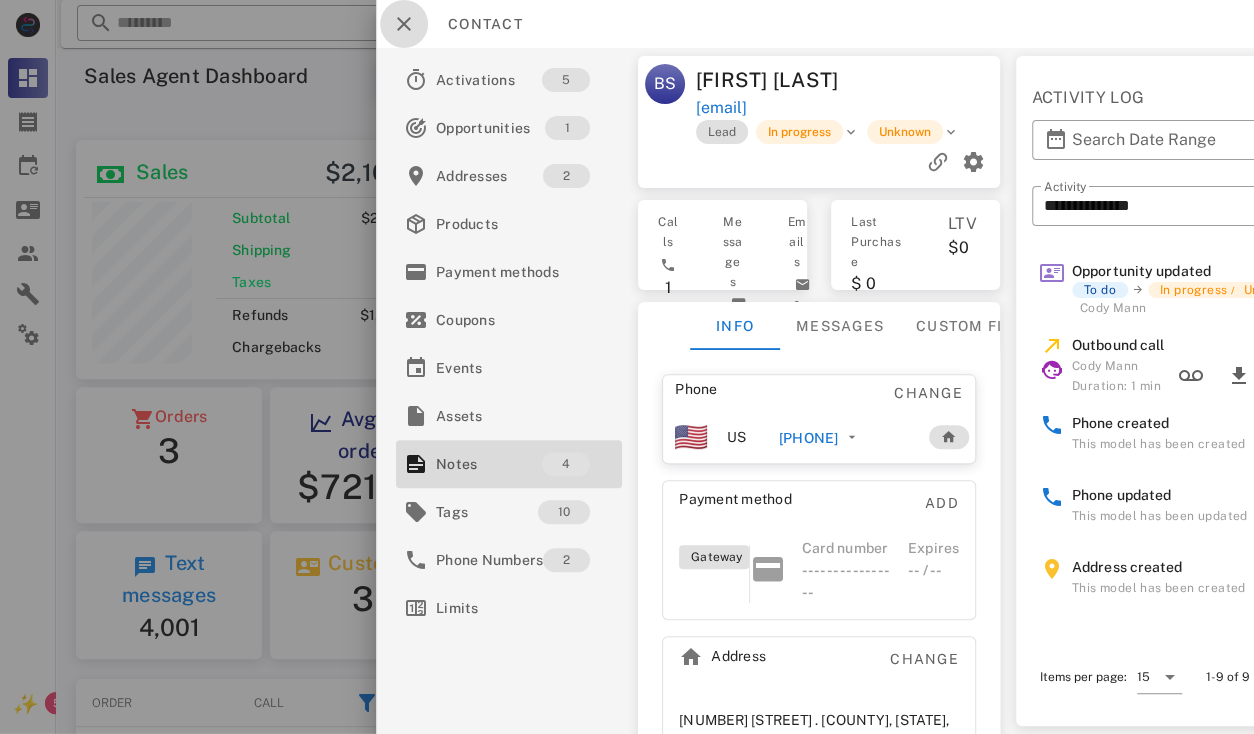 click at bounding box center (404, 24) 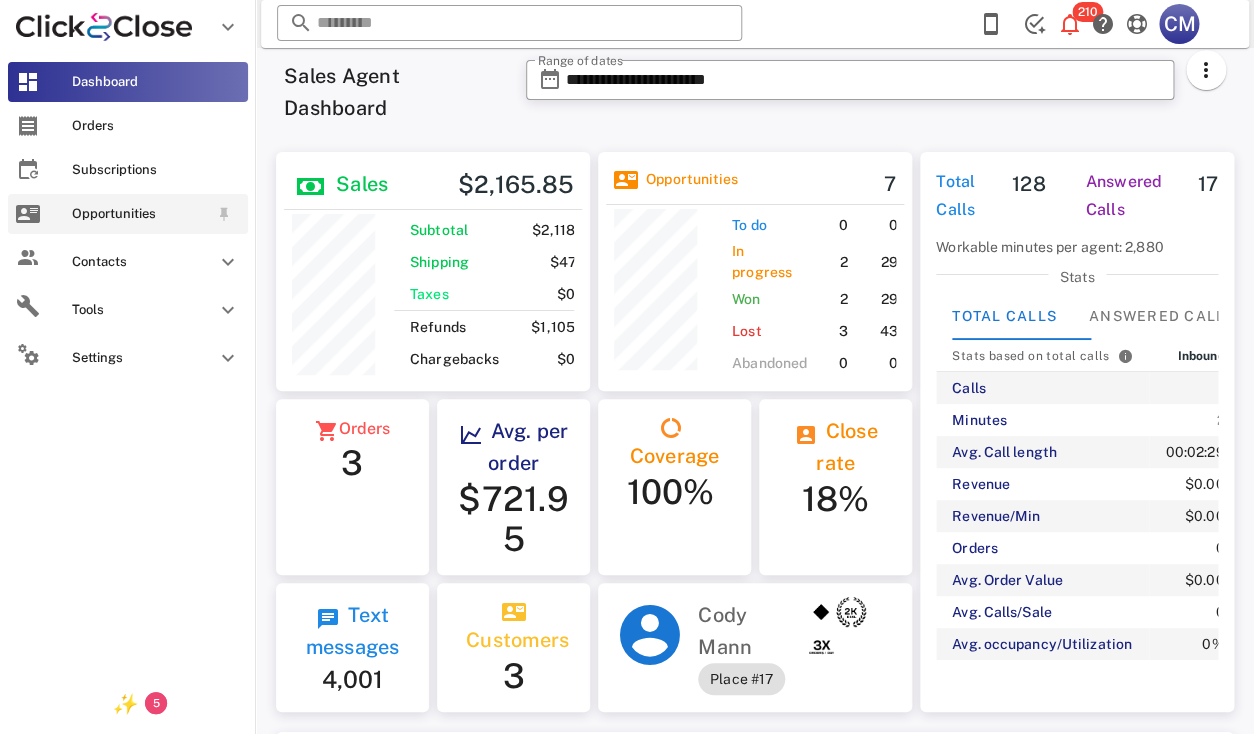 scroll, scrollTop: 240, scrollLeft: 319, axis: both 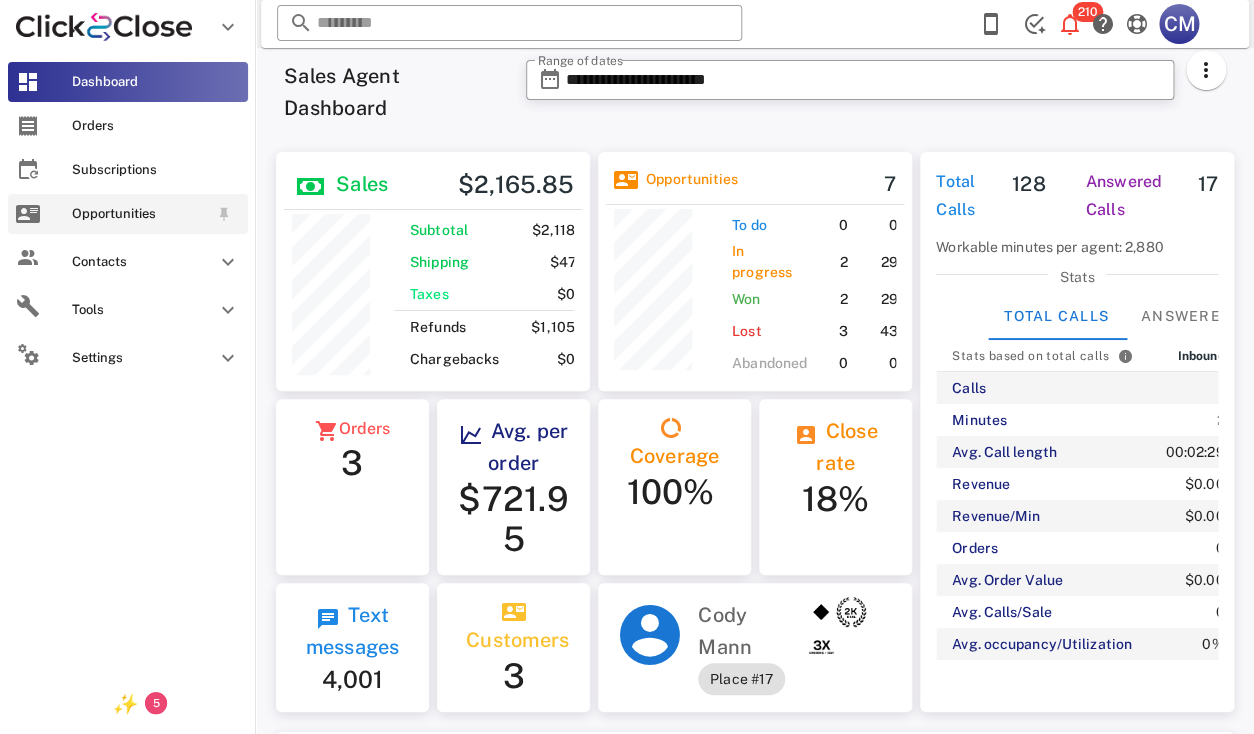 click on "Opportunities" at bounding box center (140, 214) 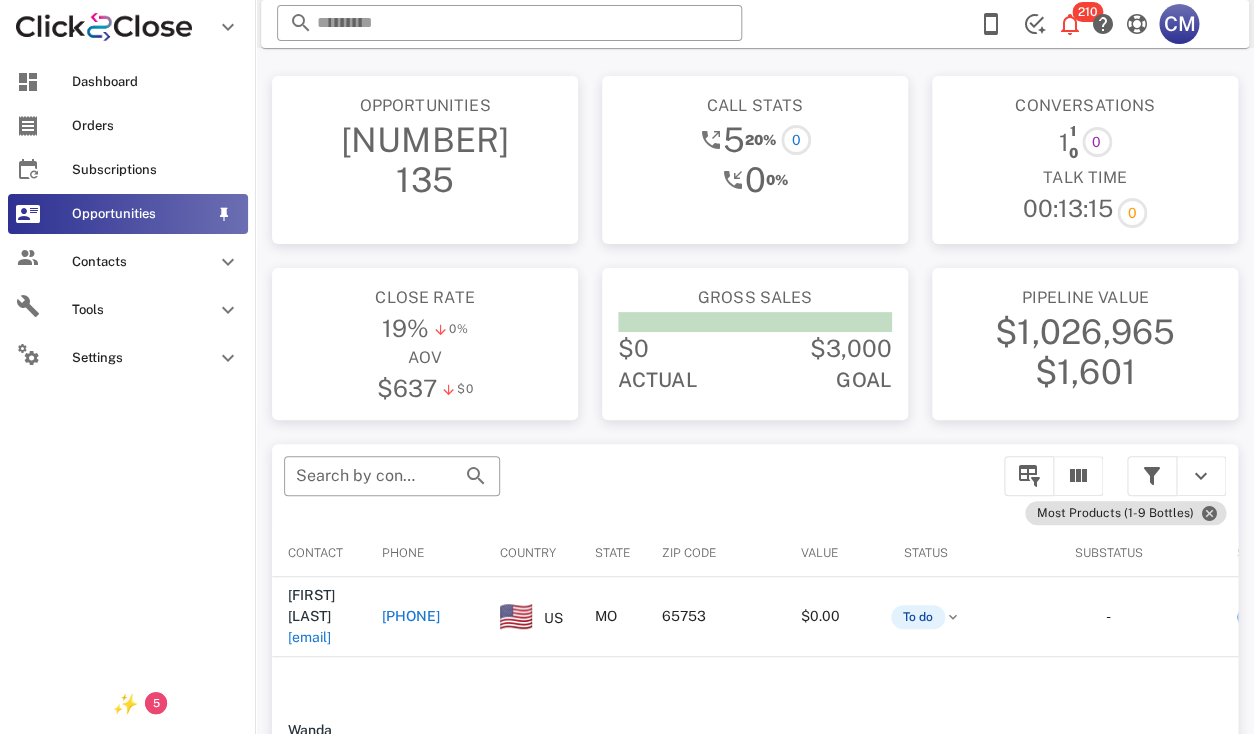 click on "Opportunities" at bounding box center (128, 214) 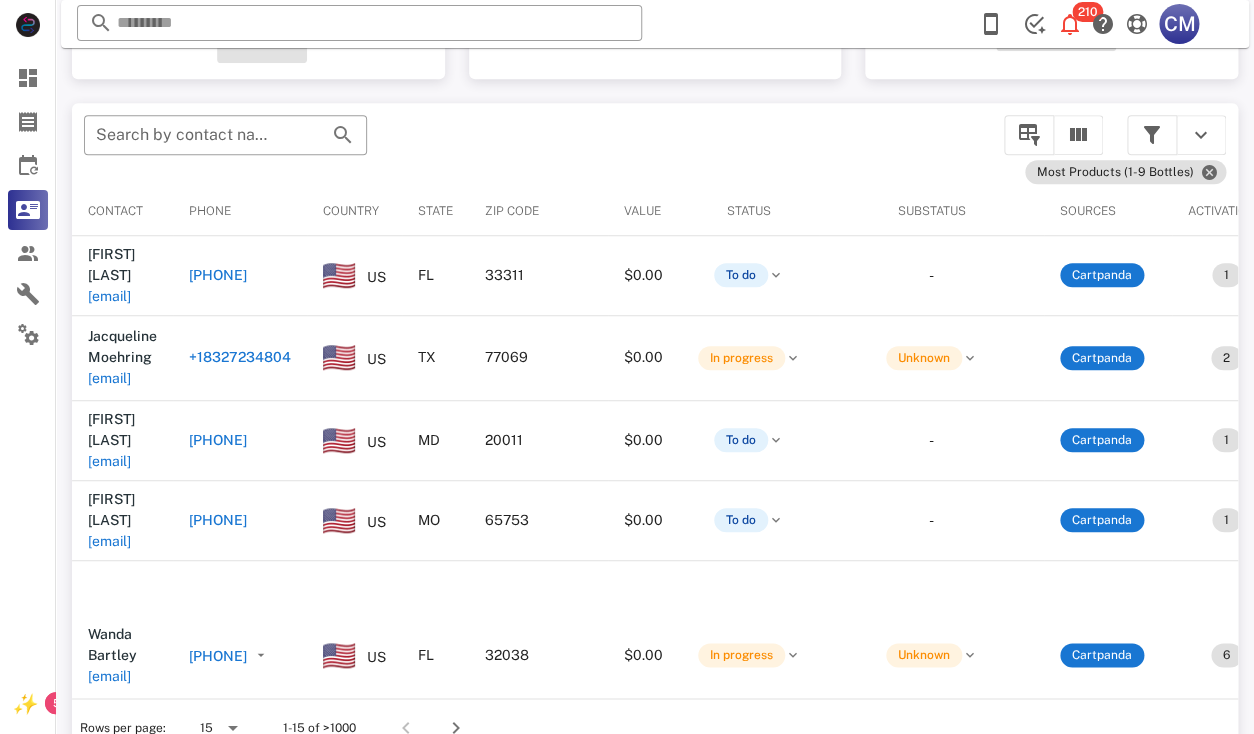 scroll, scrollTop: 332, scrollLeft: 0, axis: vertical 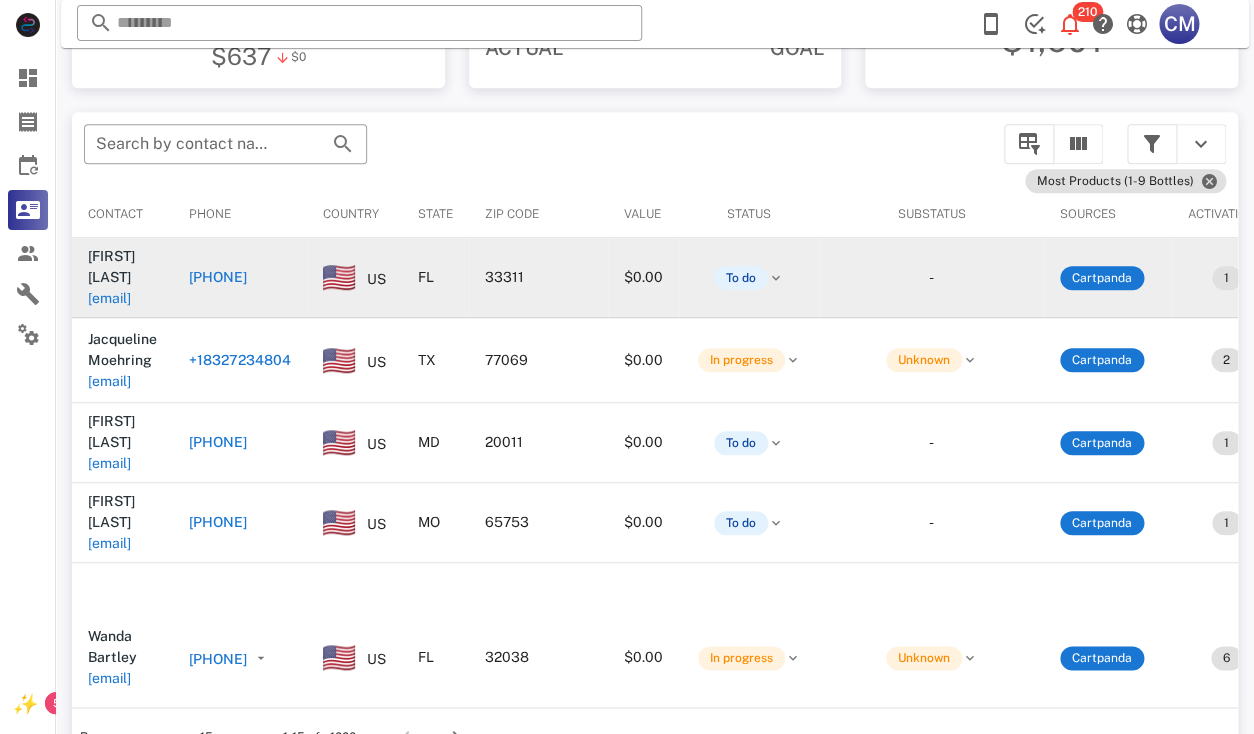 click on "[EMAIL]" at bounding box center [109, 298] 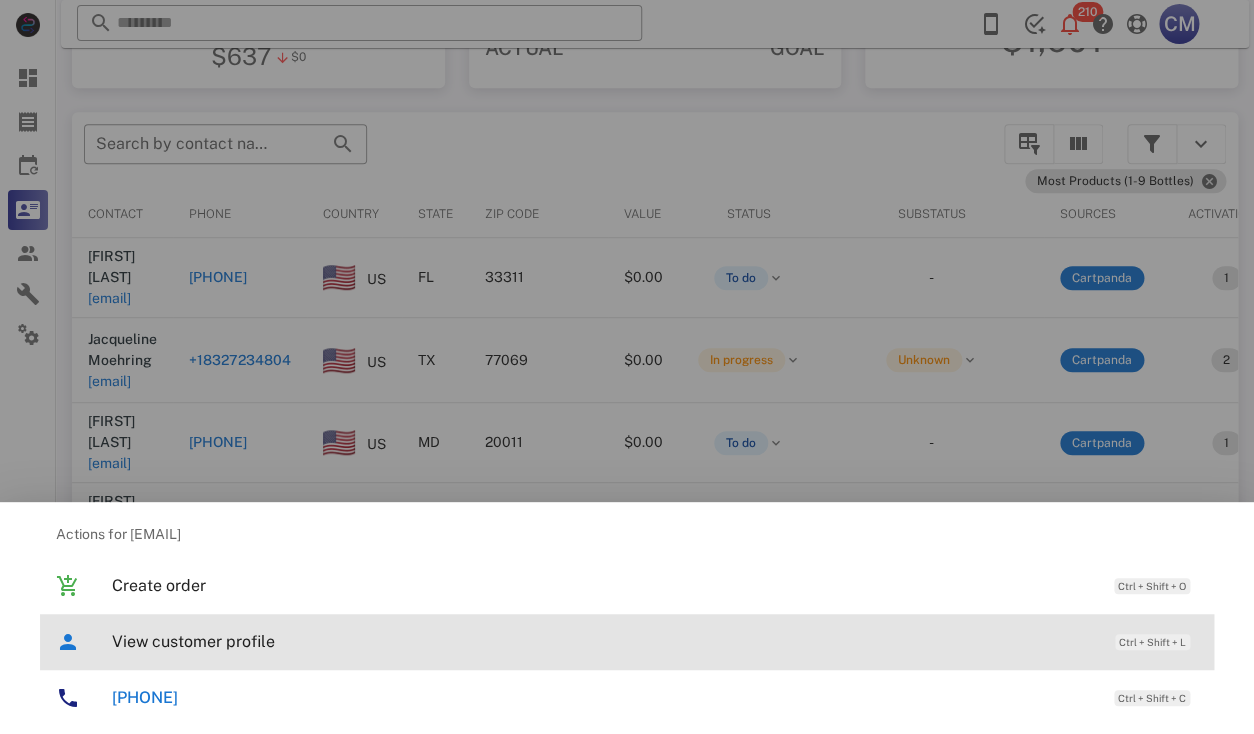 click on "View customer profile Ctrl + Shift + L" at bounding box center (655, 641) 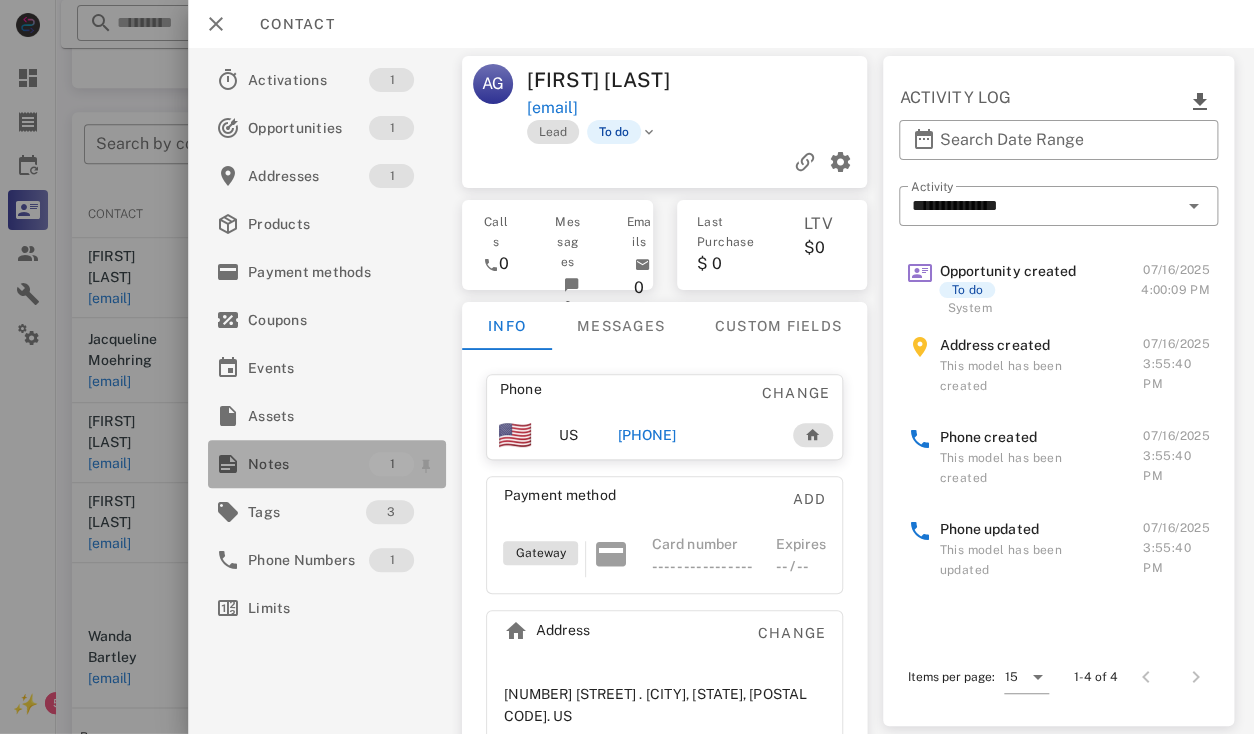 click on "Notes" at bounding box center (308, 464) 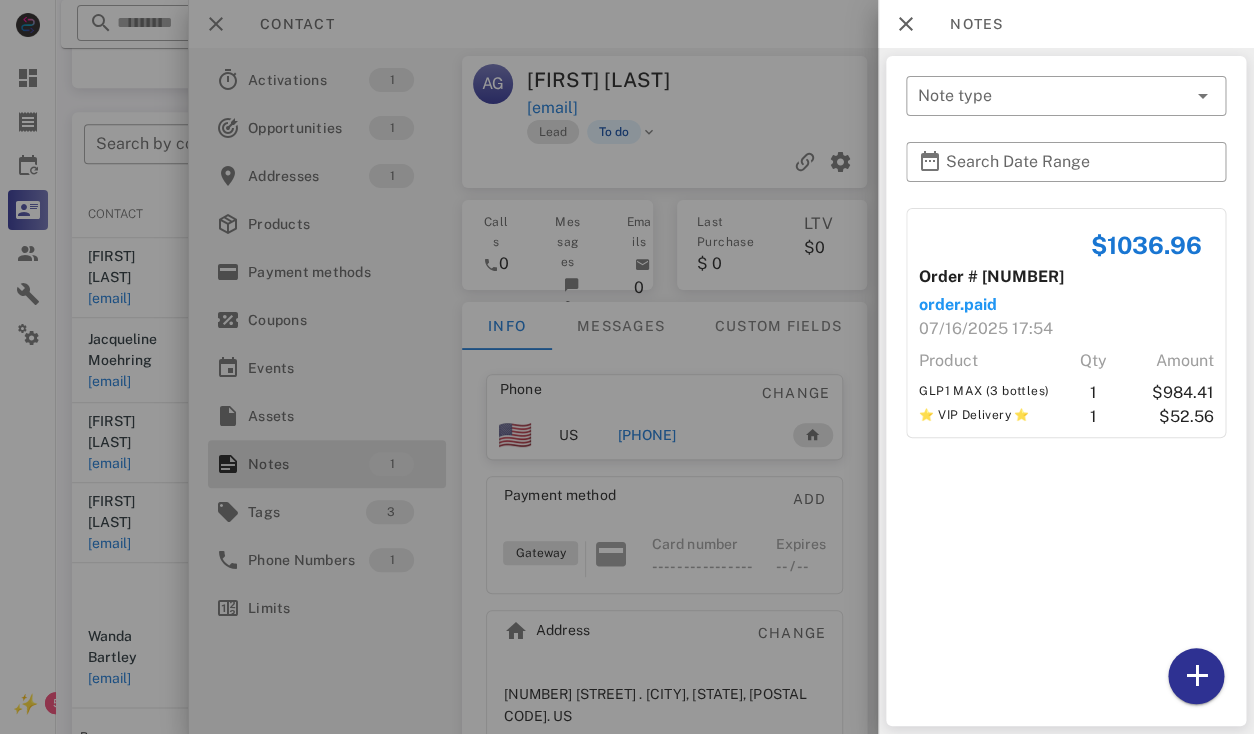 click at bounding box center [627, 367] 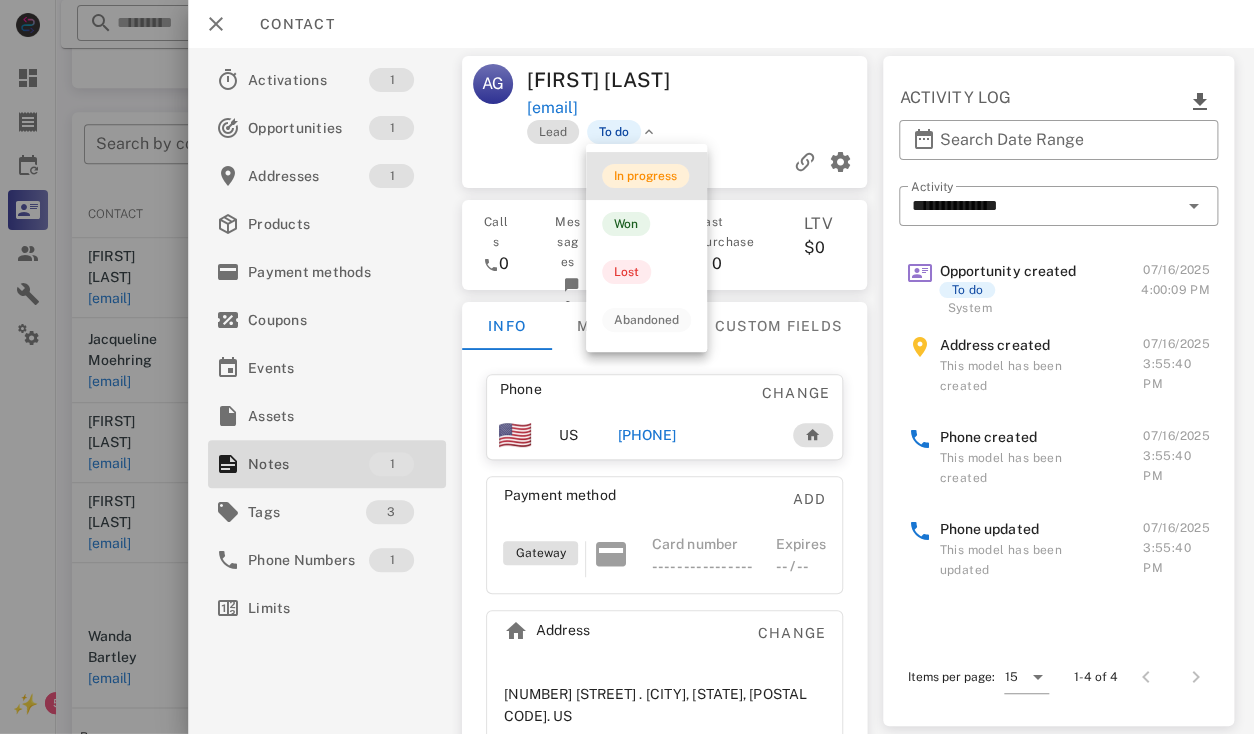 click on "In progress" at bounding box center [645, 176] 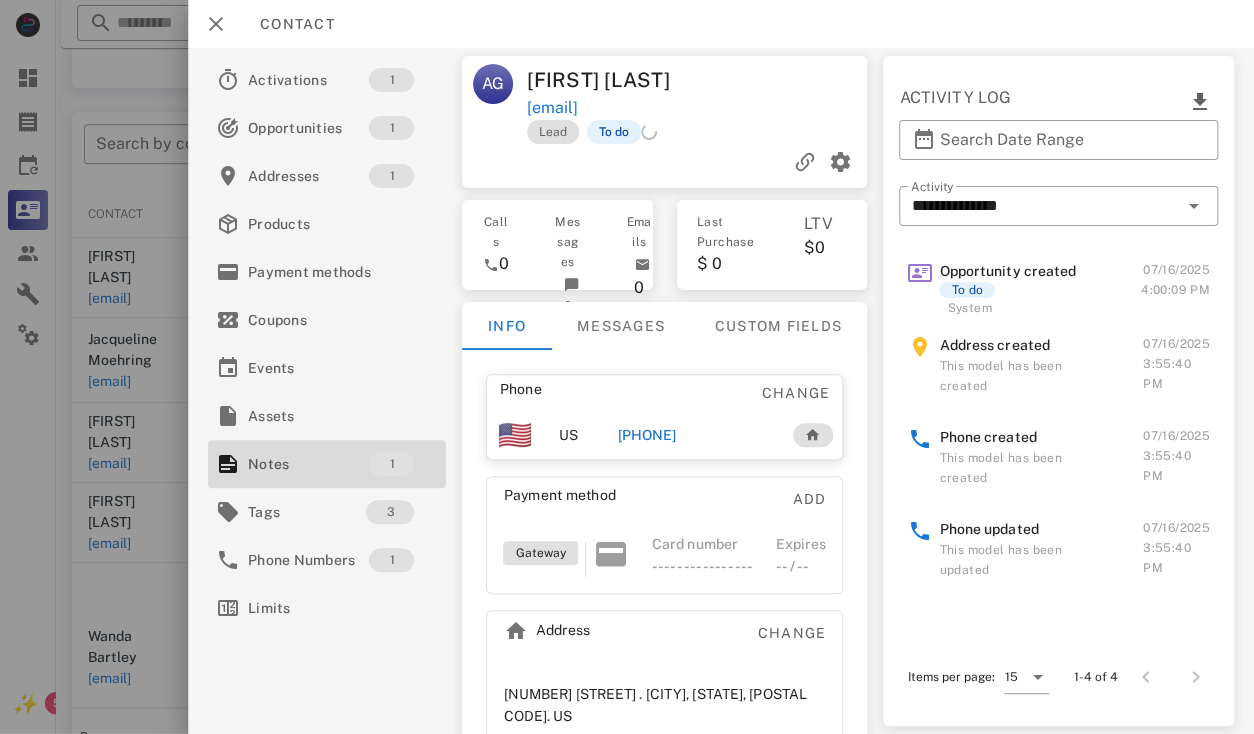 click on "[FIRST] [LAST]" at bounding box center [613, 80] 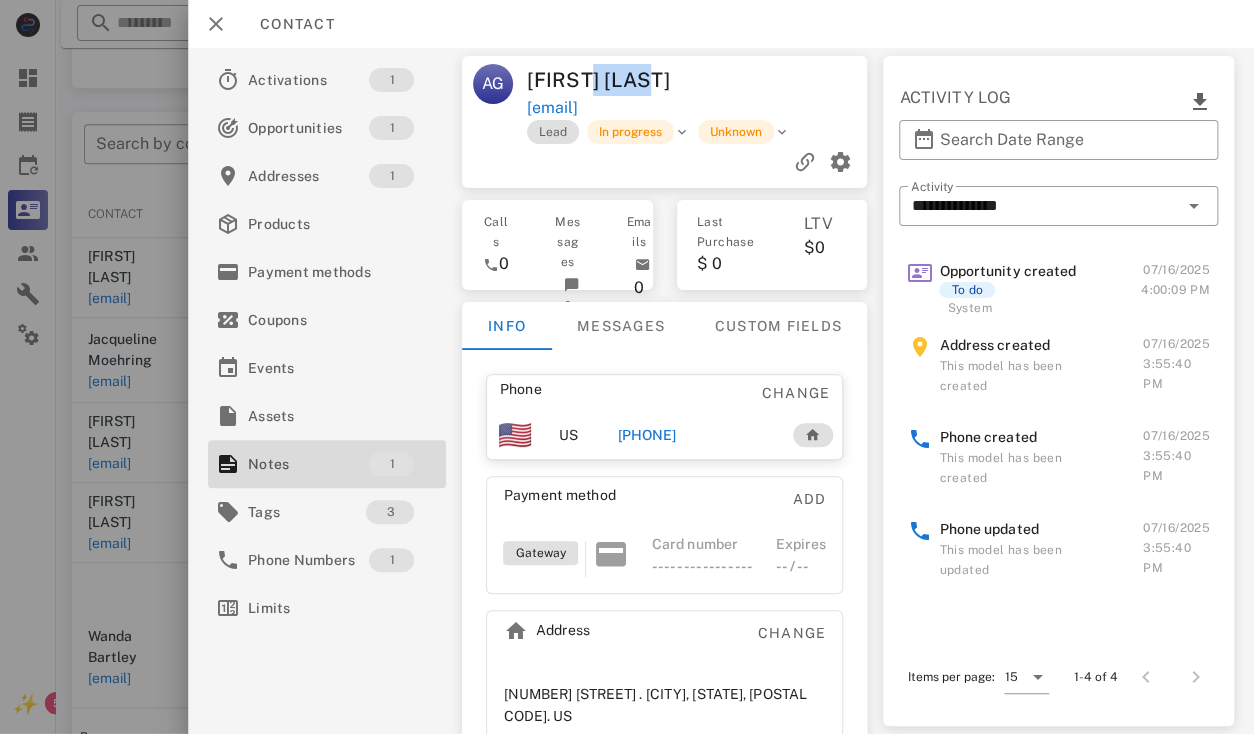 click on "[FIRST] [LAST]" at bounding box center [613, 80] 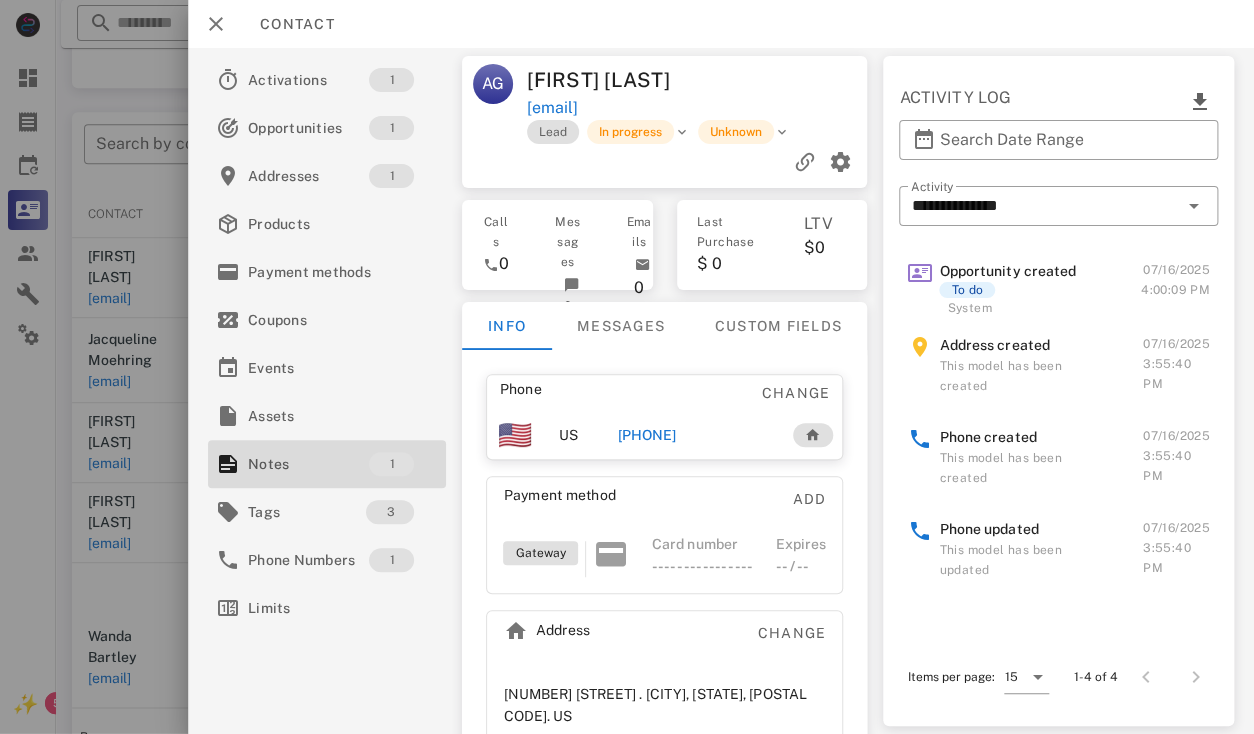 click on "[FIRST] [LAST]" at bounding box center (613, 80) 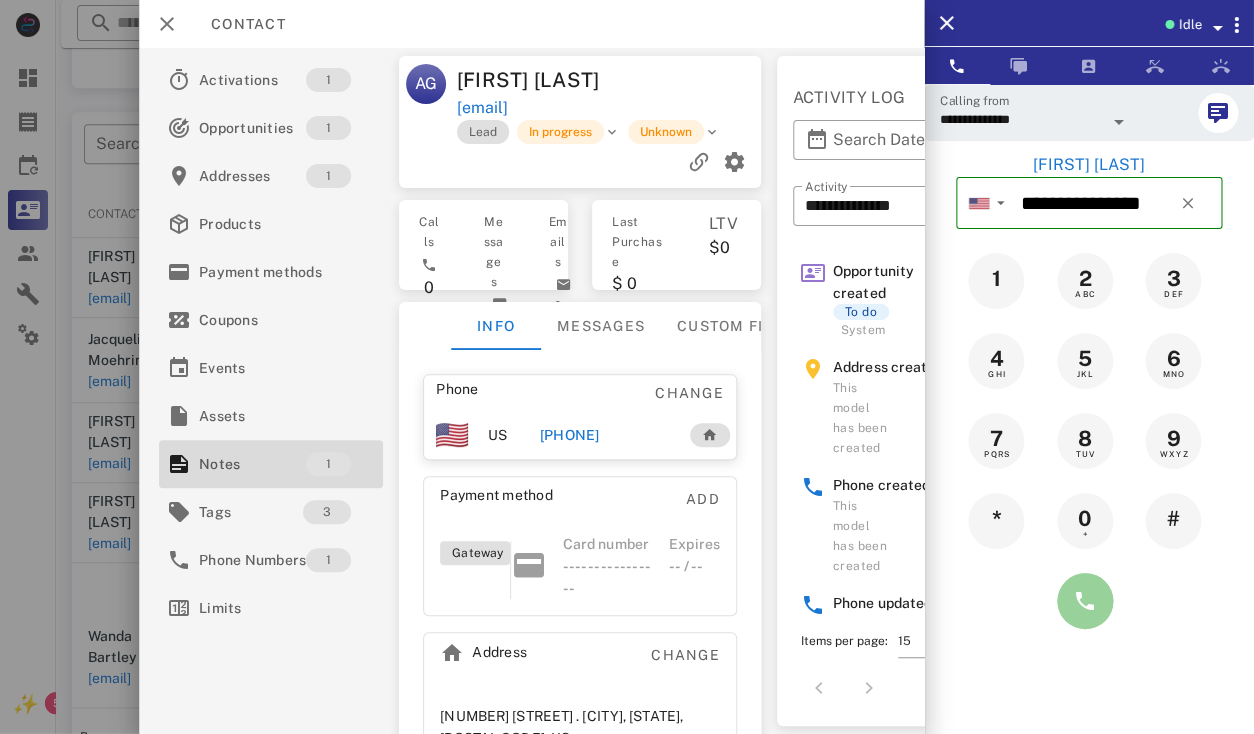 click at bounding box center [1085, 601] 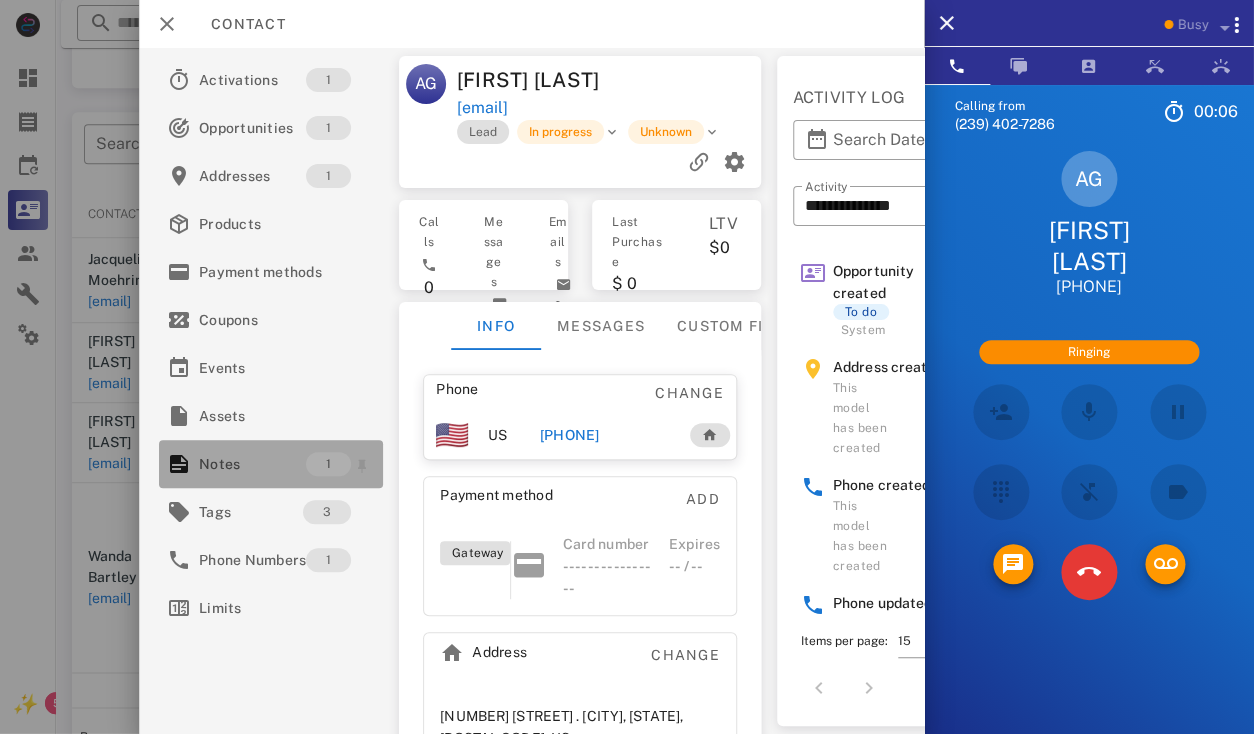click on "Notes" at bounding box center (252, 464) 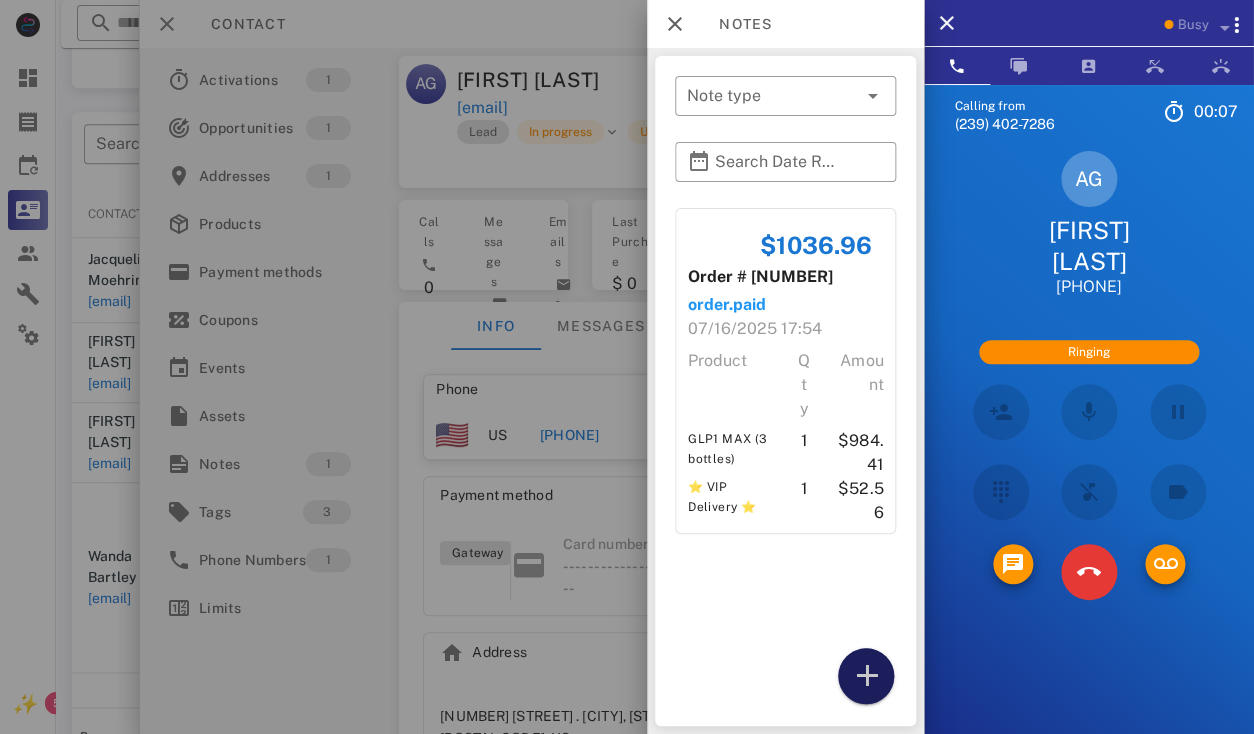 click at bounding box center (866, 676) 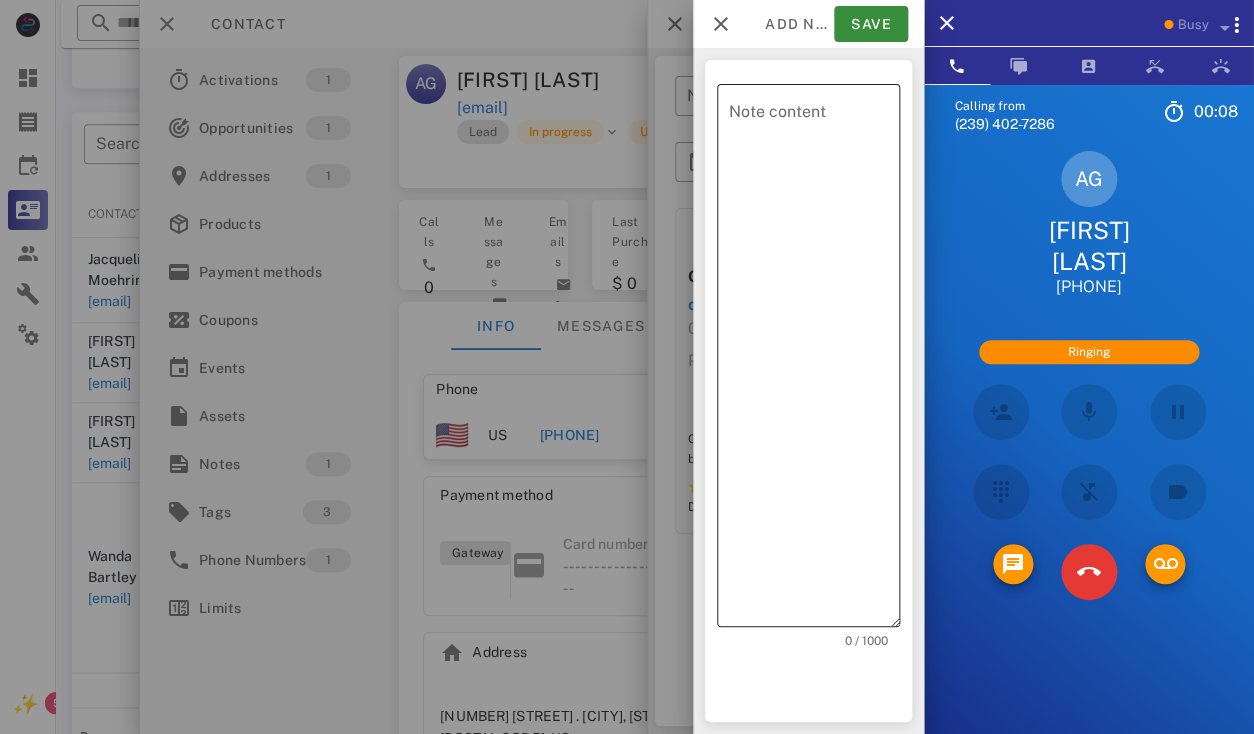 click on "Note content" at bounding box center (814, 360) 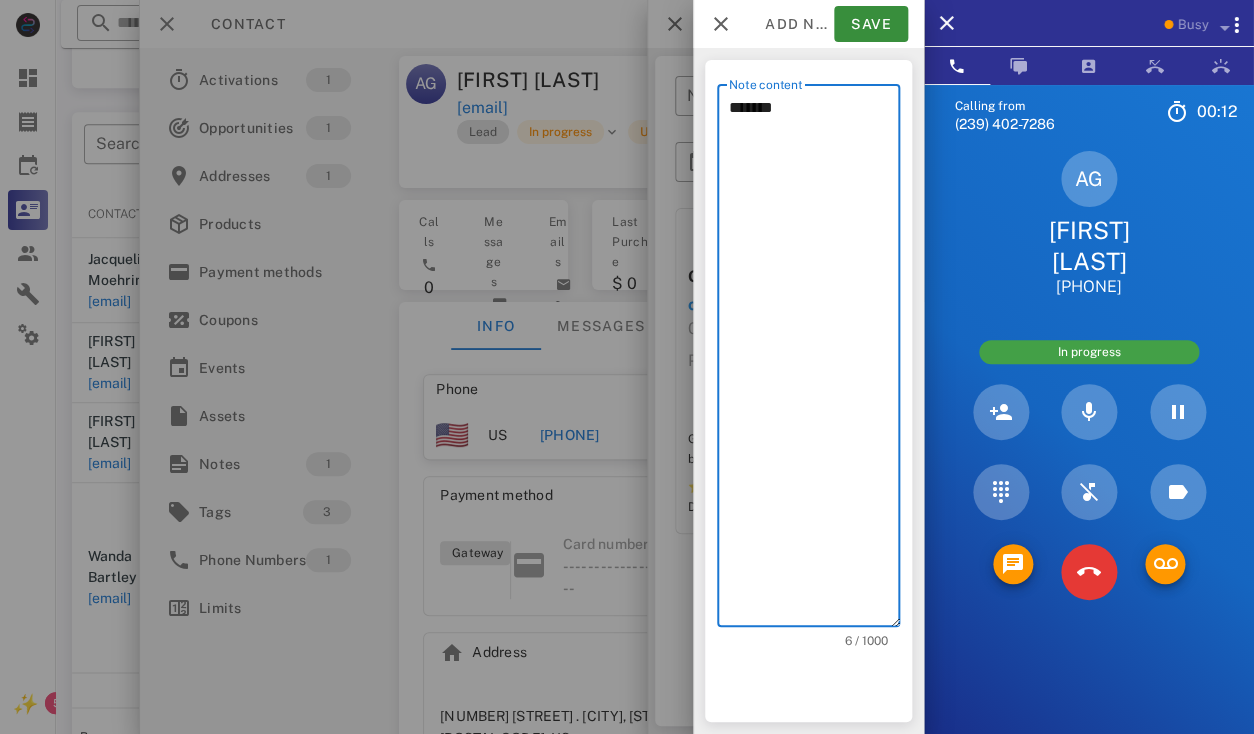 type on "********" 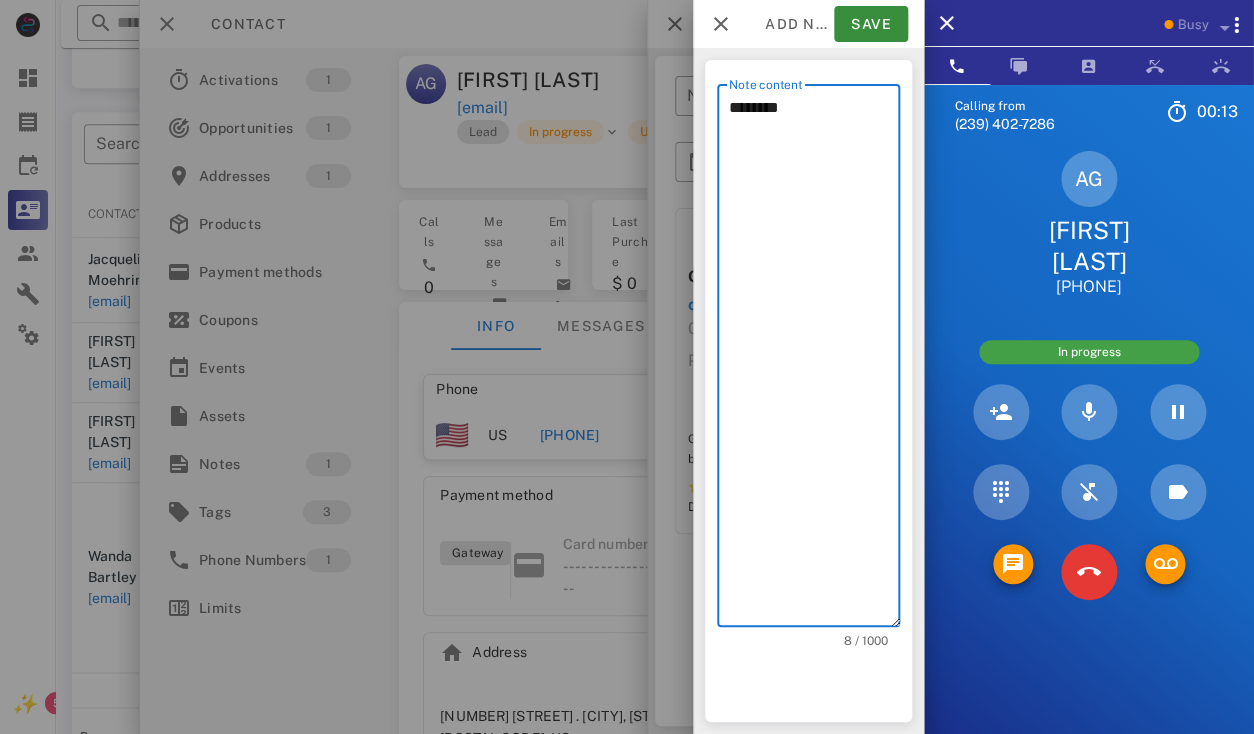 type 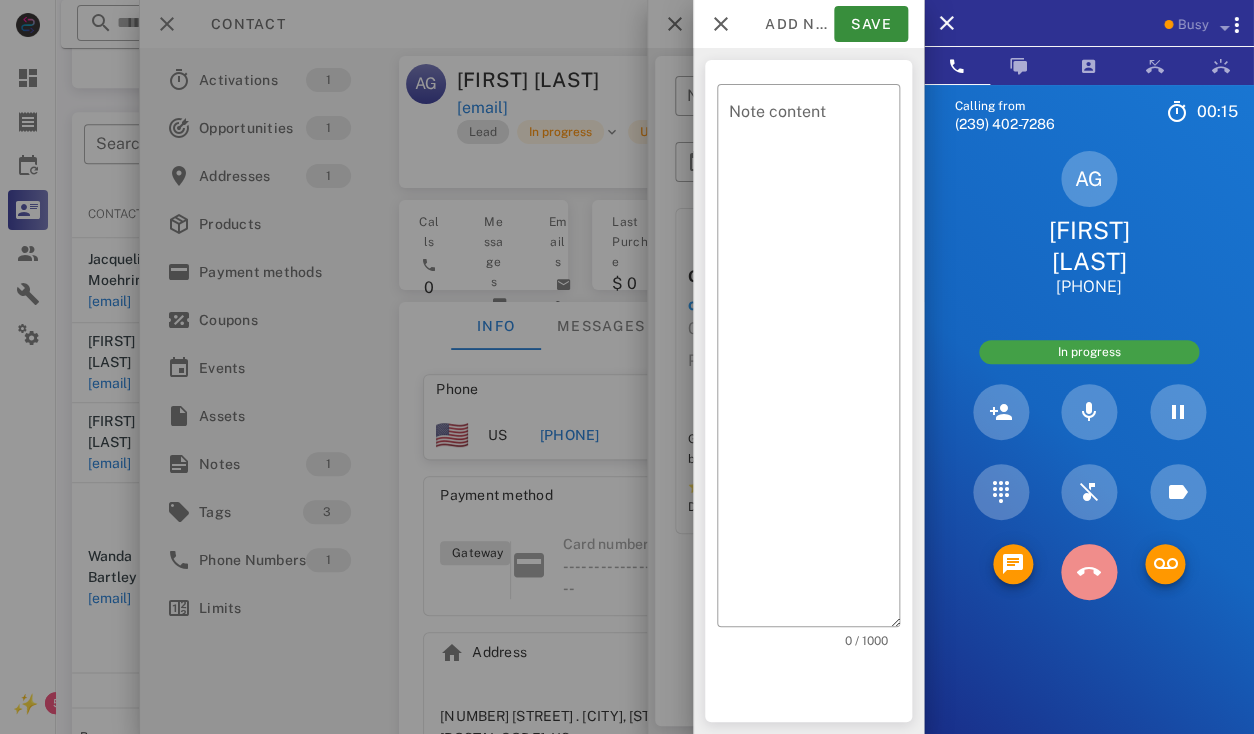 click at bounding box center (1089, 572) 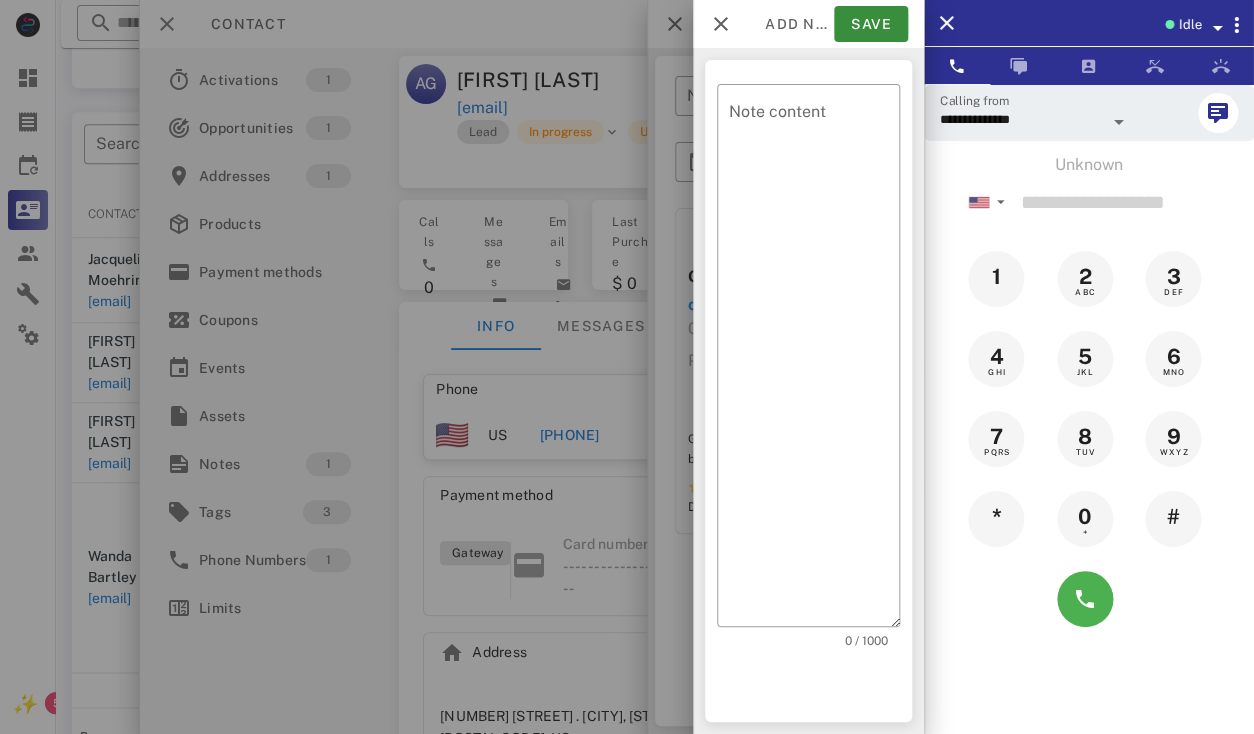 click at bounding box center [627, 367] 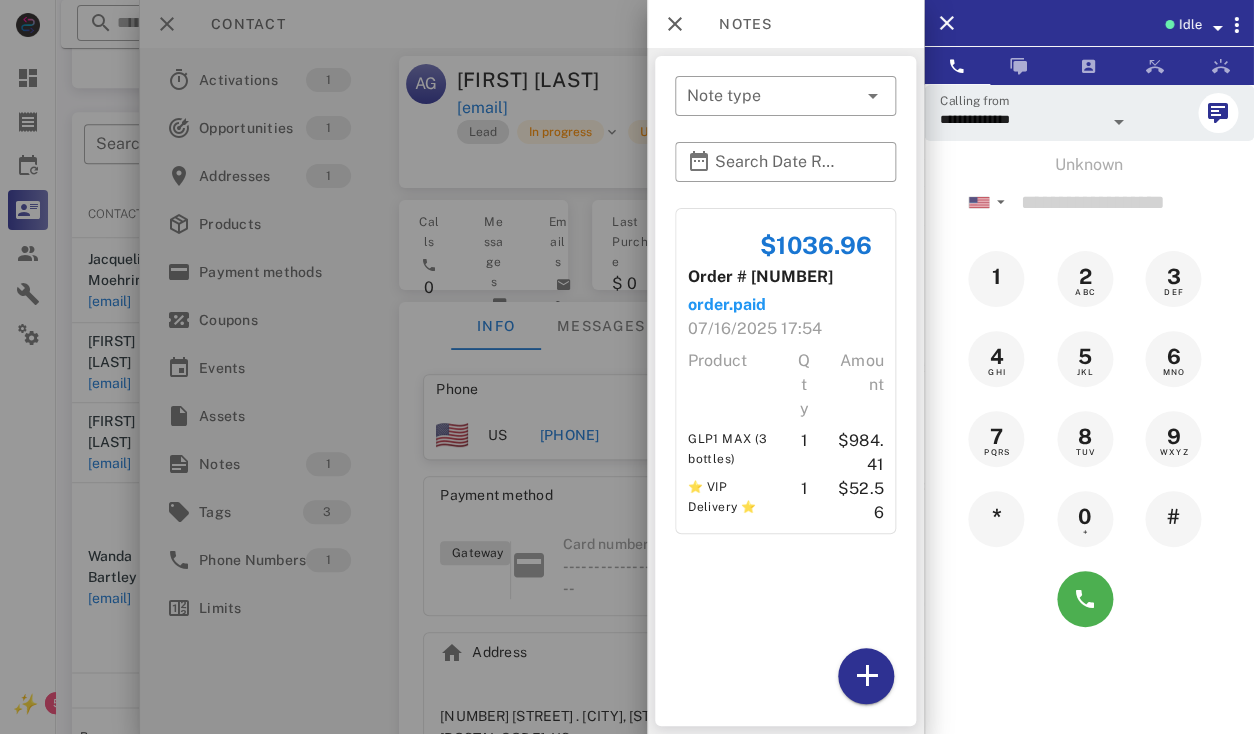 click at bounding box center (627, 367) 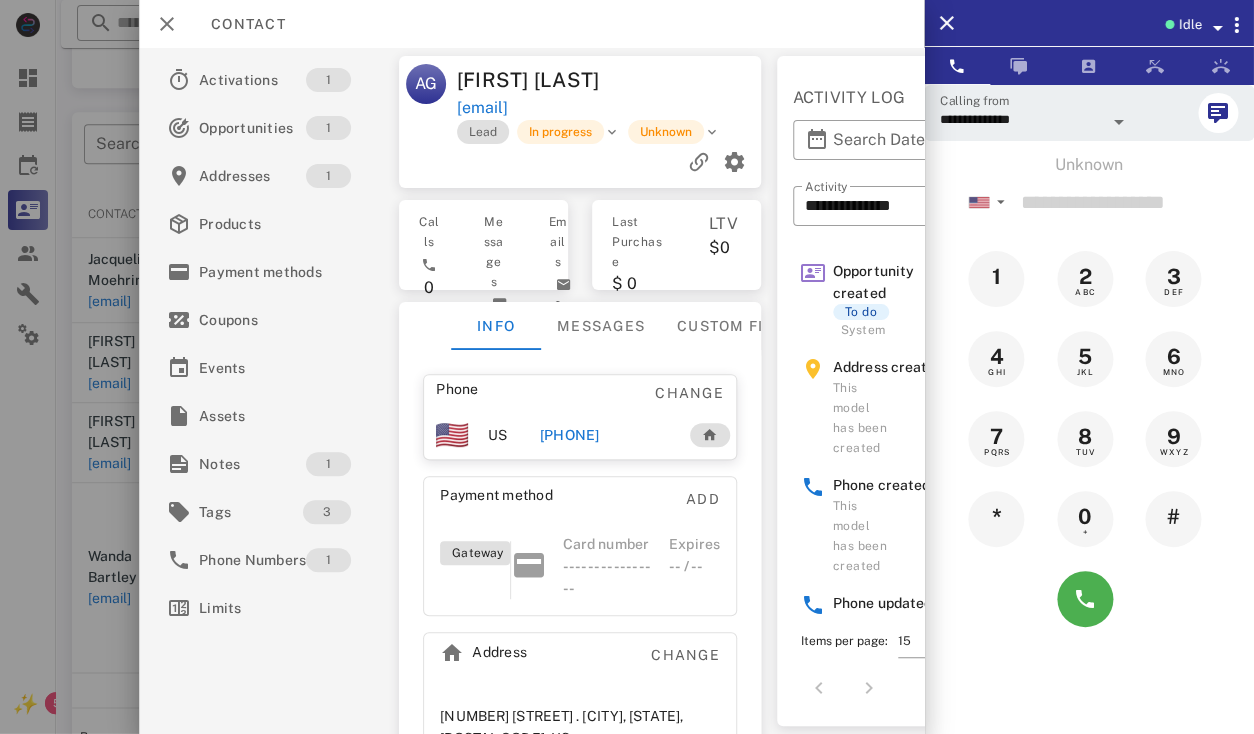 click on "+19545040149" at bounding box center (569, 435) 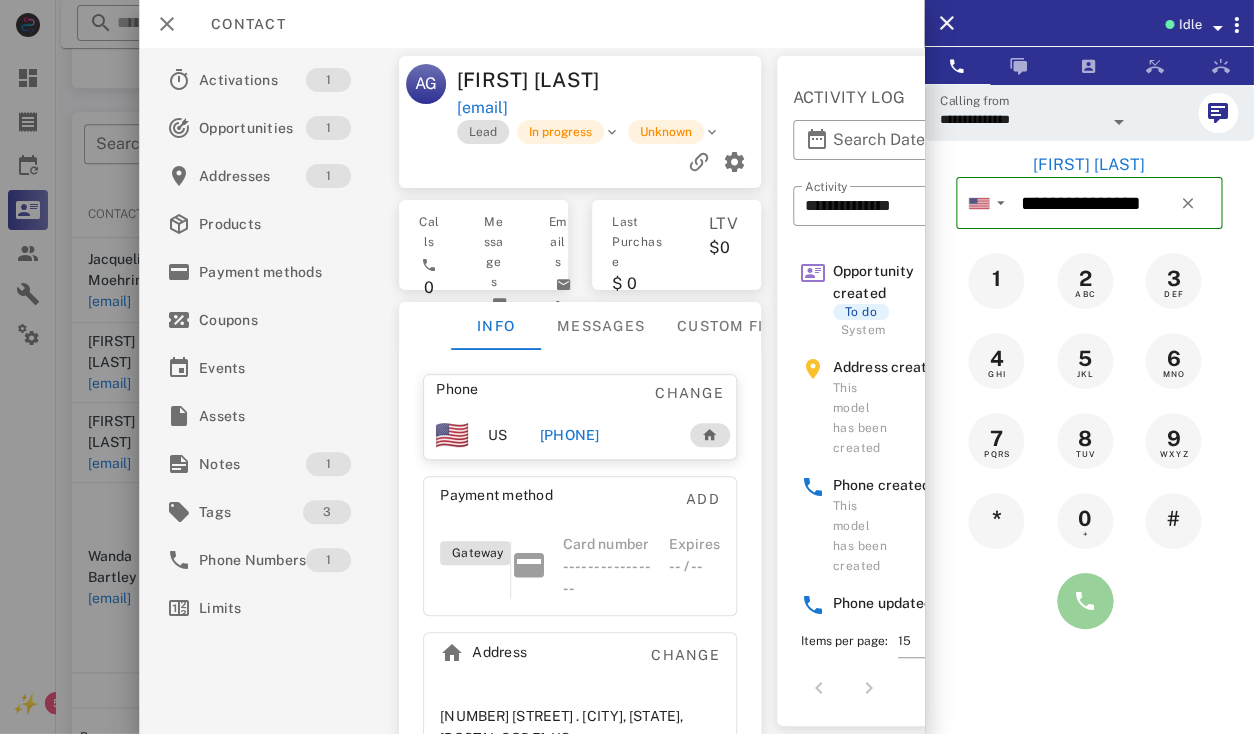click at bounding box center (1085, 601) 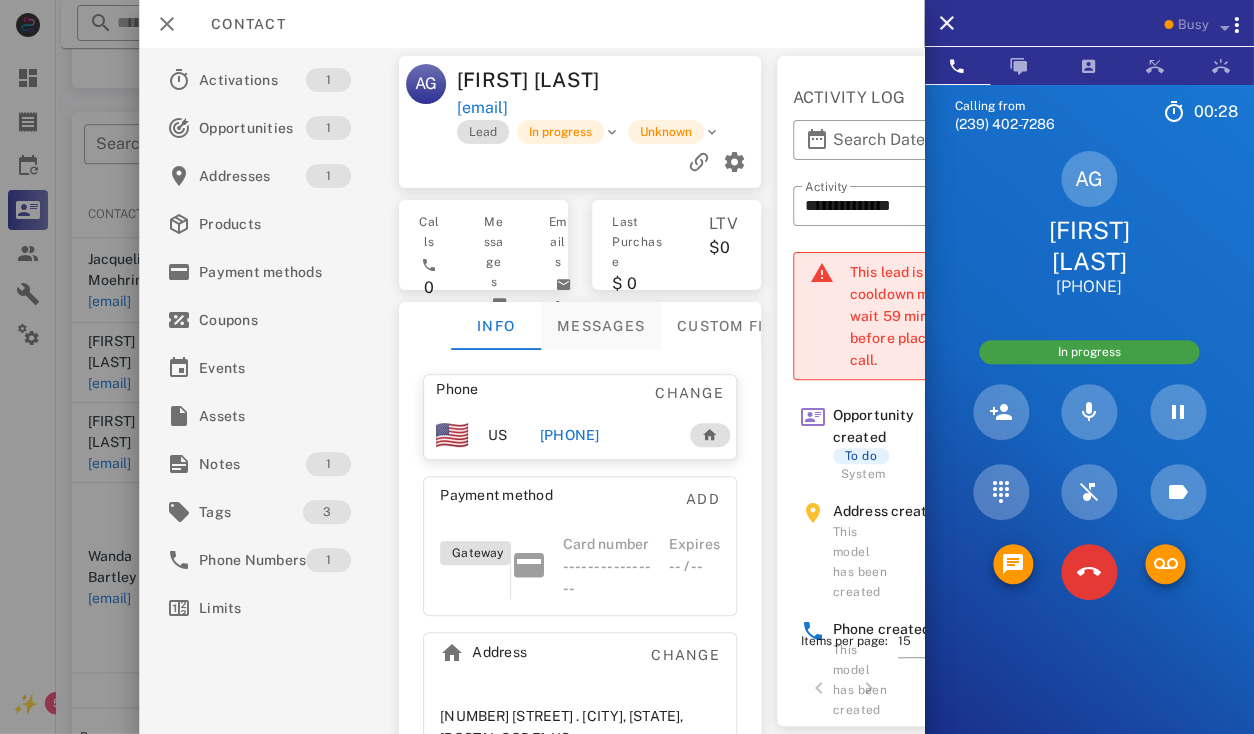 scroll, scrollTop: 73, scrollLeft: 0, axis: vertical 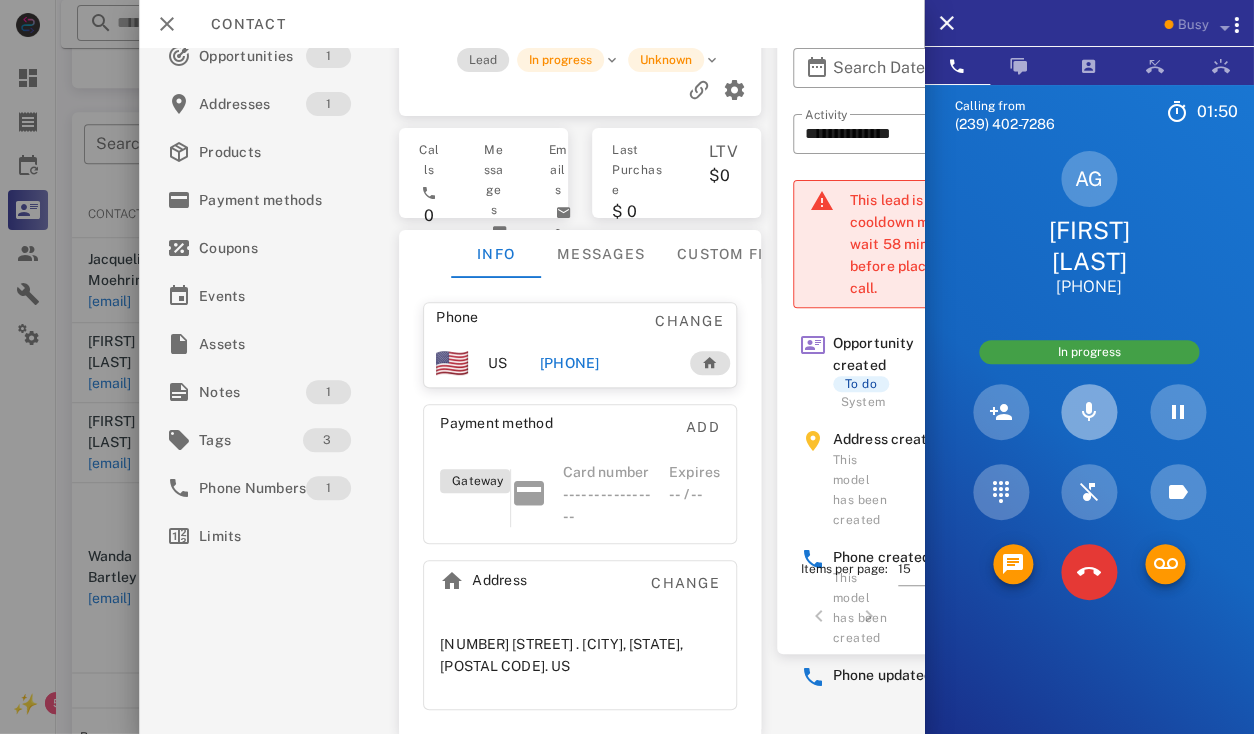 click at bounding box center (1089, 412) 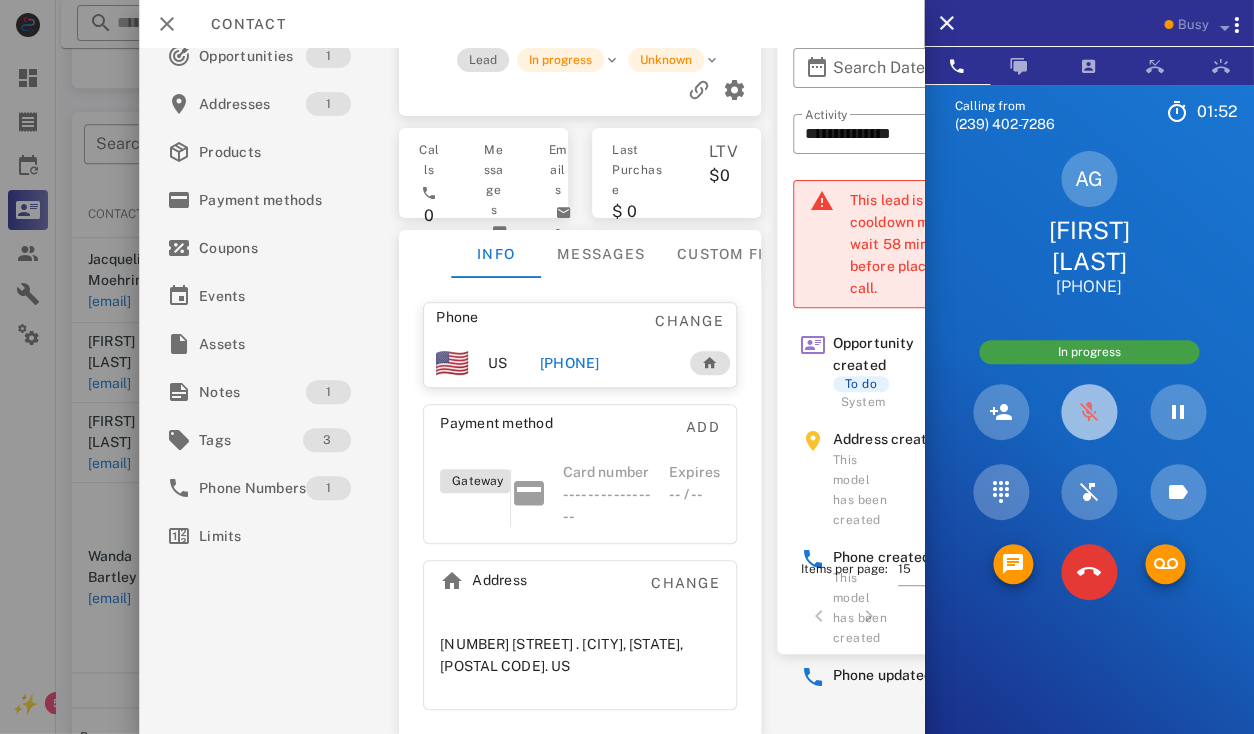 click at bounding box center [1089, 412] 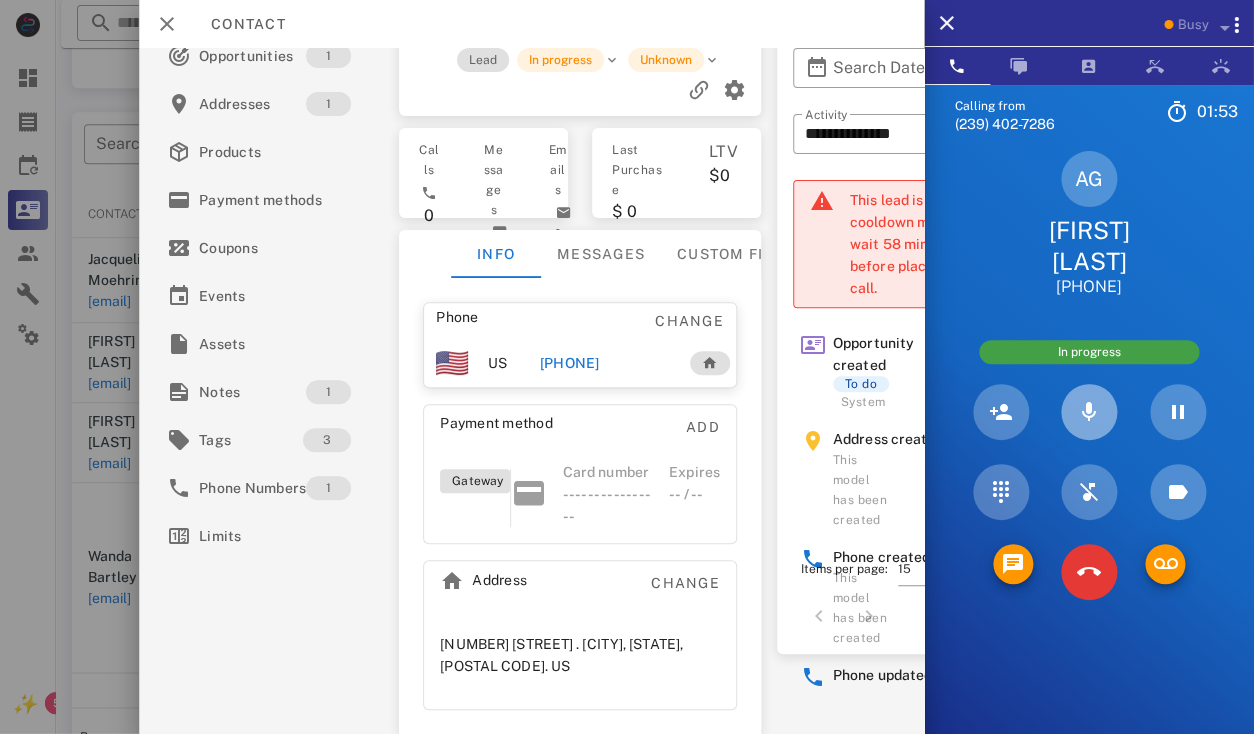 type 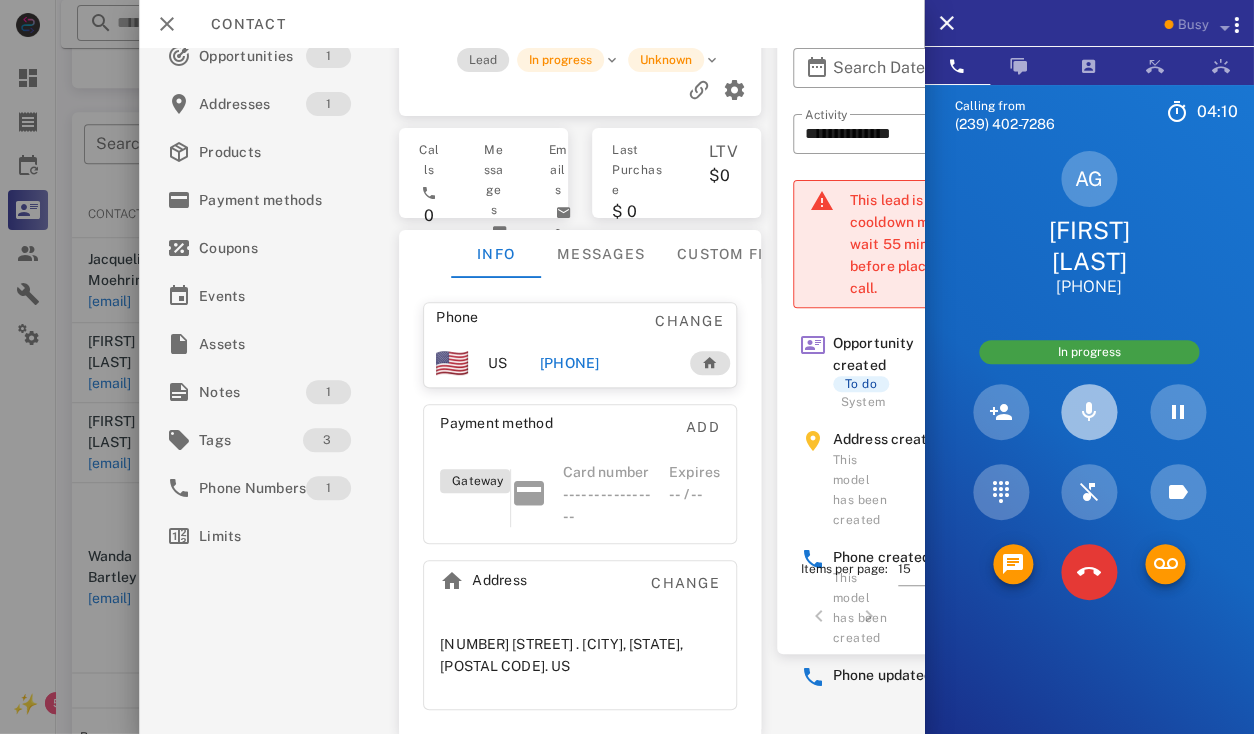 click at bounding box center (1089, 412) 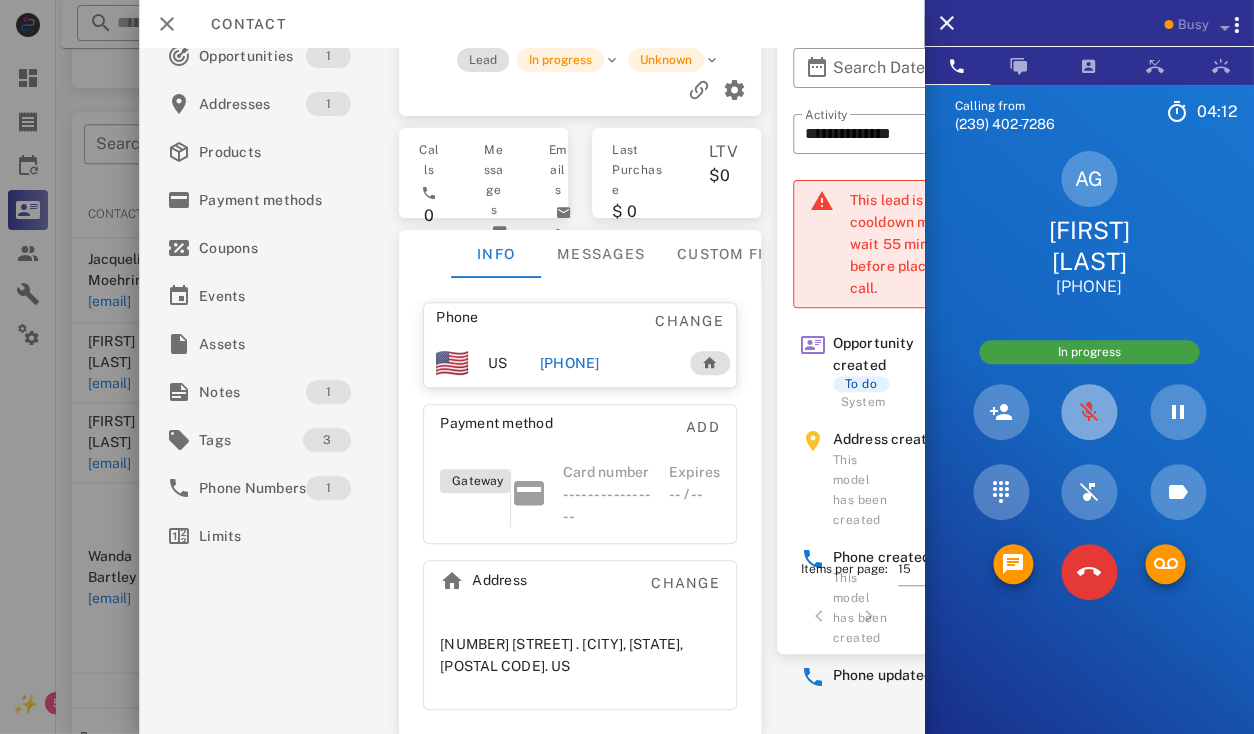 click at bounding box center [1089, 412] 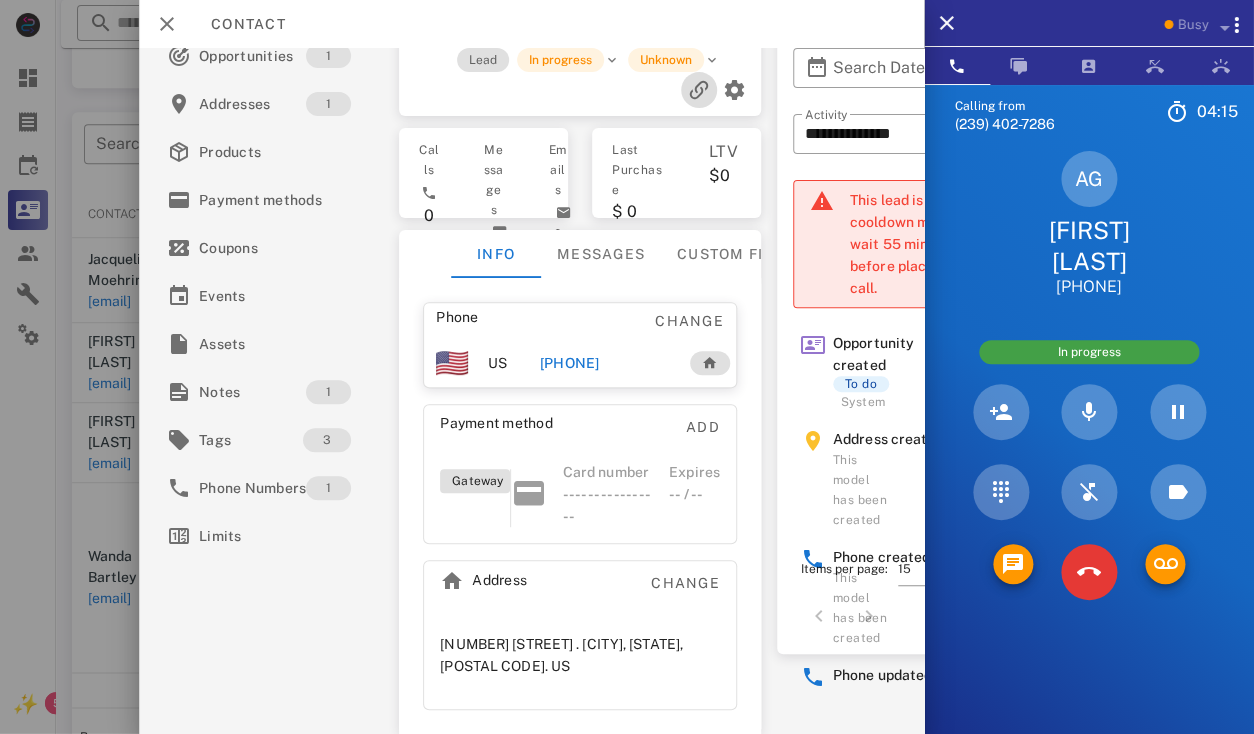 click at bounding box center [698, 90] 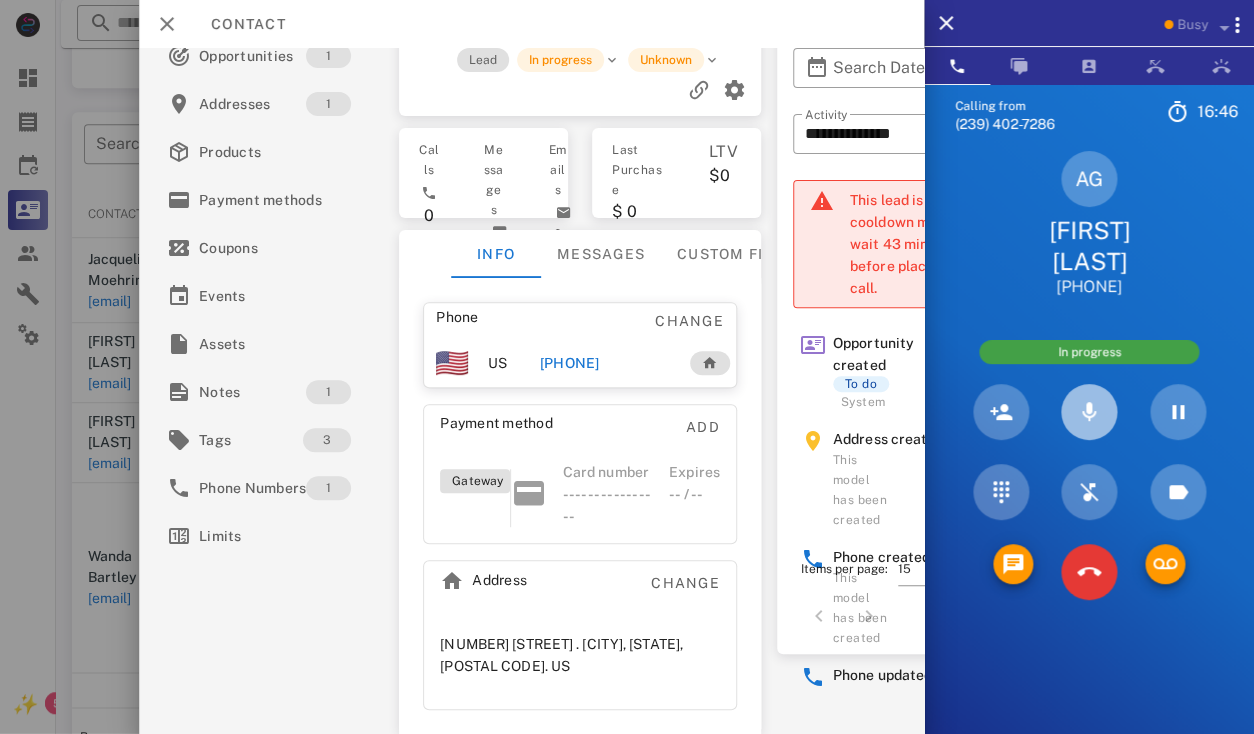 click at bounding box center [1089, 412] 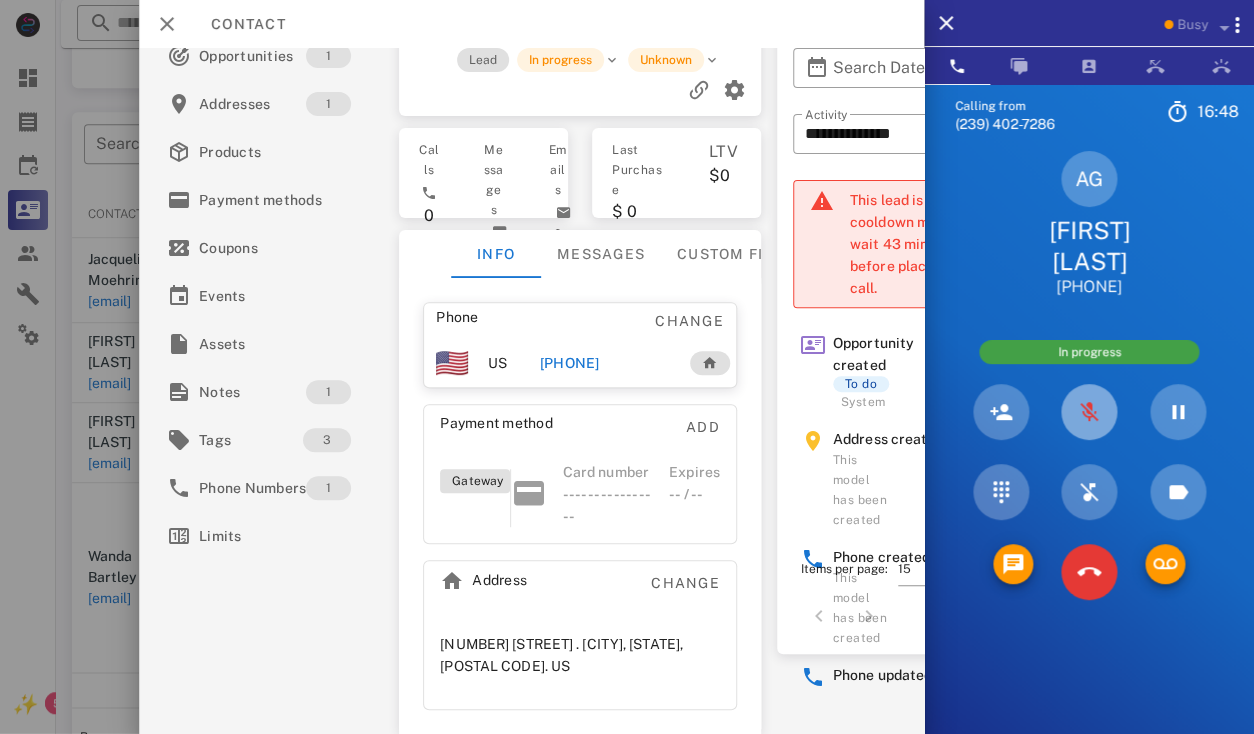 click at bounding box center (1089, 412) 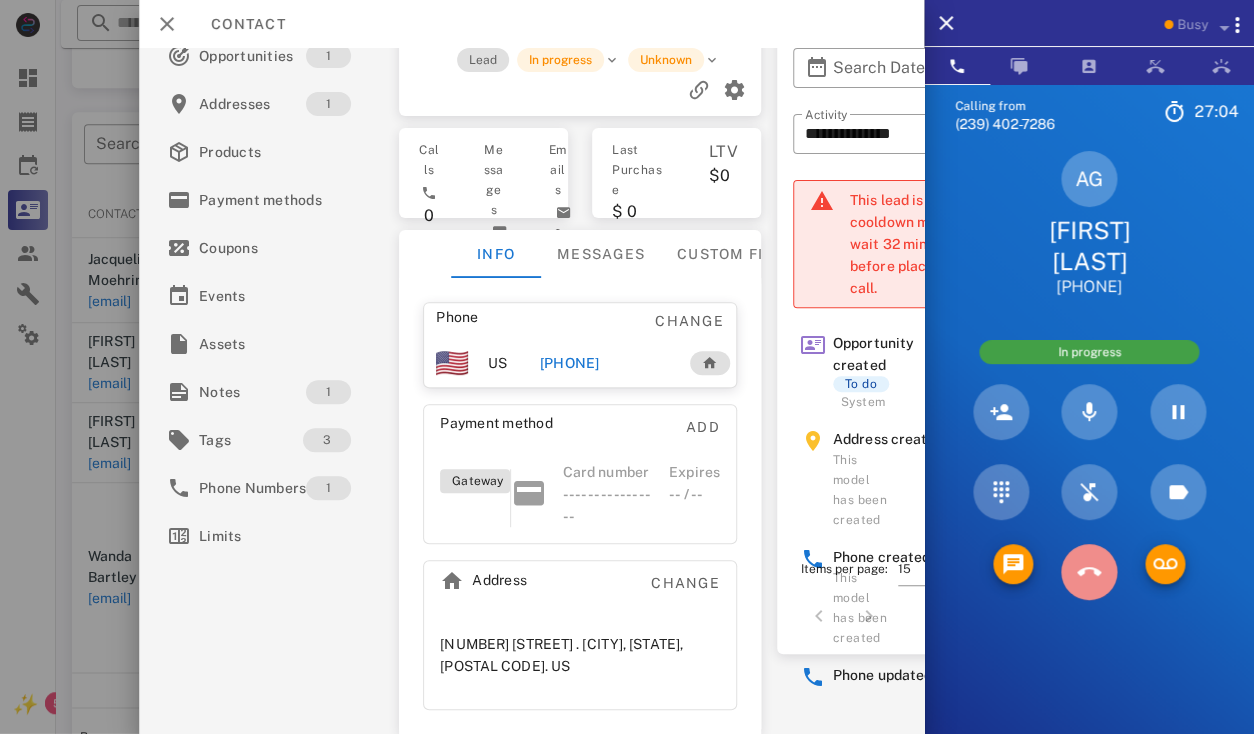 click at bounding box center (1089, 572) 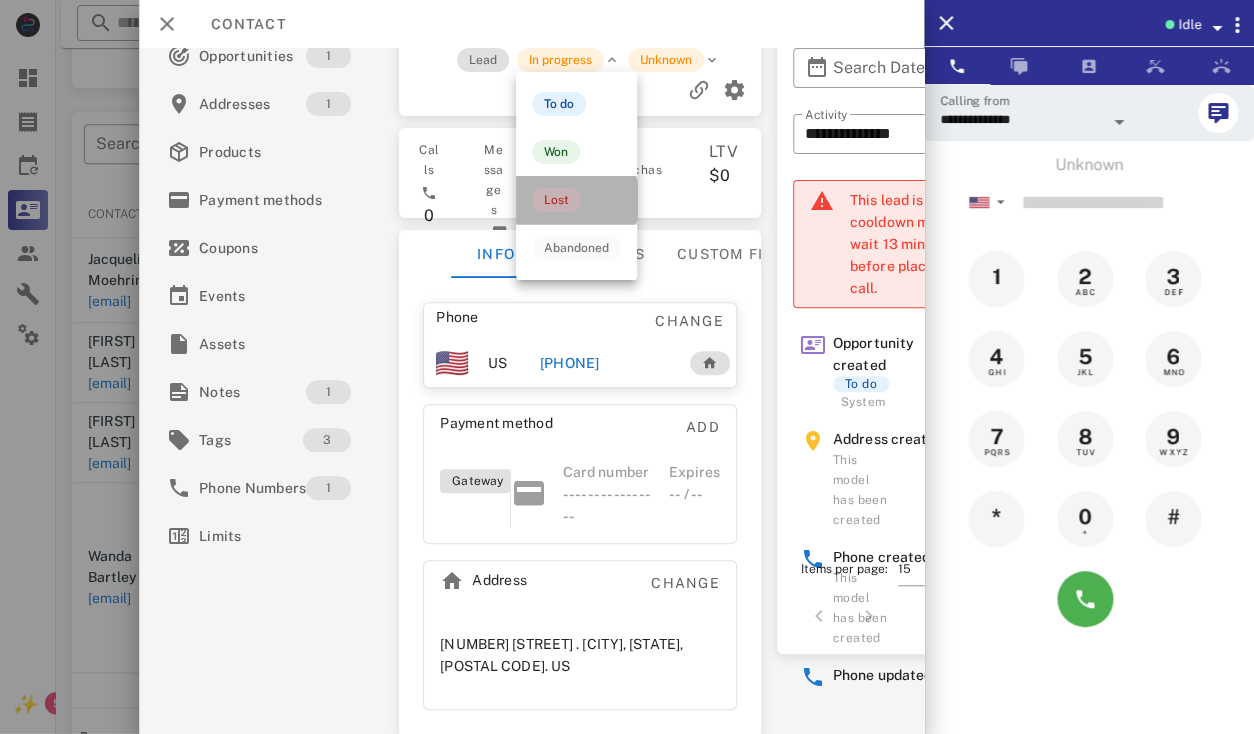 click on "Lost" at bounding box center [556, 200] 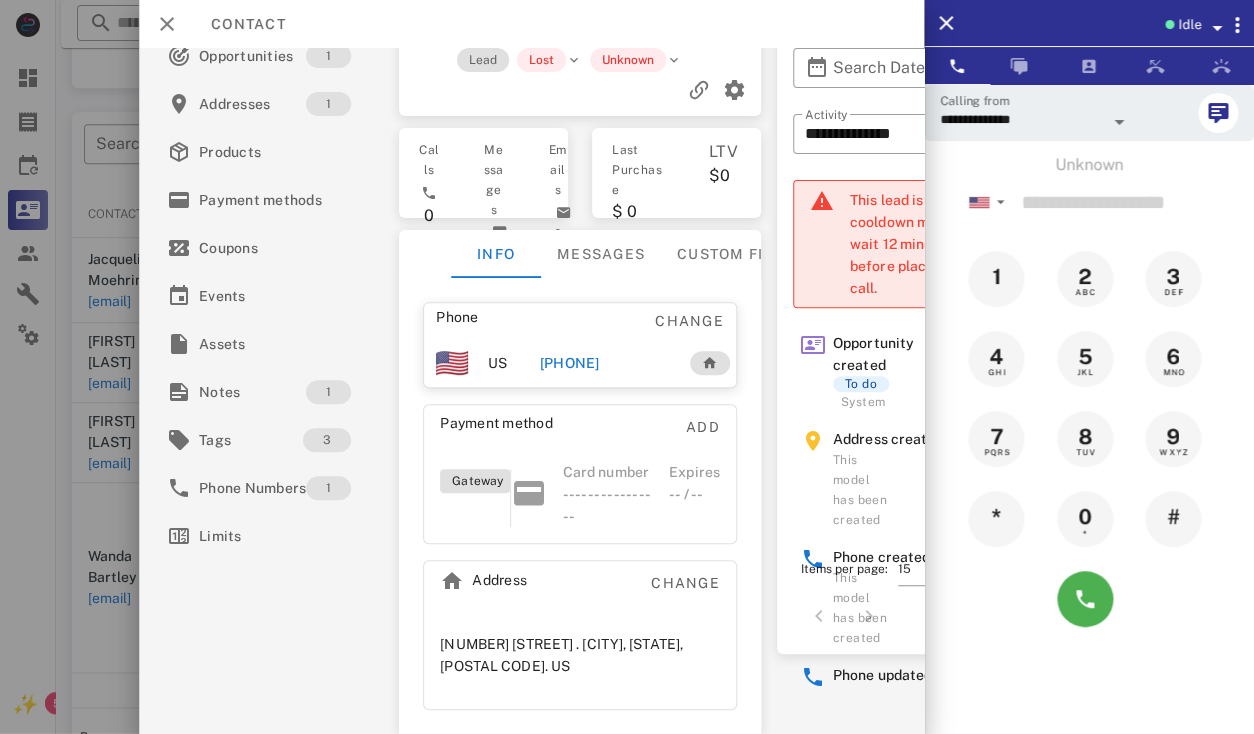 scroll, scrollTop: 0, scrollLeft: 0, axis: both 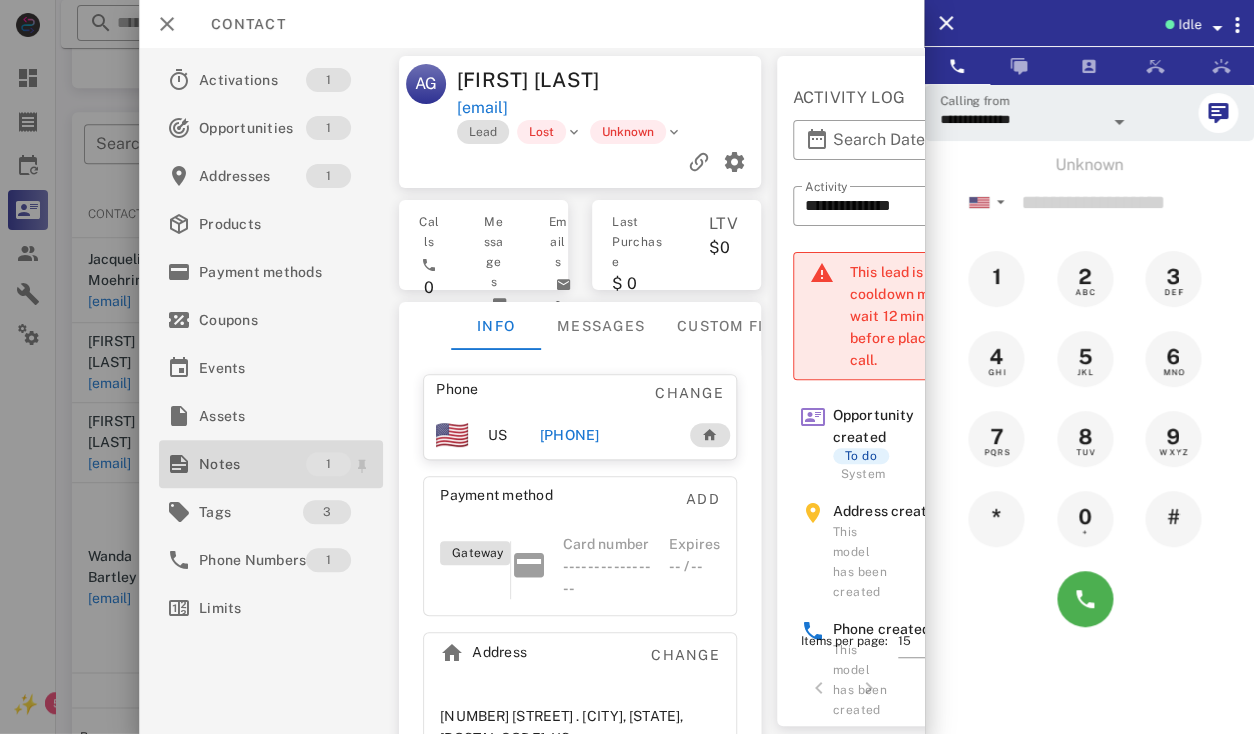 click on "Notes" at bounding box center (252, 464) 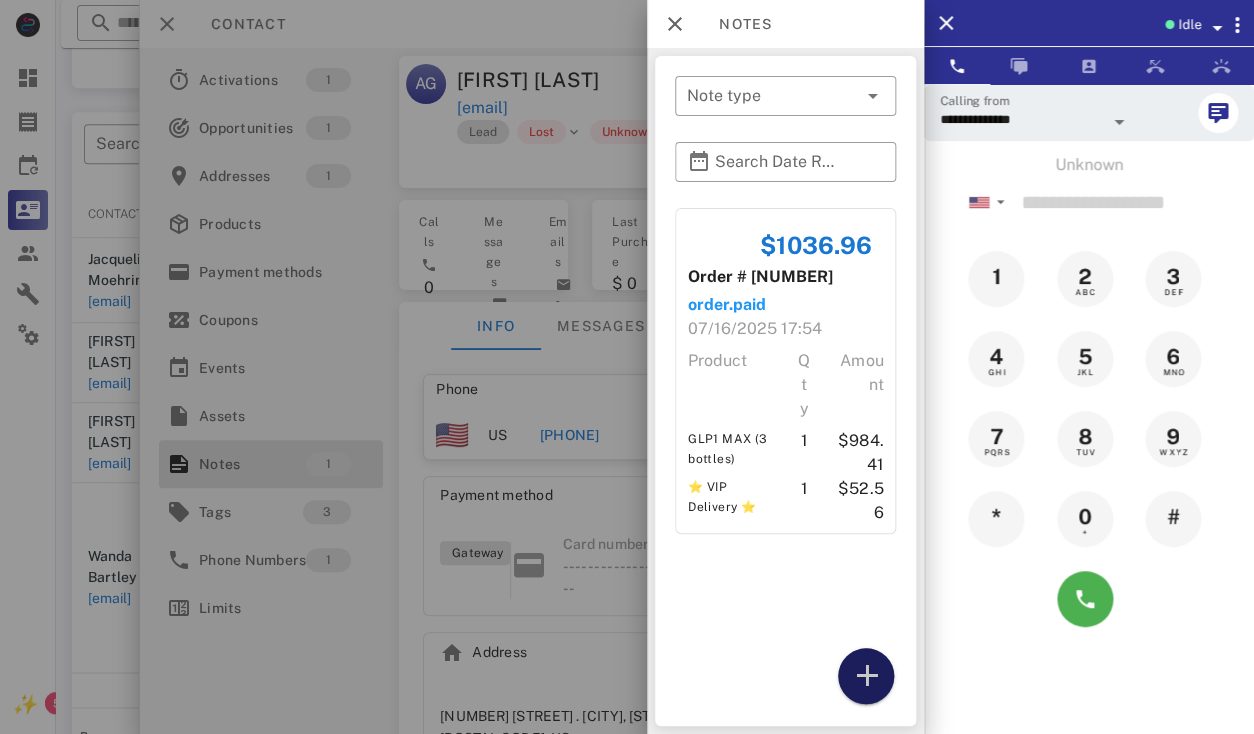 click at bounding box center (866, 676) 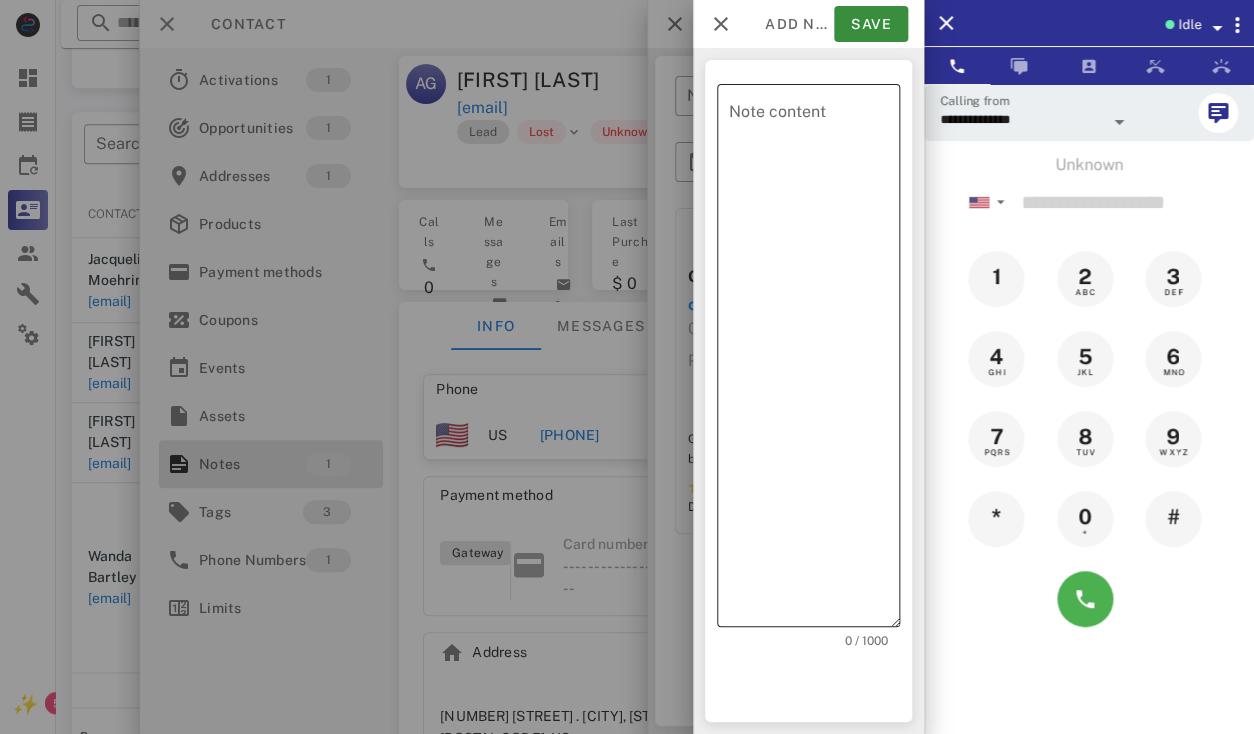 click on "Note content" at bounding box center (814, 360) 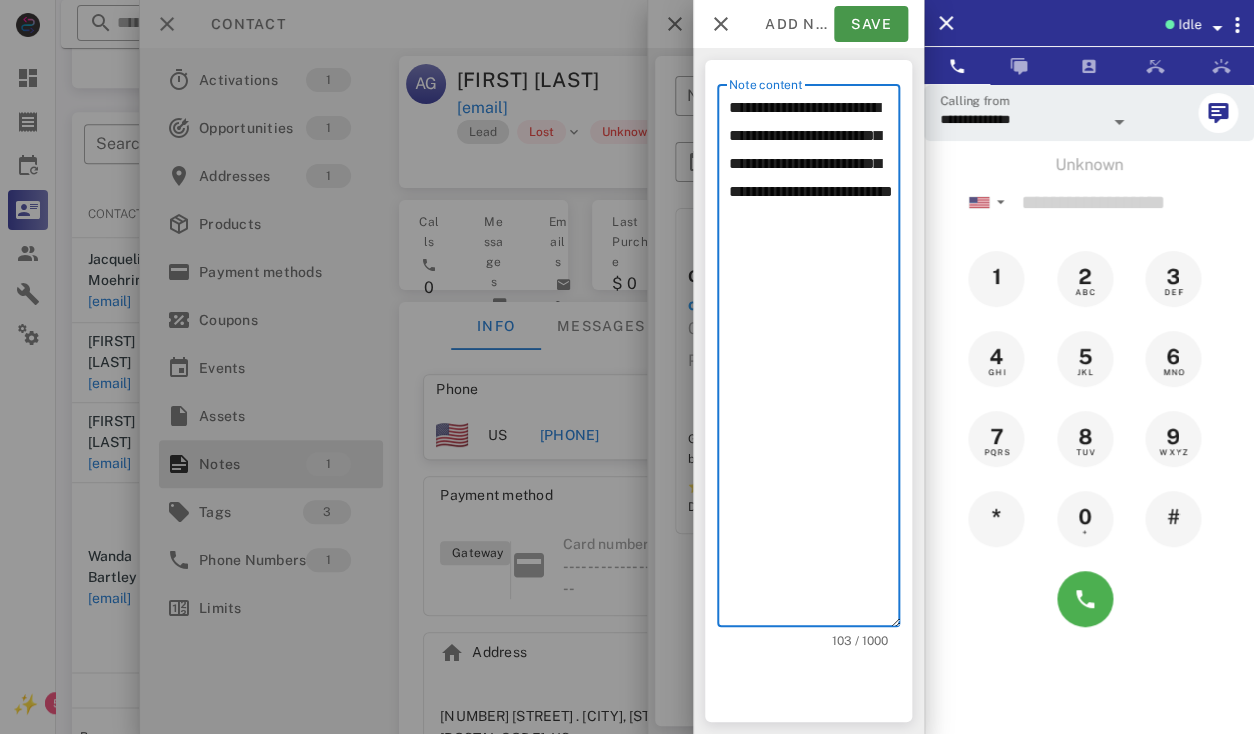 type on "**********" 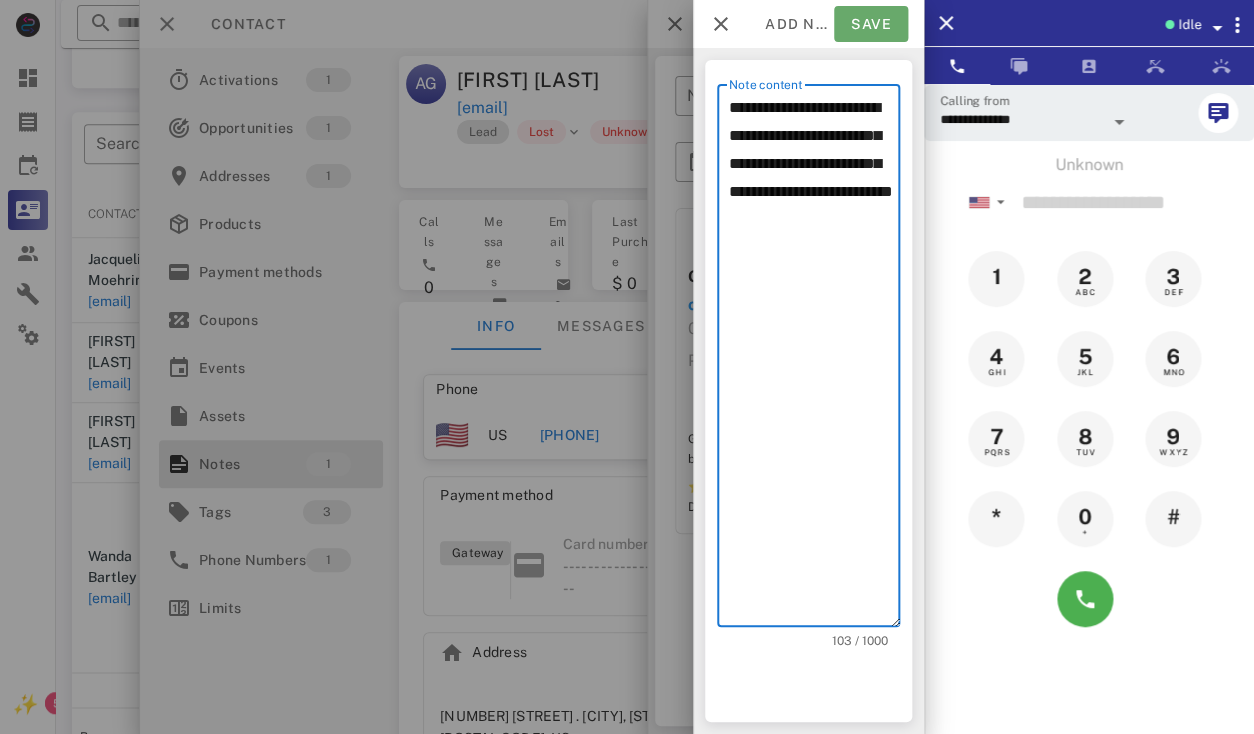 click on "Save" at bounding box center [871, 24] 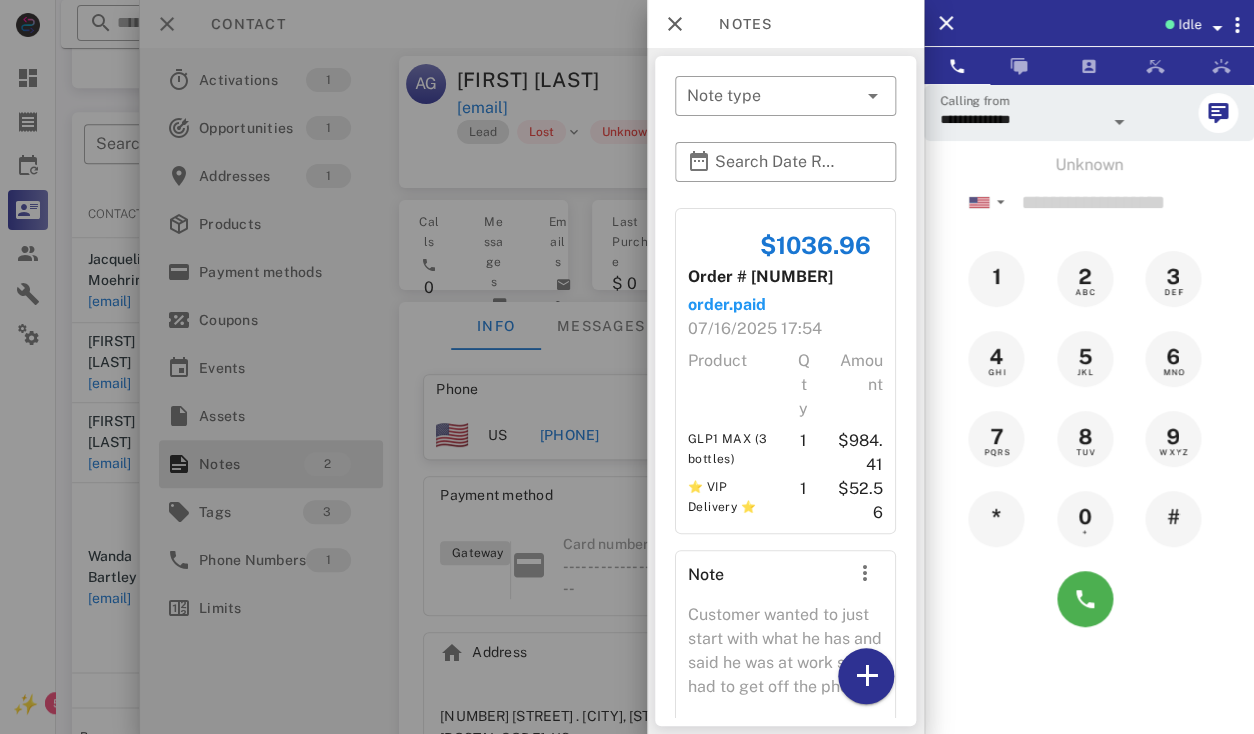 click at bounding box center [627, 367] 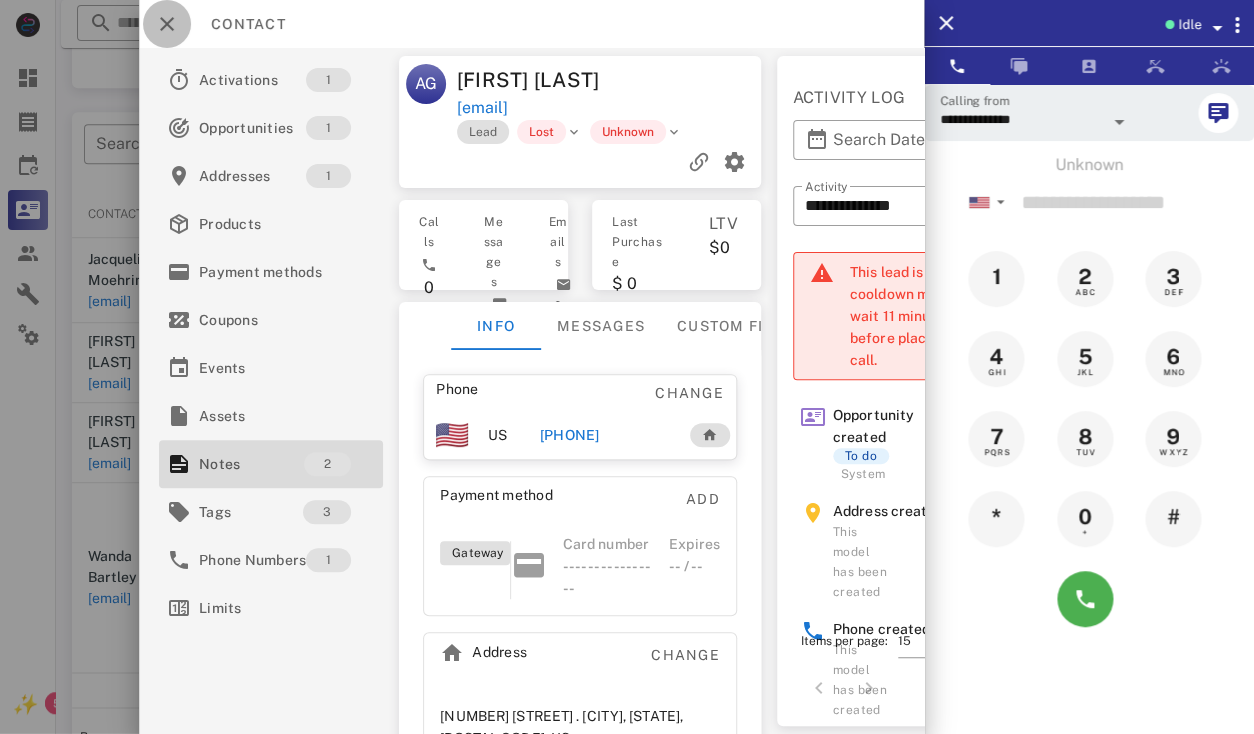 click at bounding box center [167, 24] 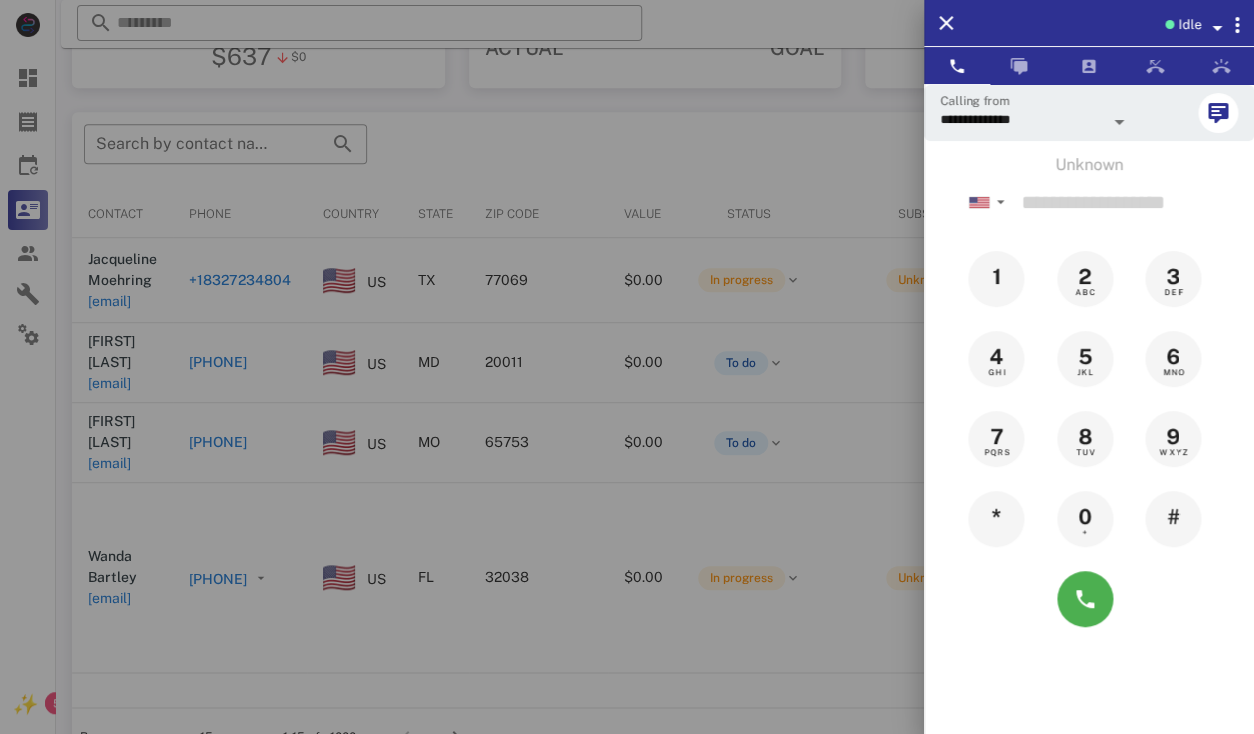 click at bounding box center (627, 367) 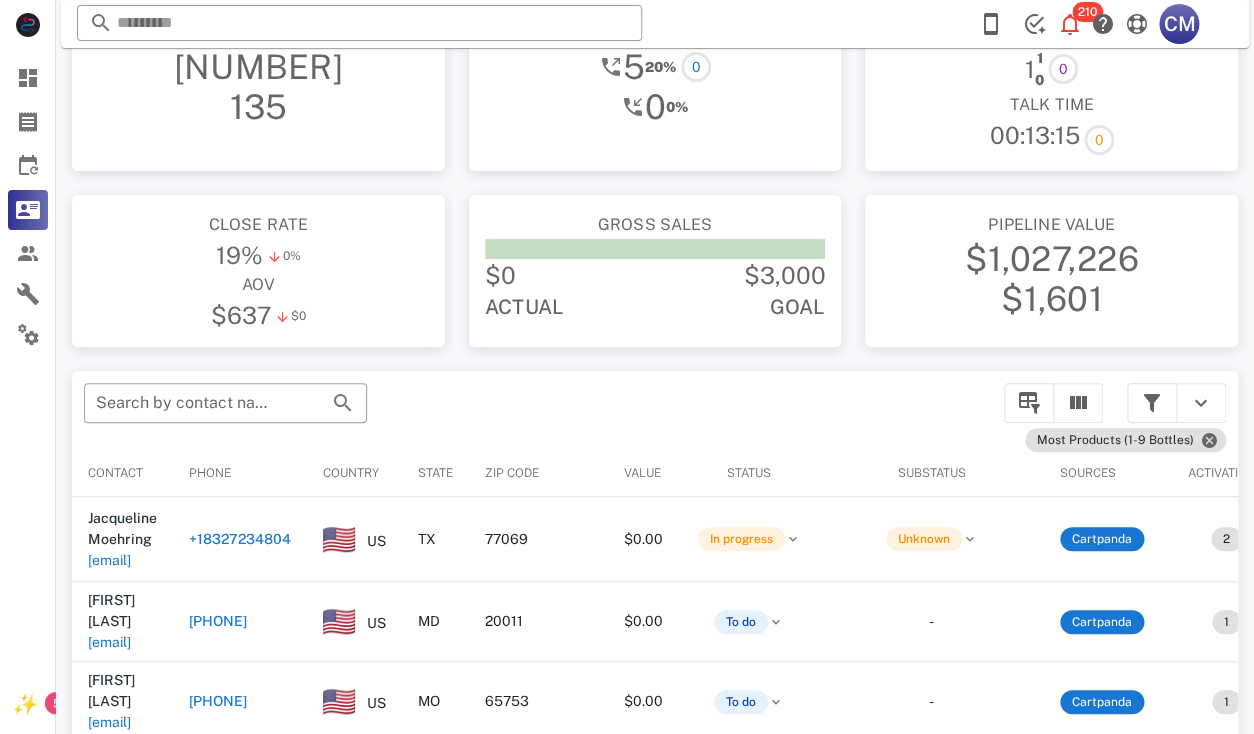 scroll, scrollTop: 0, scrollLeft: 0, axis: both 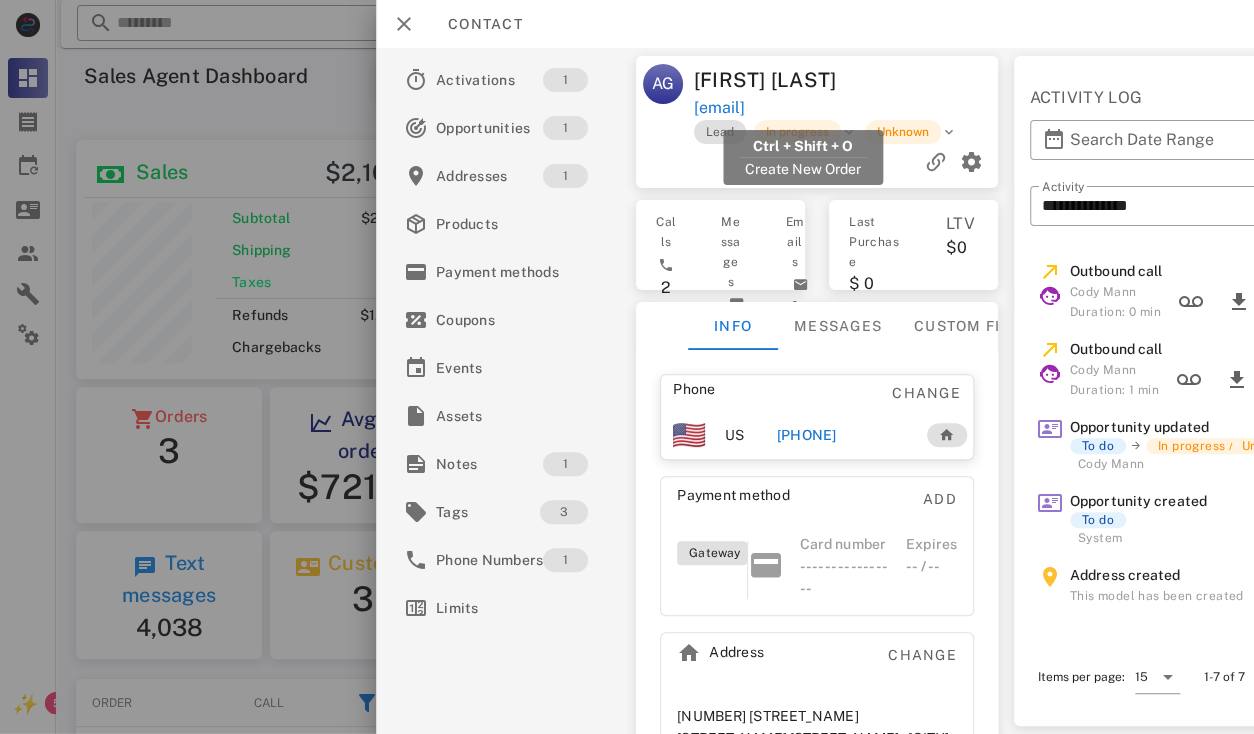 click on "[EMAIL]" at bounding box center (719, 108) 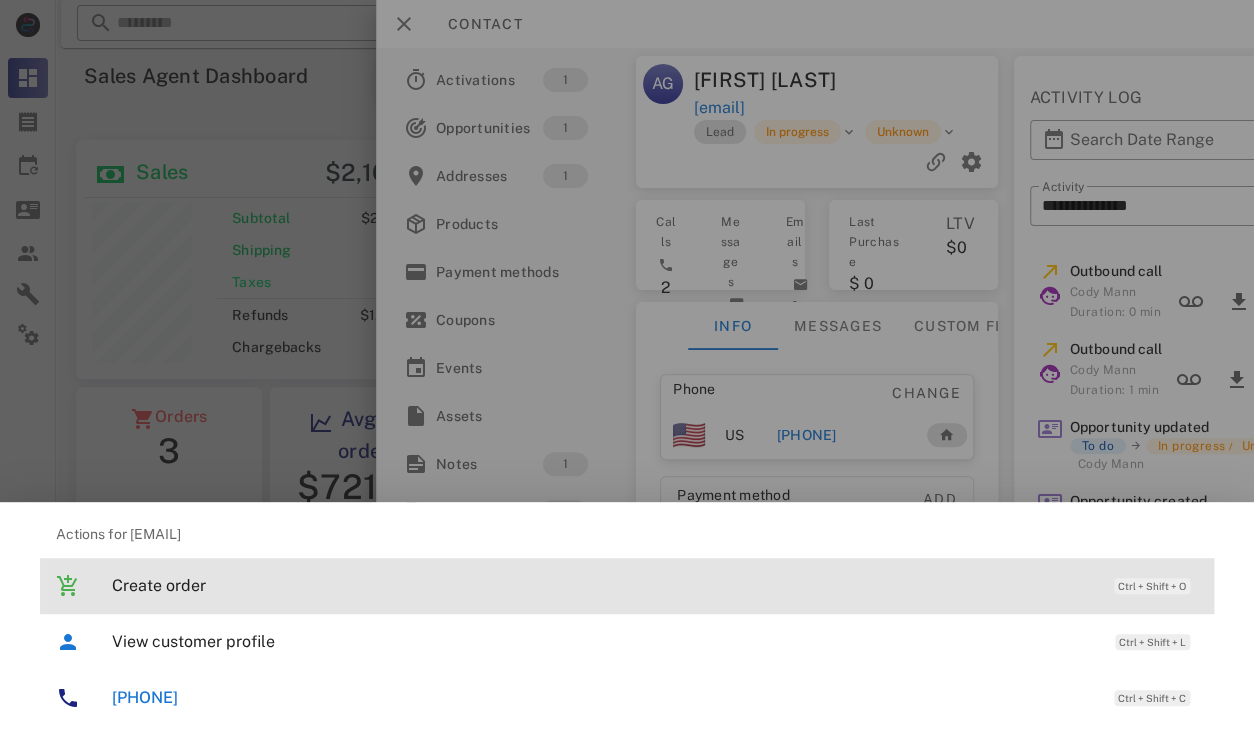 click on "Create order Ctrl + Shift + O" at bounding box center (655, 585) 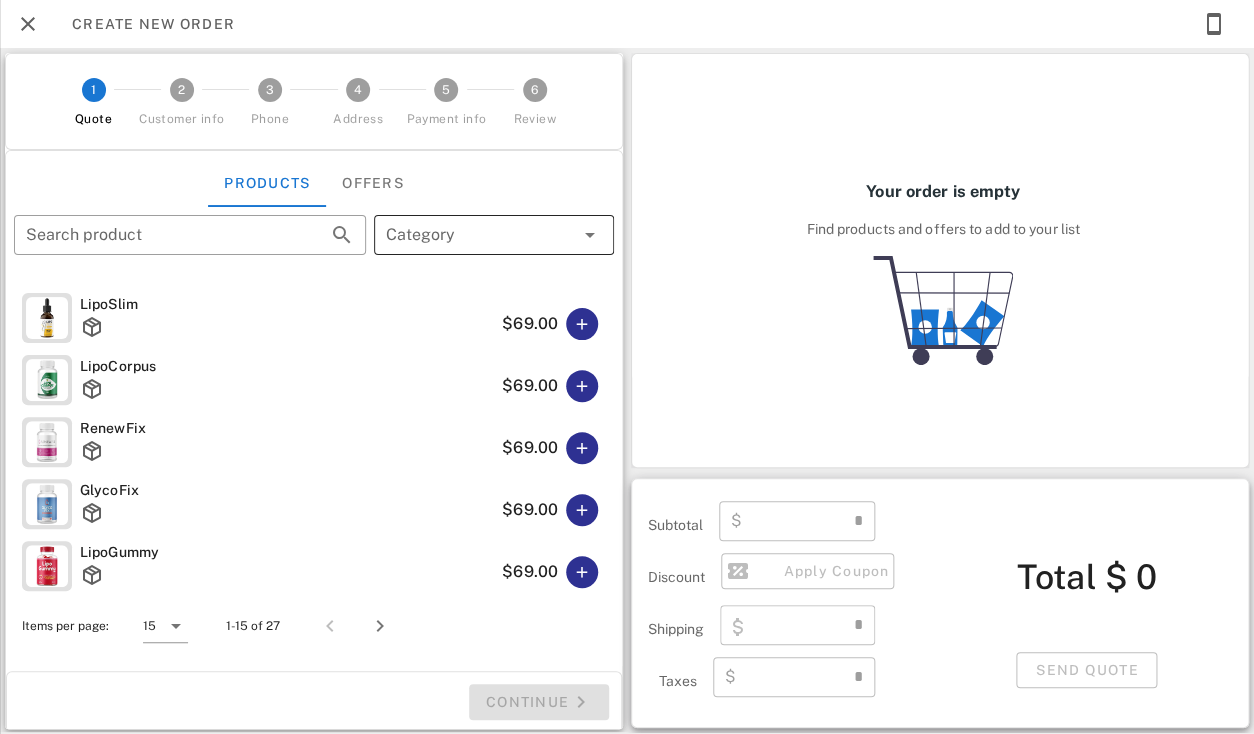 type on "**********" 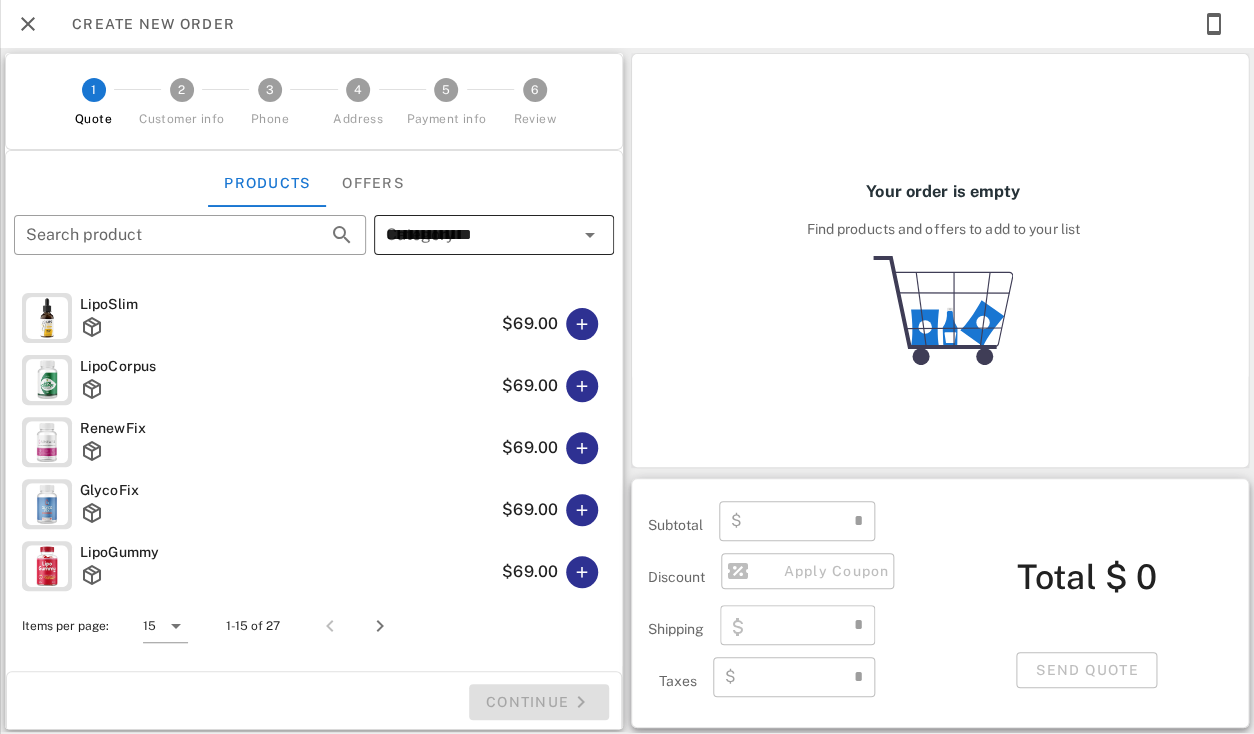 type on "****" 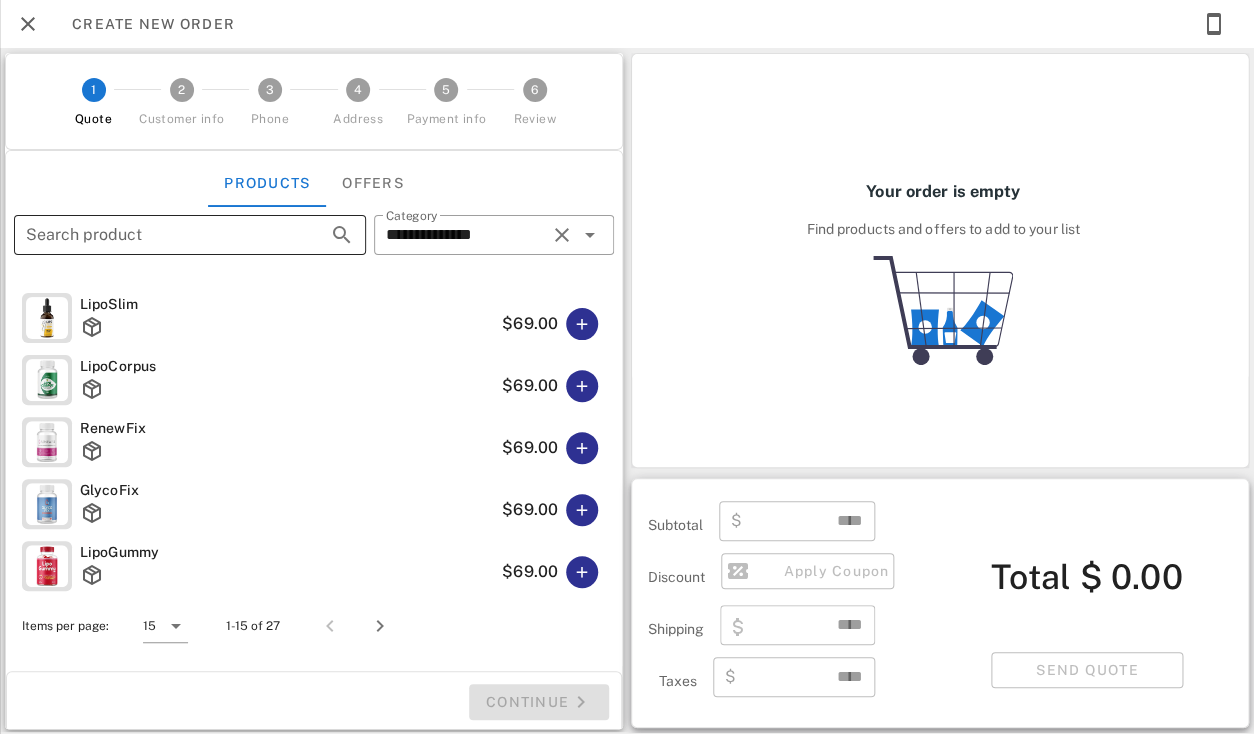 click on "Search product" at bounding box center [162, 235] 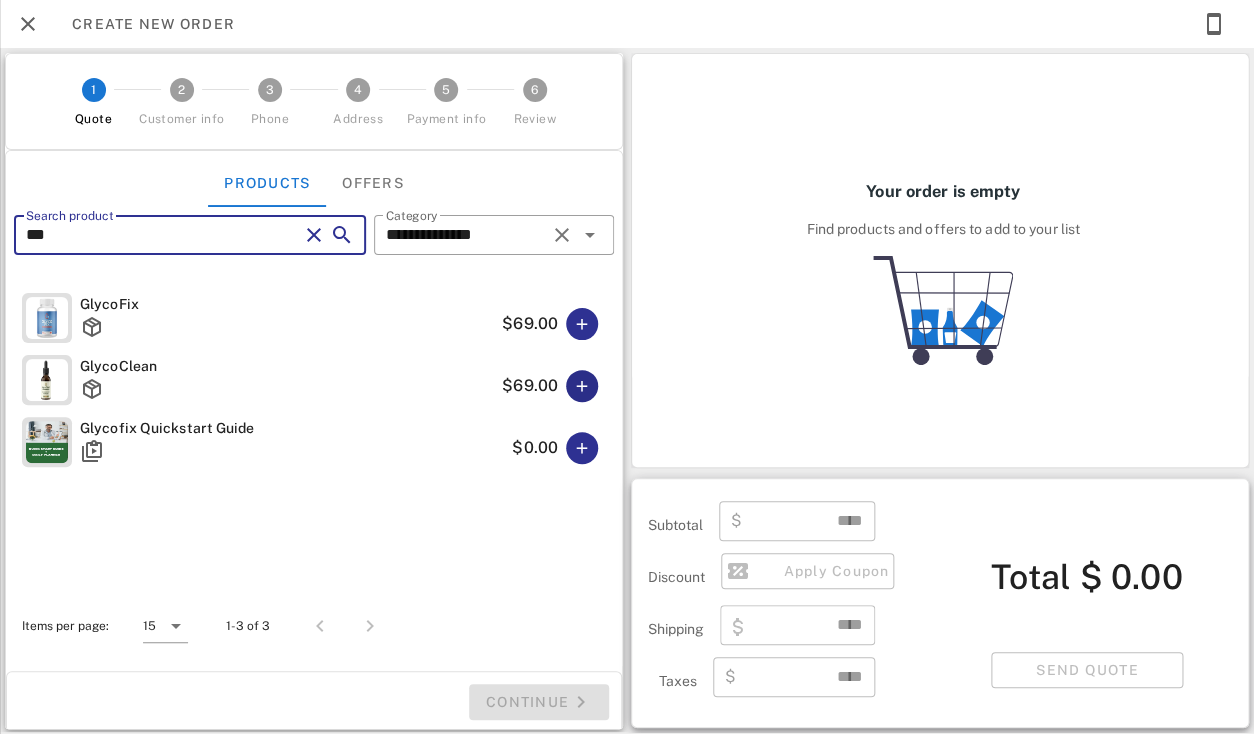 type on "***" 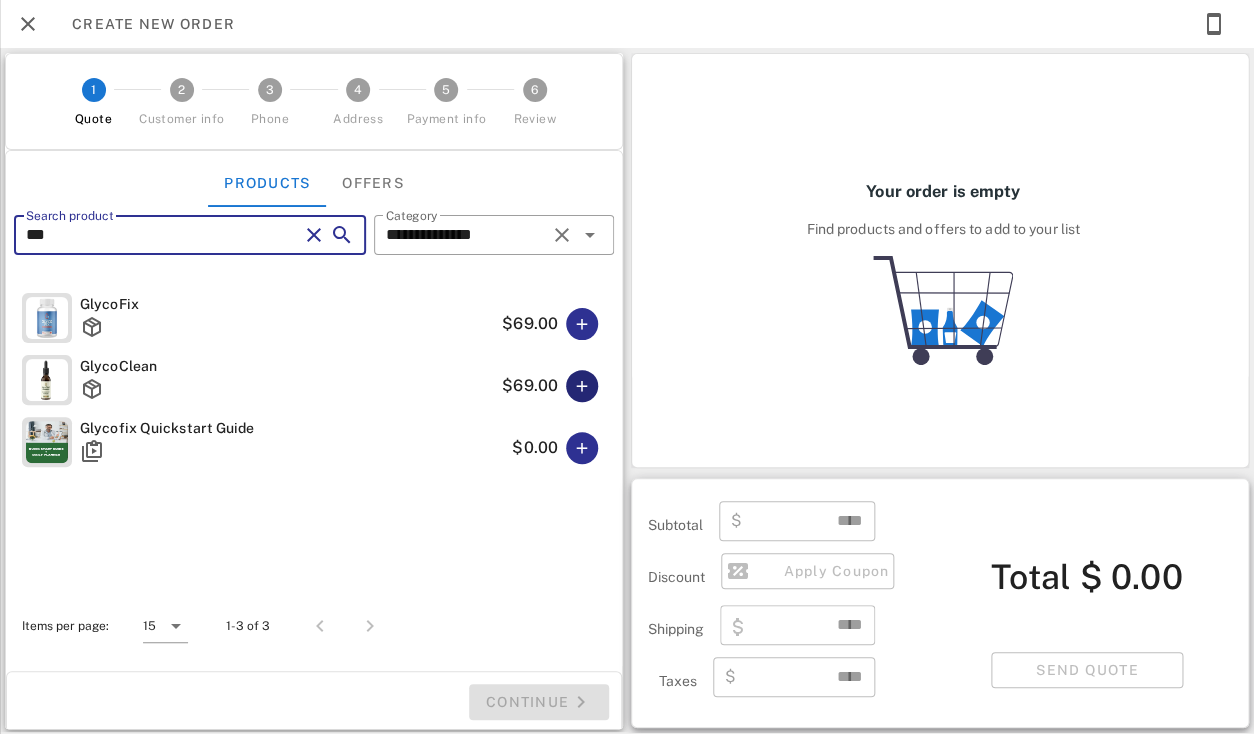 click at bounding box center [582, 386] 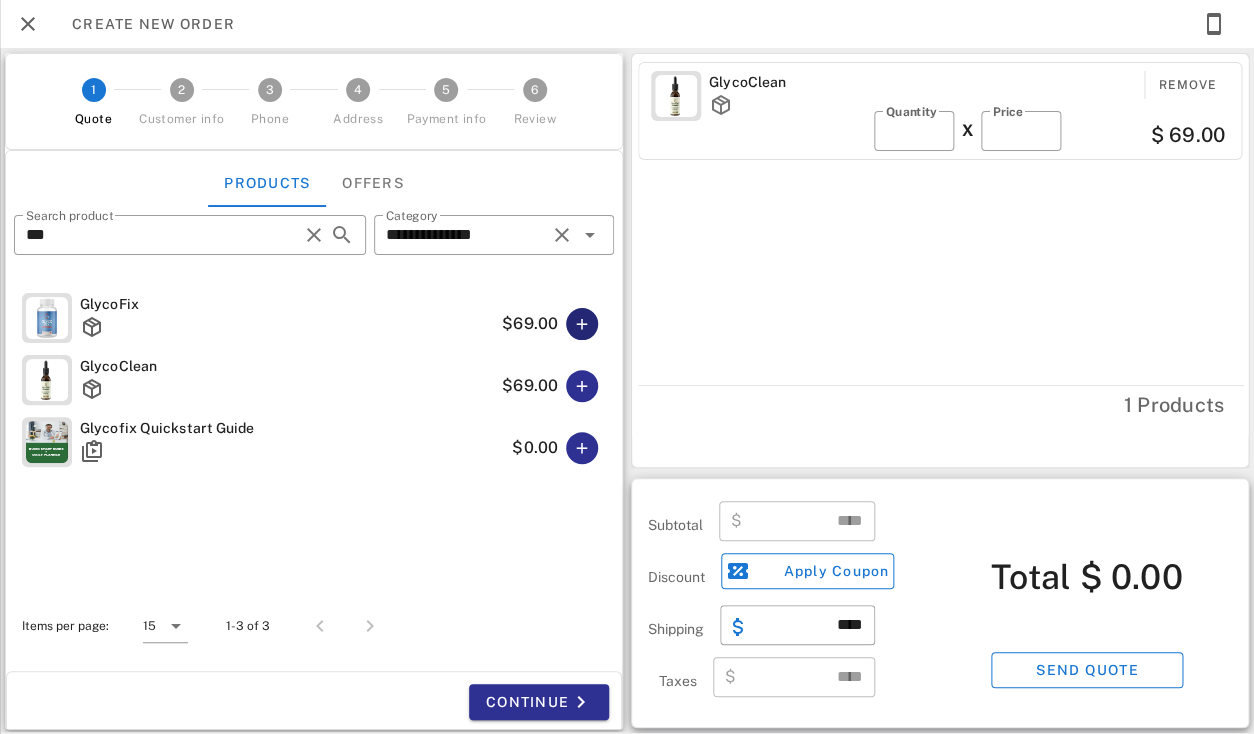 click at bounding box center [582, 324] 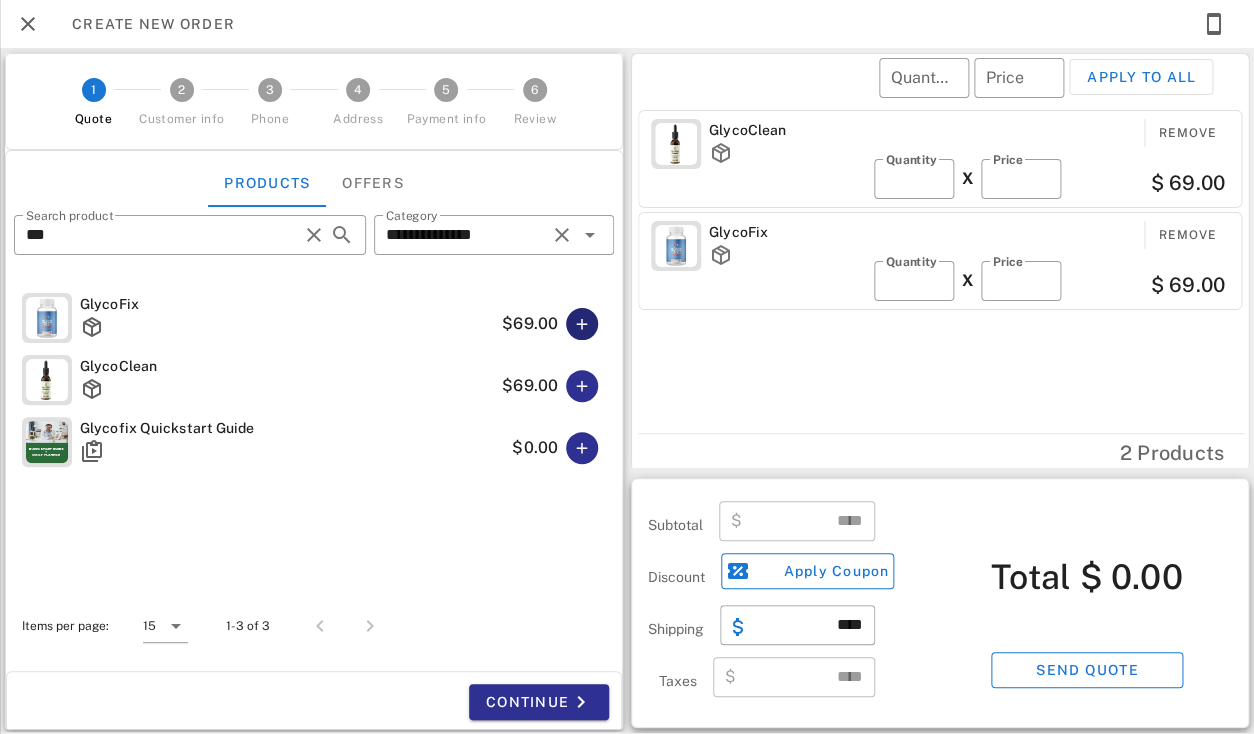 type 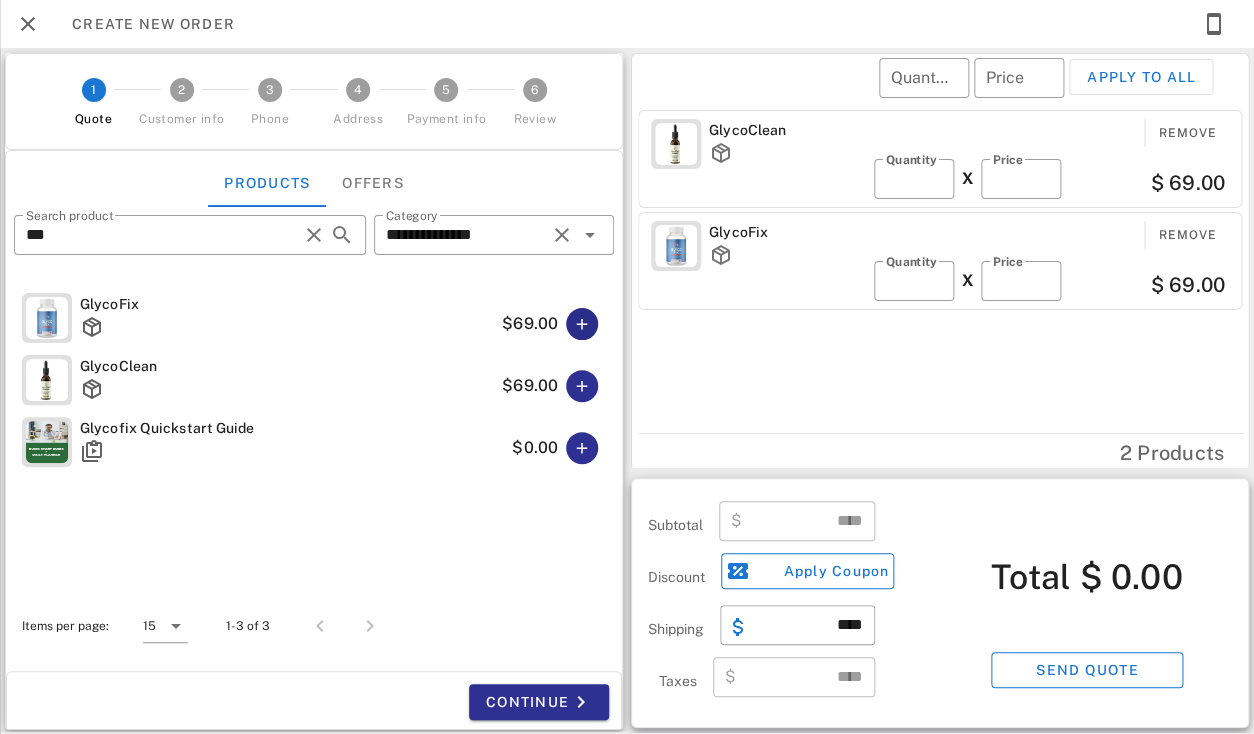 type on "******" 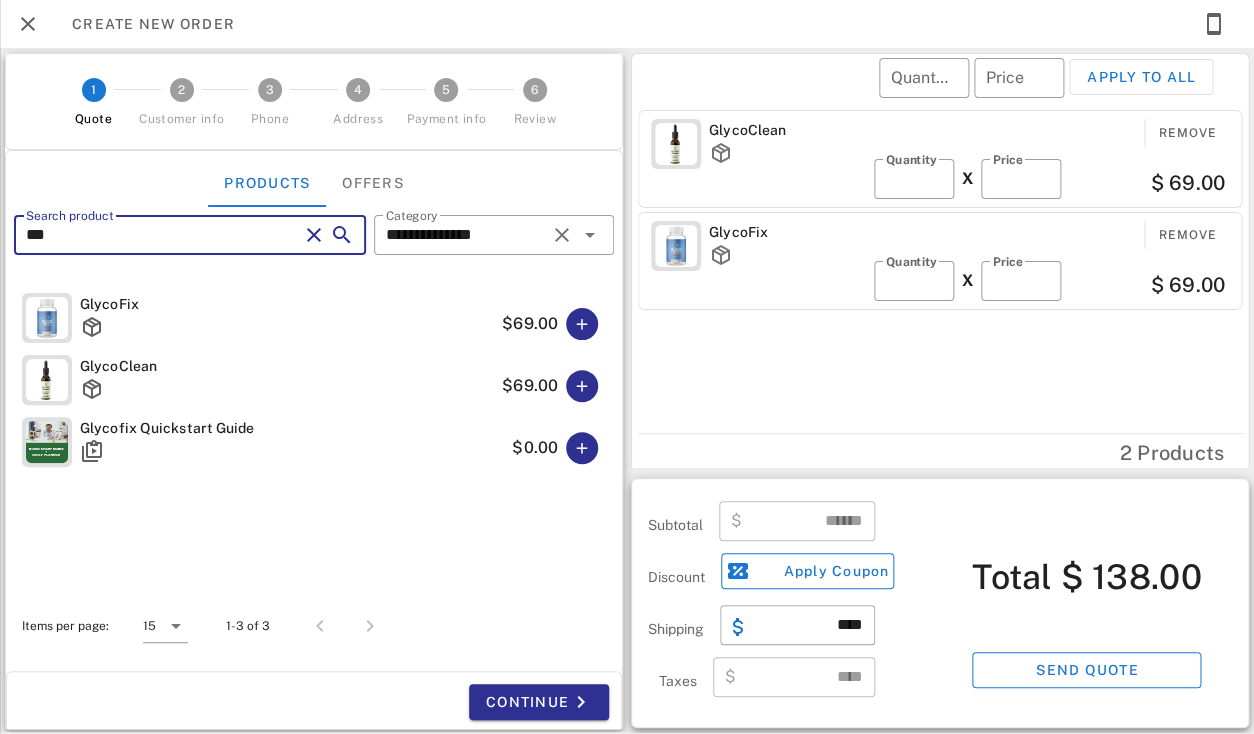 click on "***" at bounding box center [162, 235] 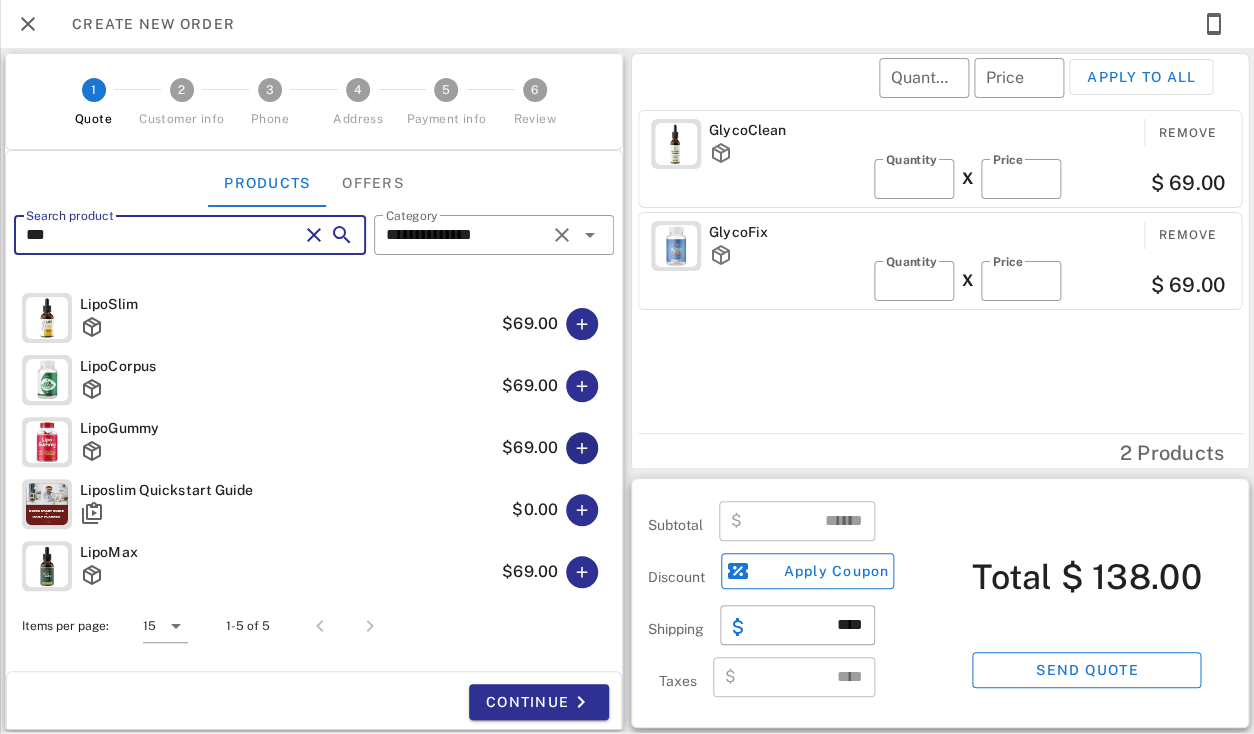 type on "***" 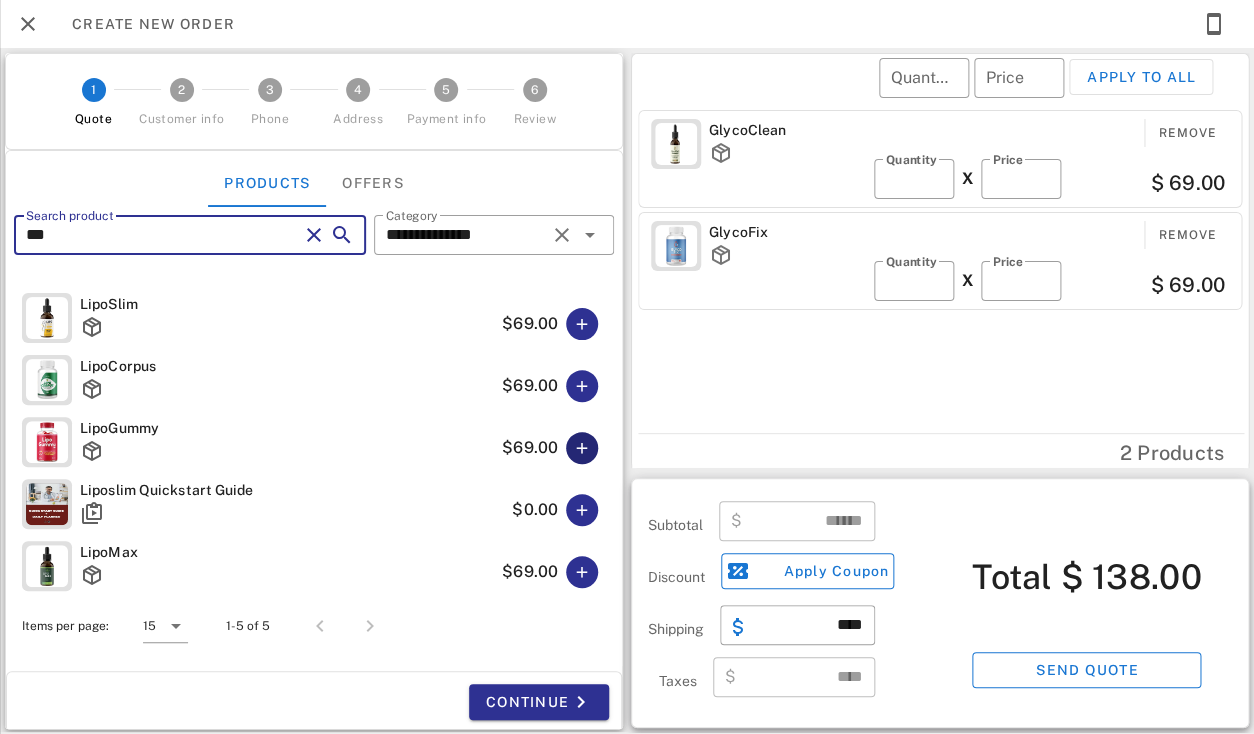 click at bounding box center (582, 448) 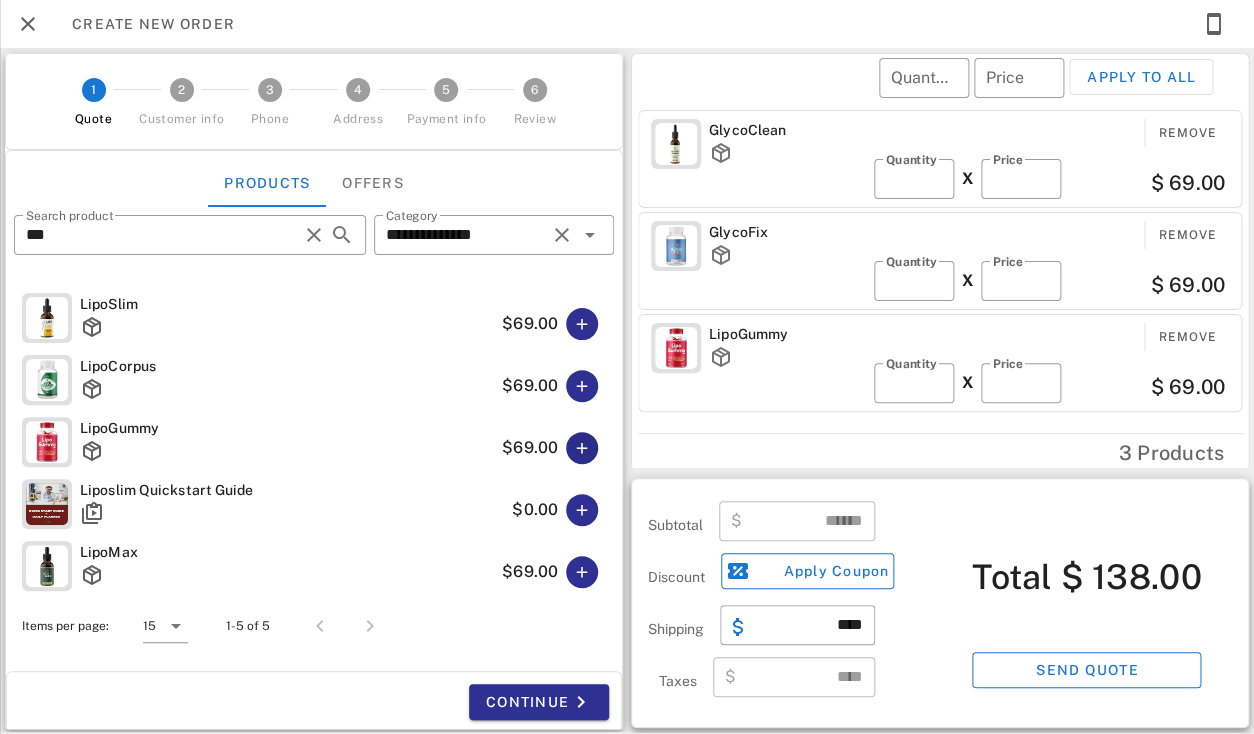 type on "******" 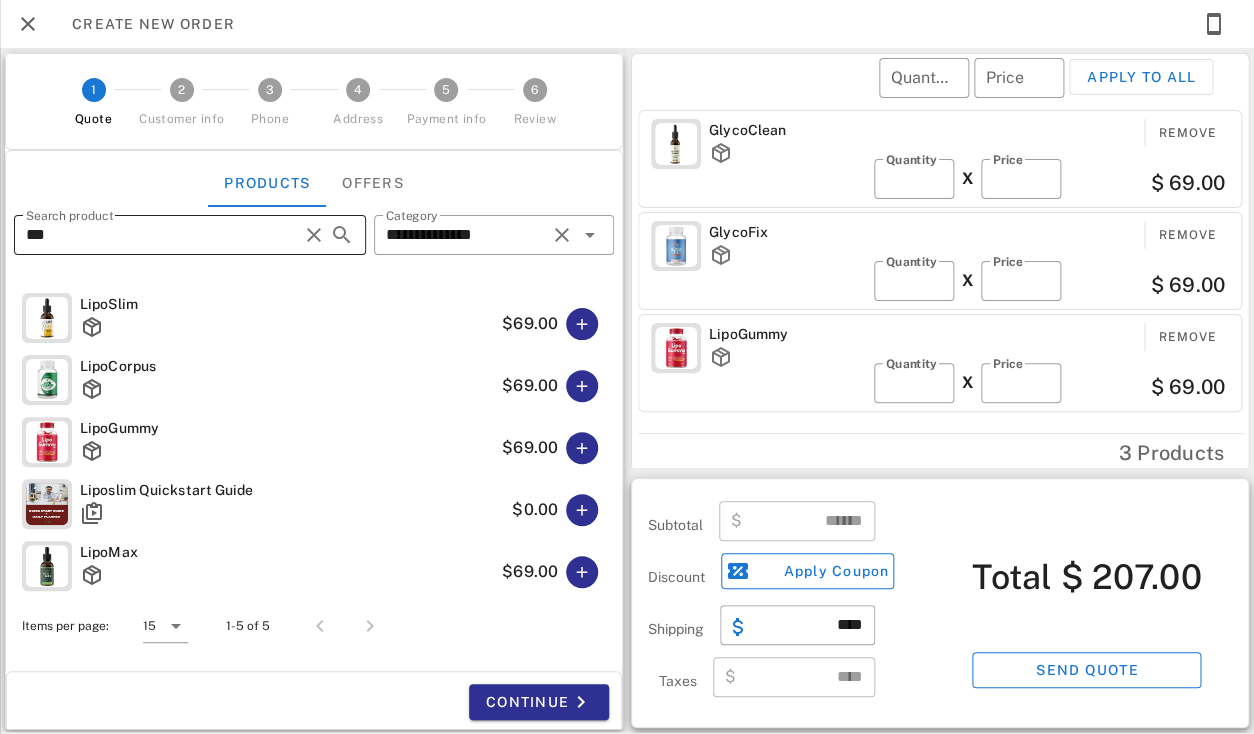 click on "***" at bounding box center [162, 235] 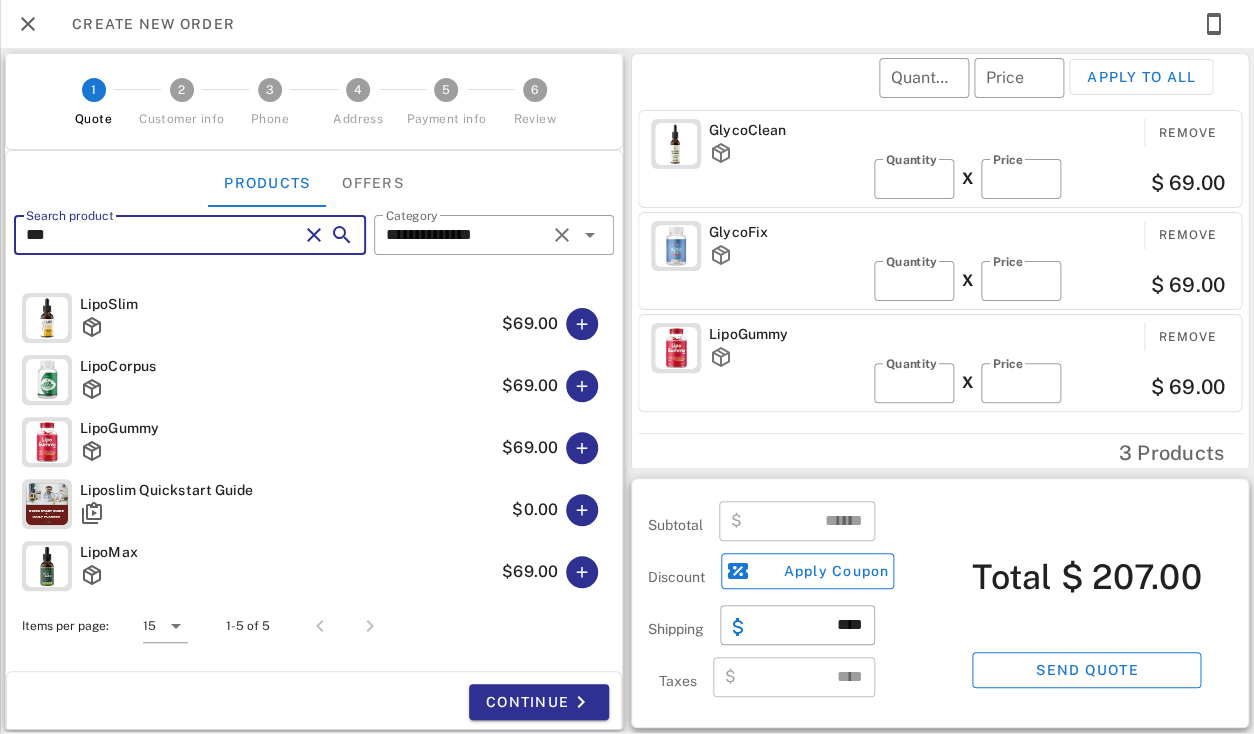 click on "***" at bounding box center [162, 235] 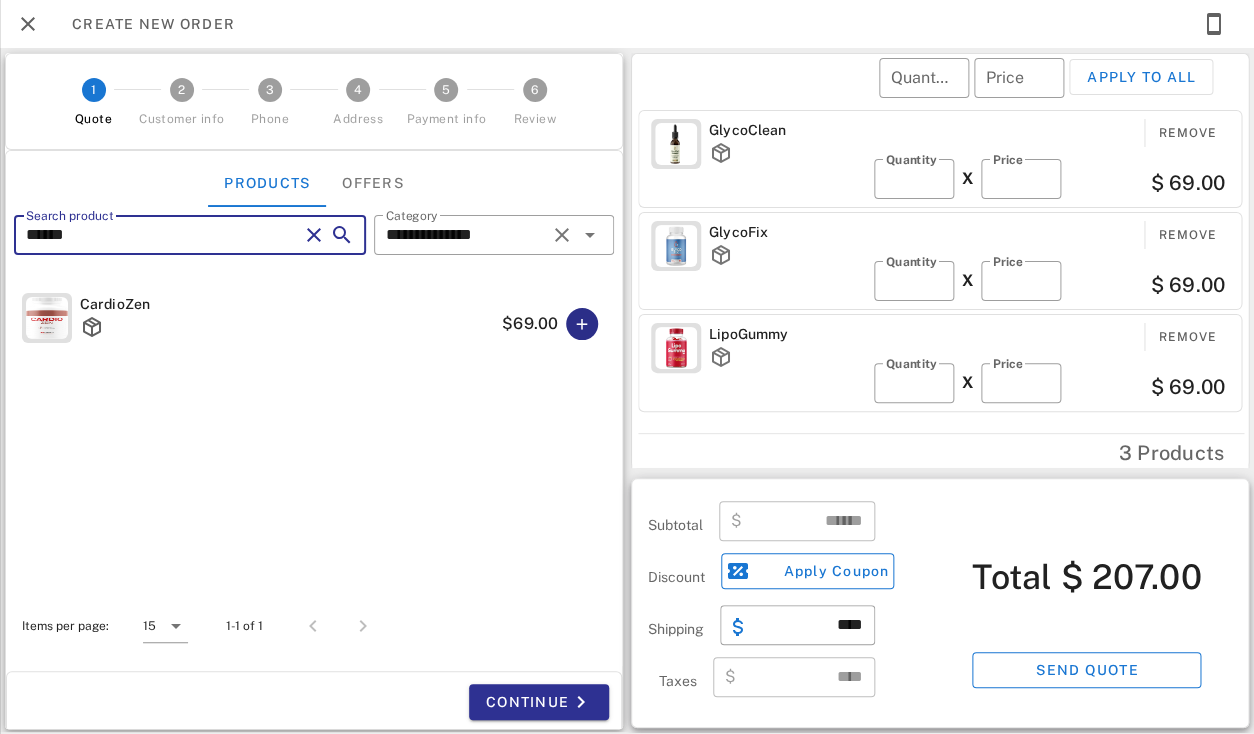 type on "******" 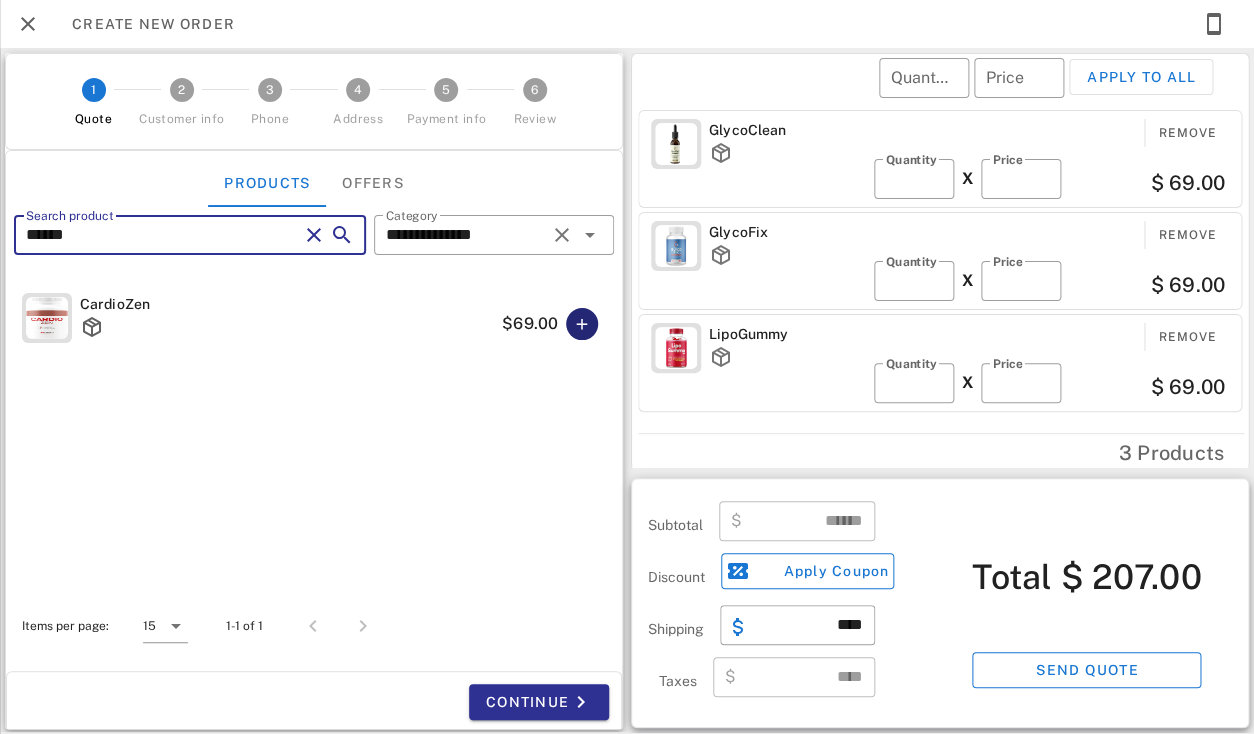 click at bounding box center (582, 324) 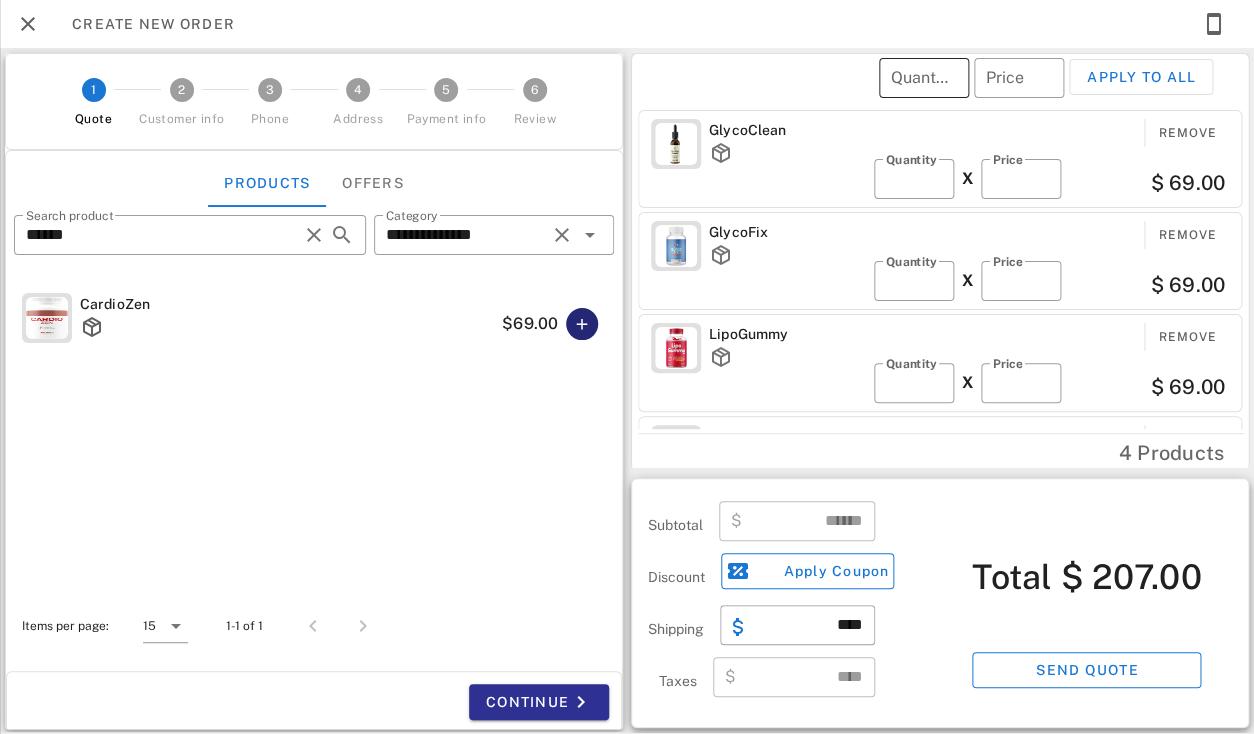 type on "******" 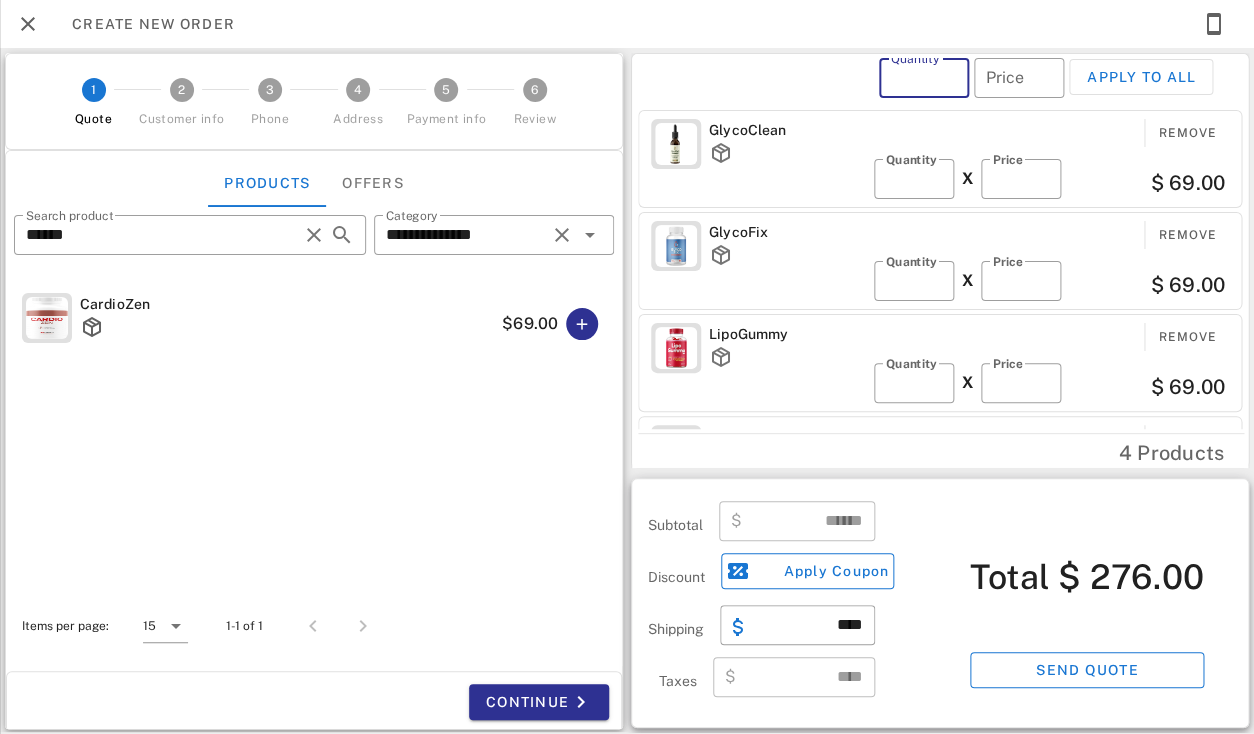 click on "Quantity" at bounding box center [924, 78] 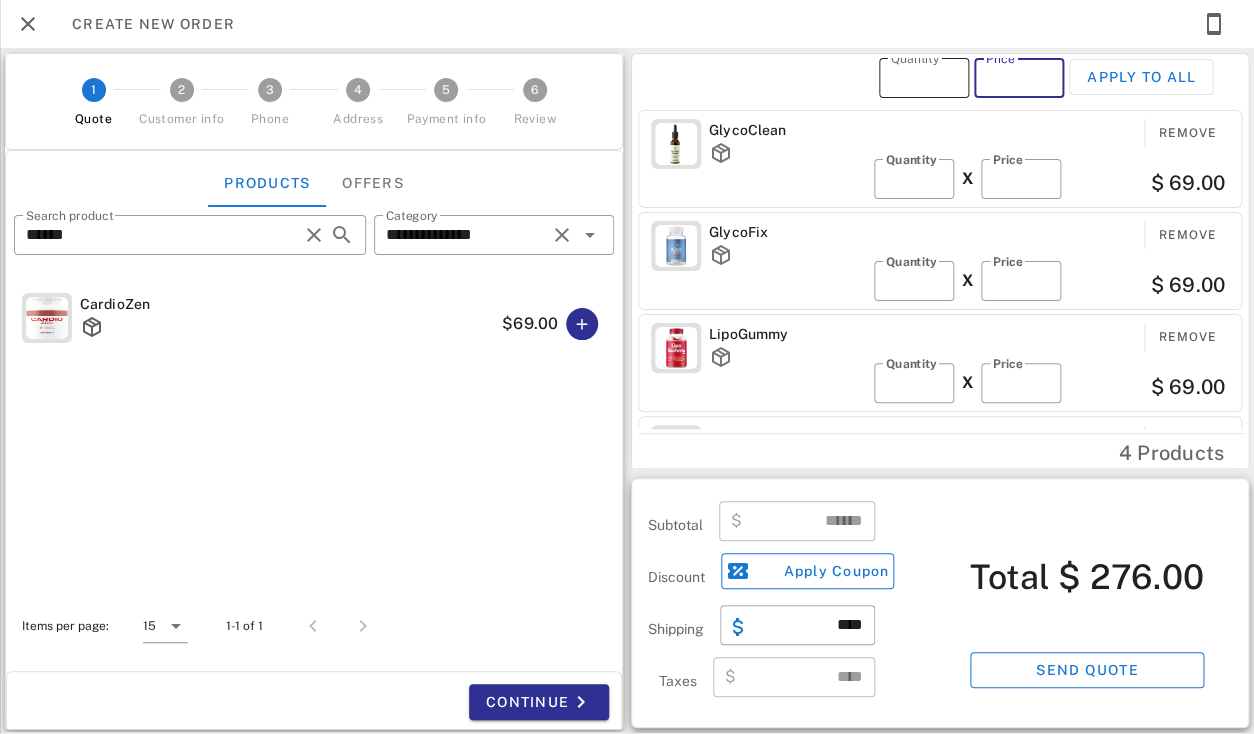 type on "**" 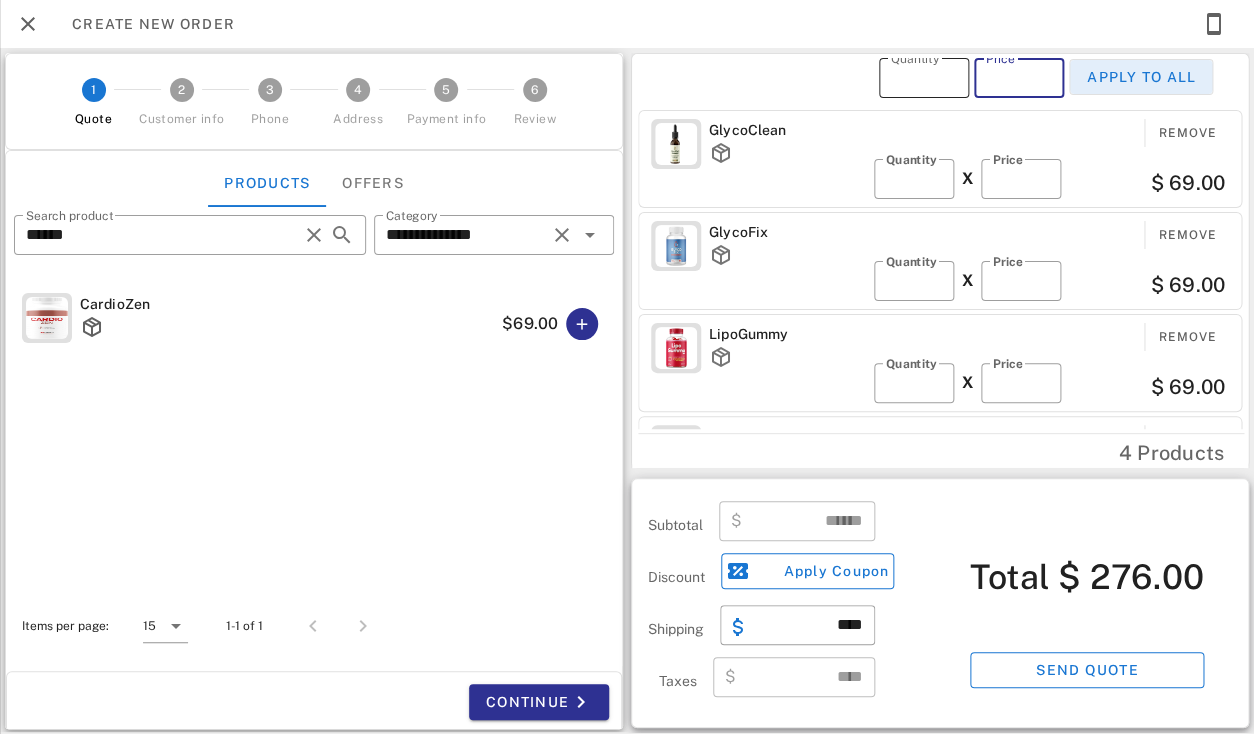 type 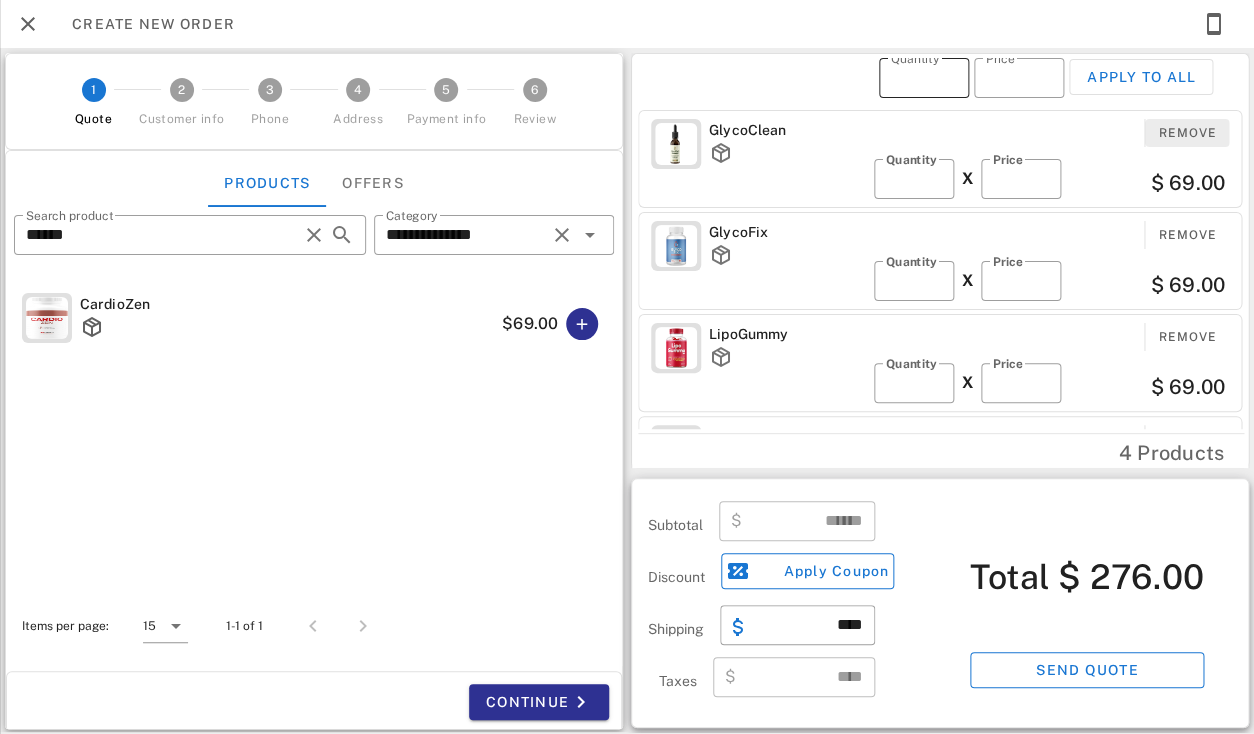 type 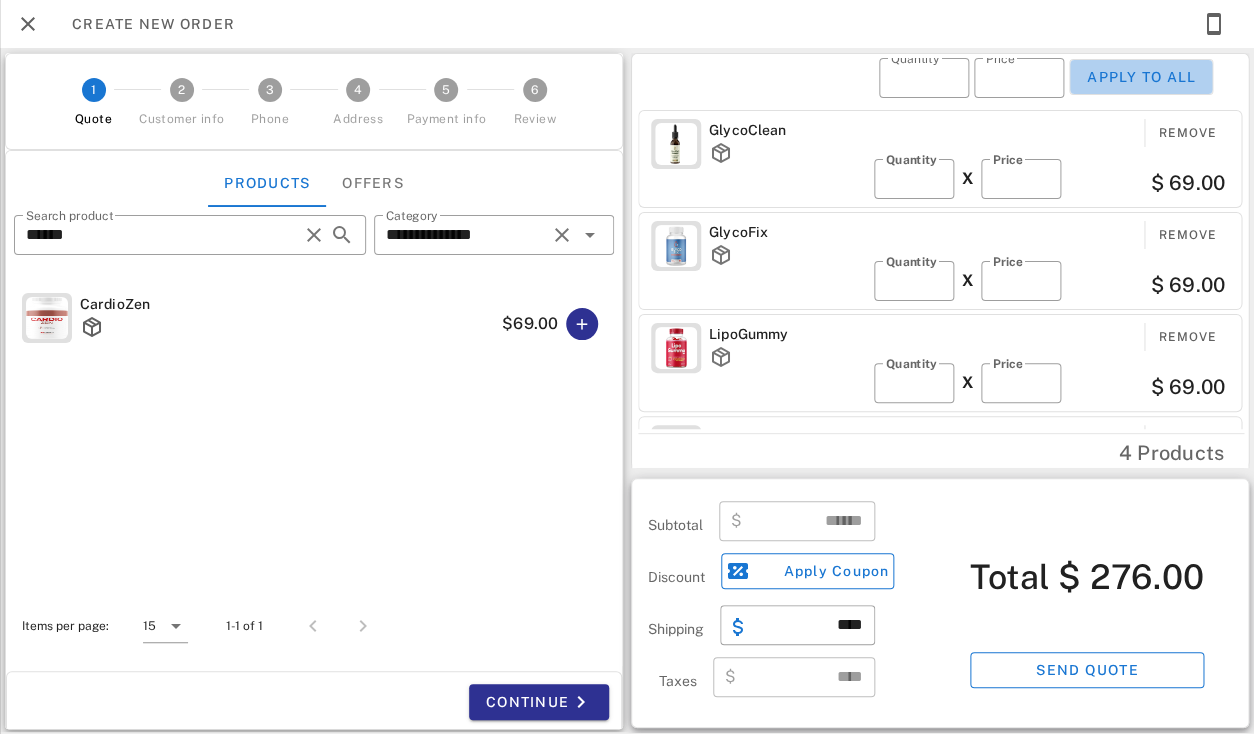click on "Apply to all" at bounding box center [1141, 77] 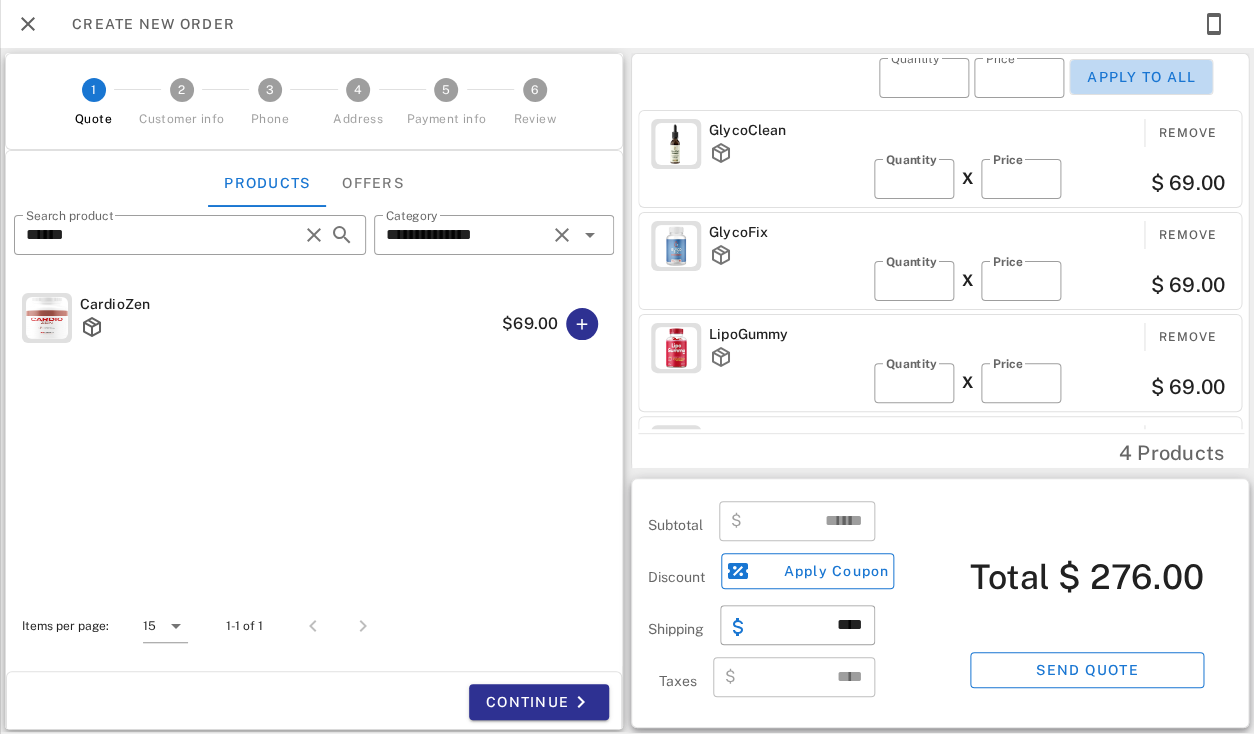 type on "*" 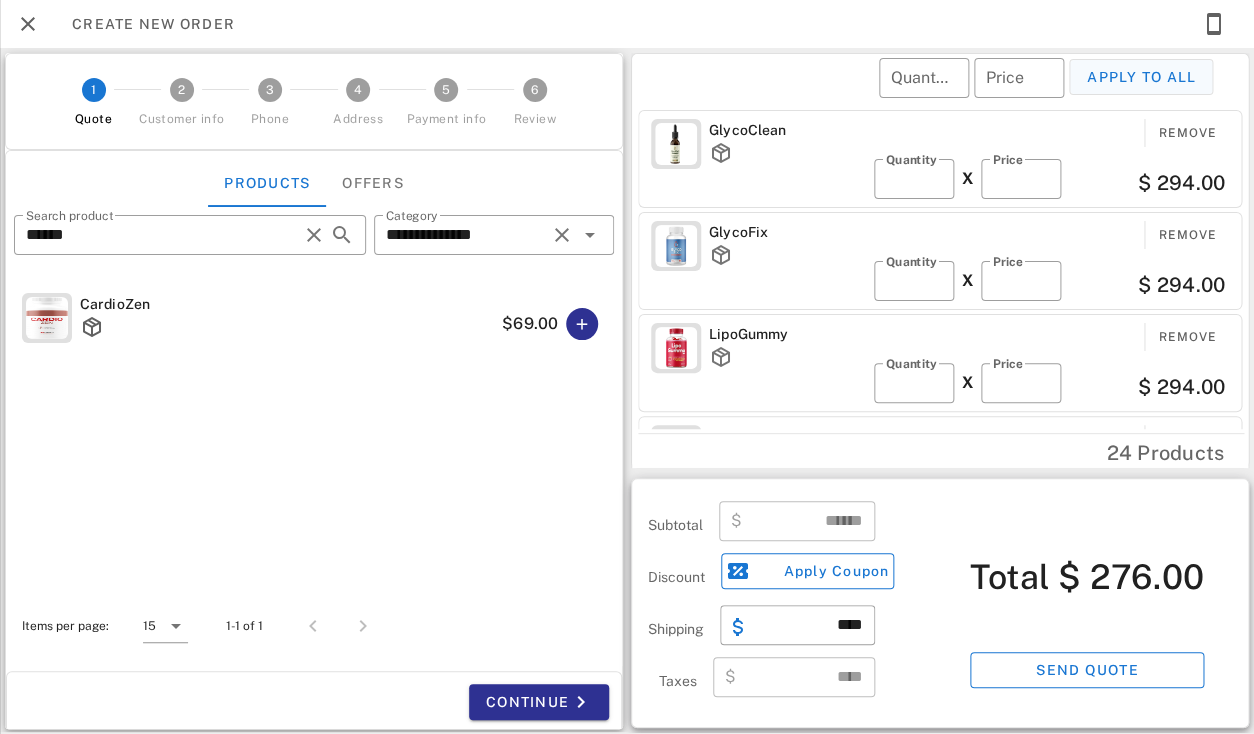 type on "*******" 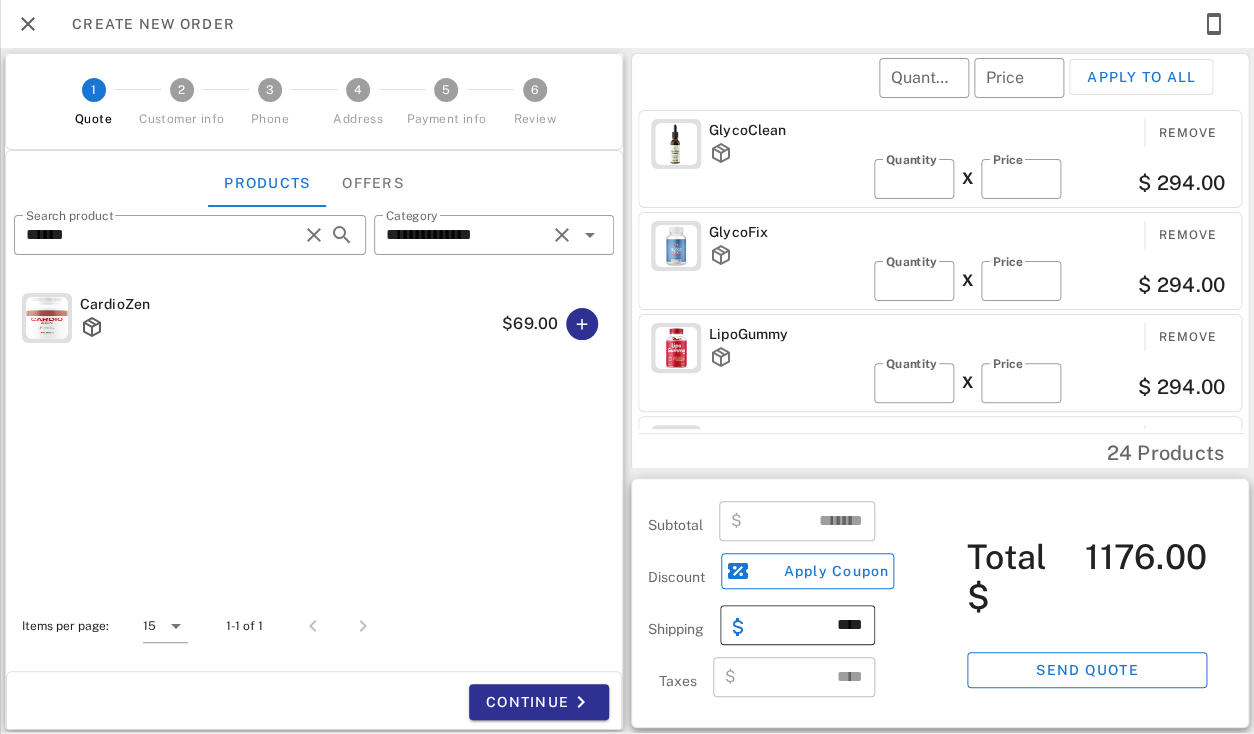 click on "****" at bounding box center (809, 625) 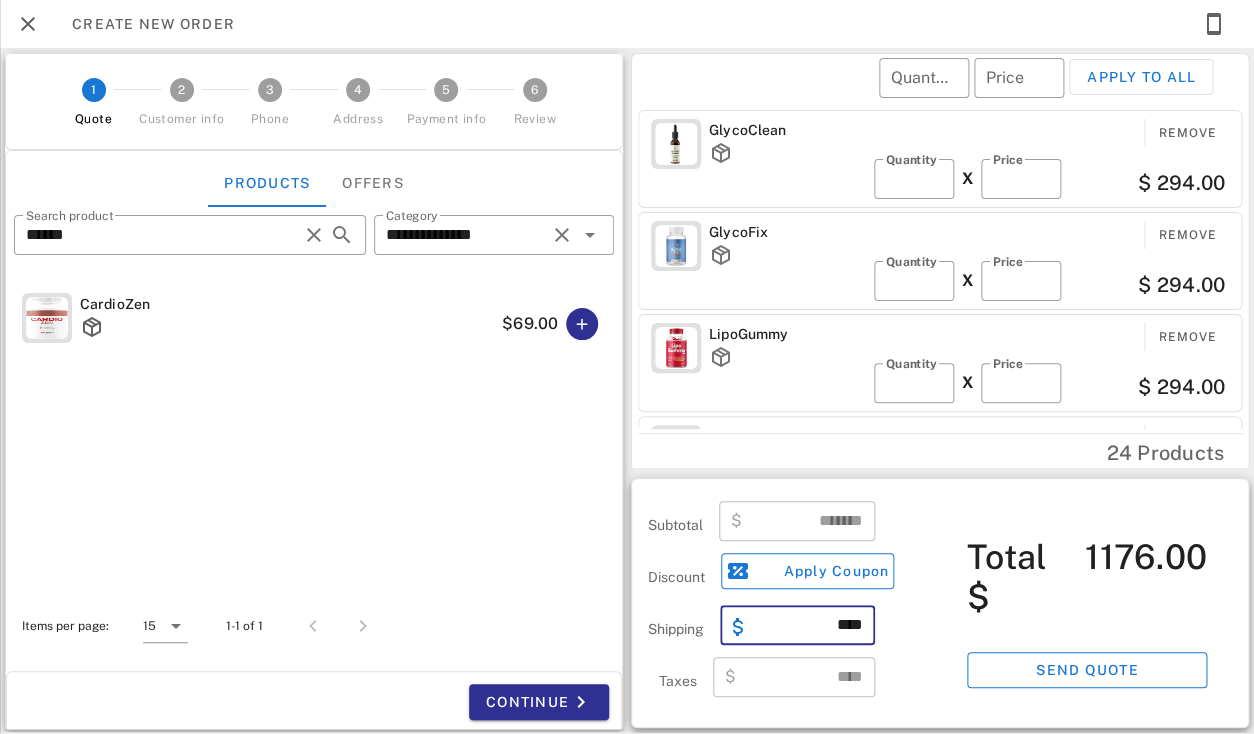 click on "****" at bounding box center (809, 625) 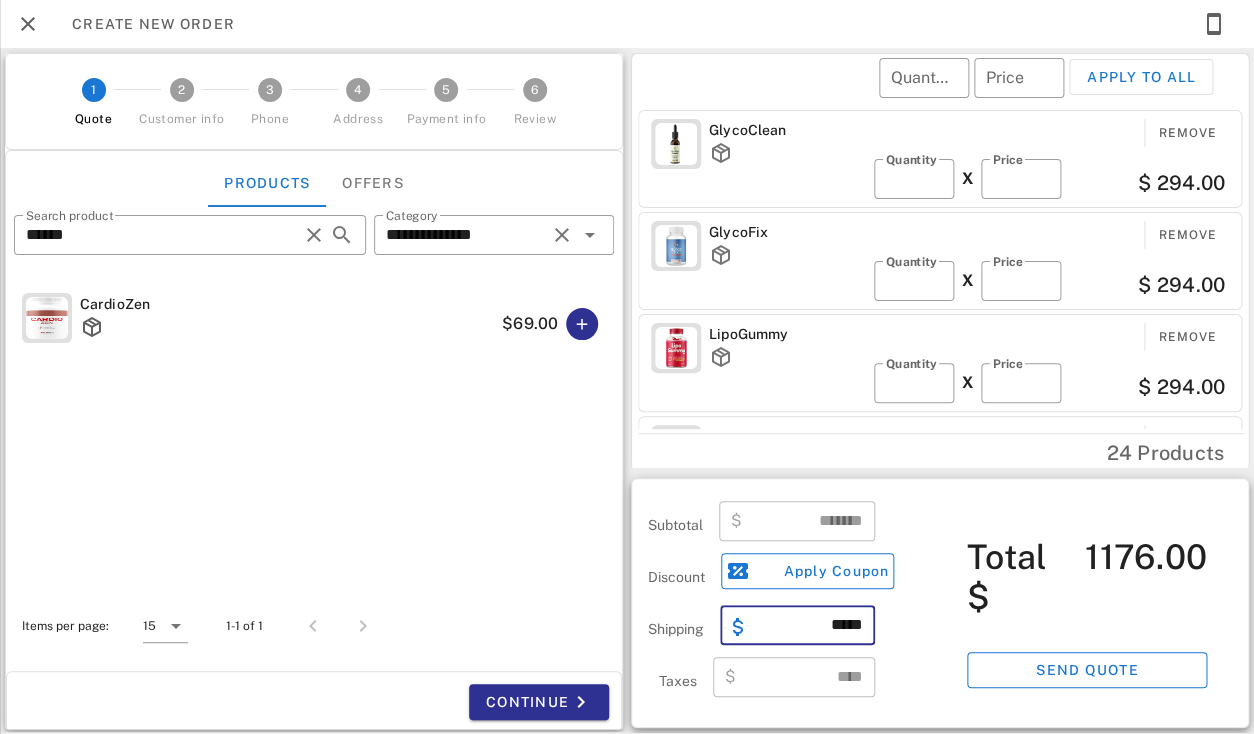 type on "*****" 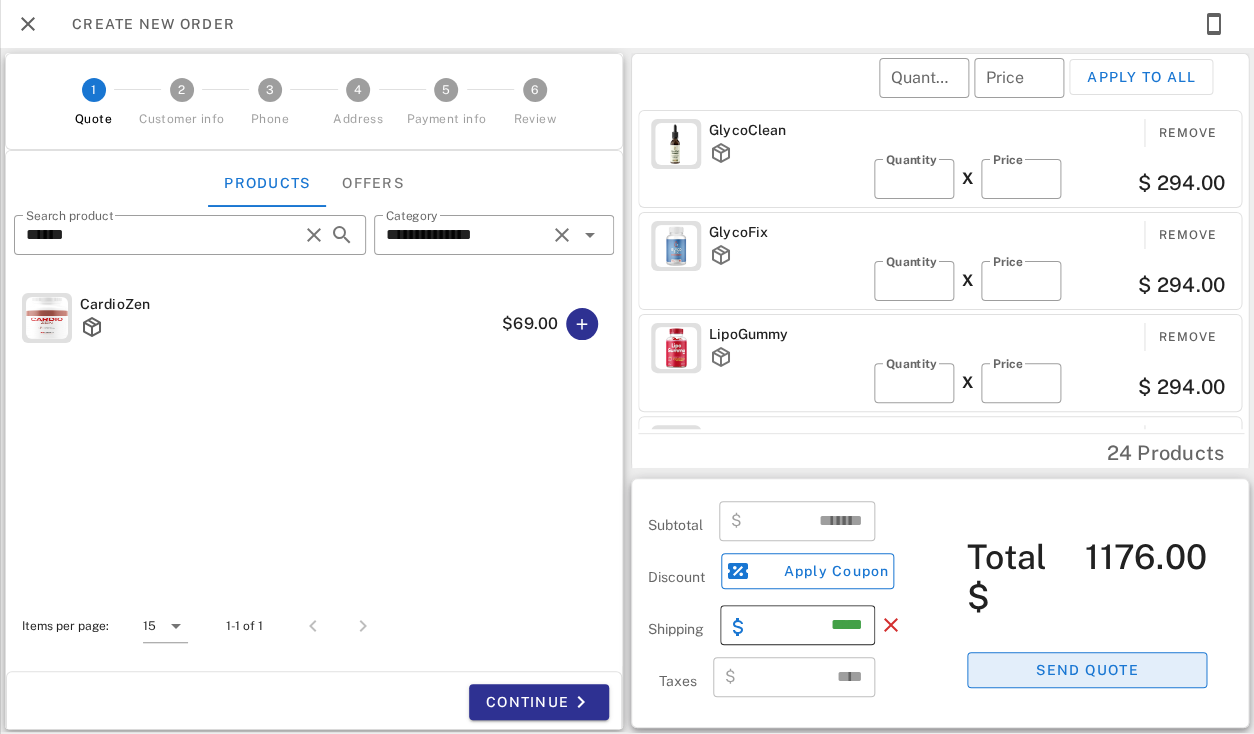 type 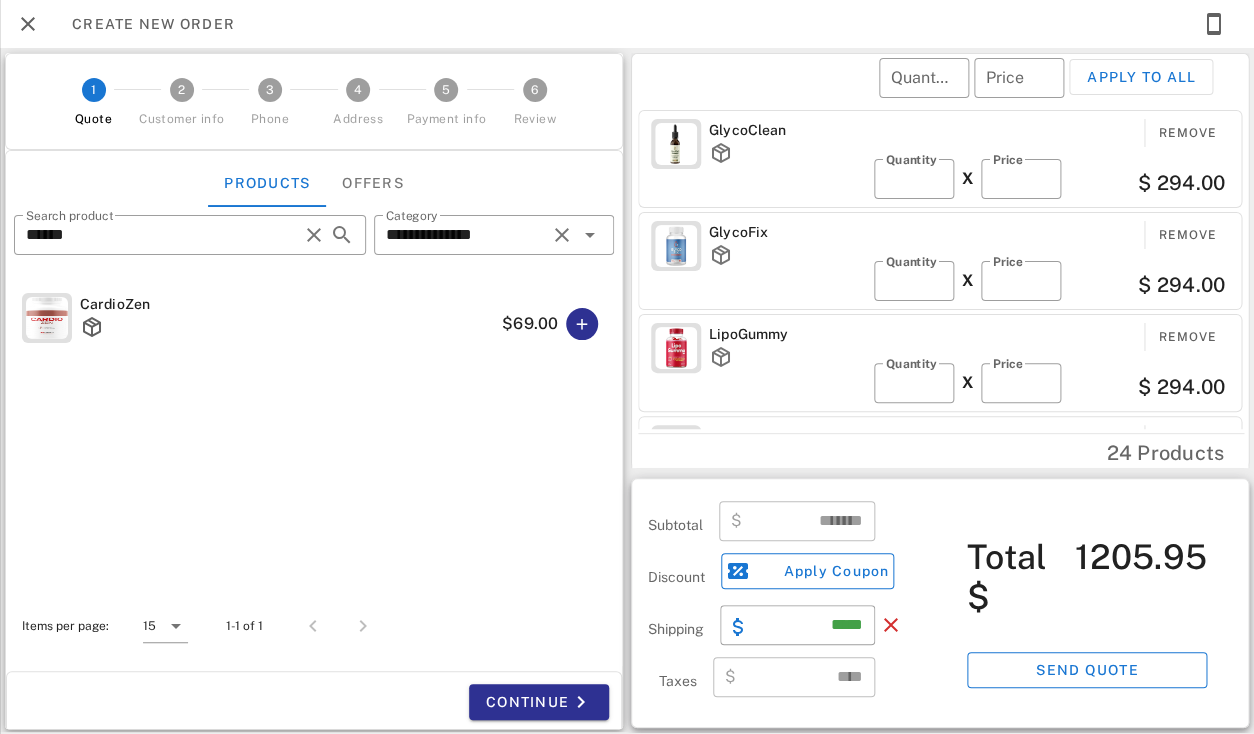 scroll, scrollTop: 90, scrollLeft: 0, axis: vertical 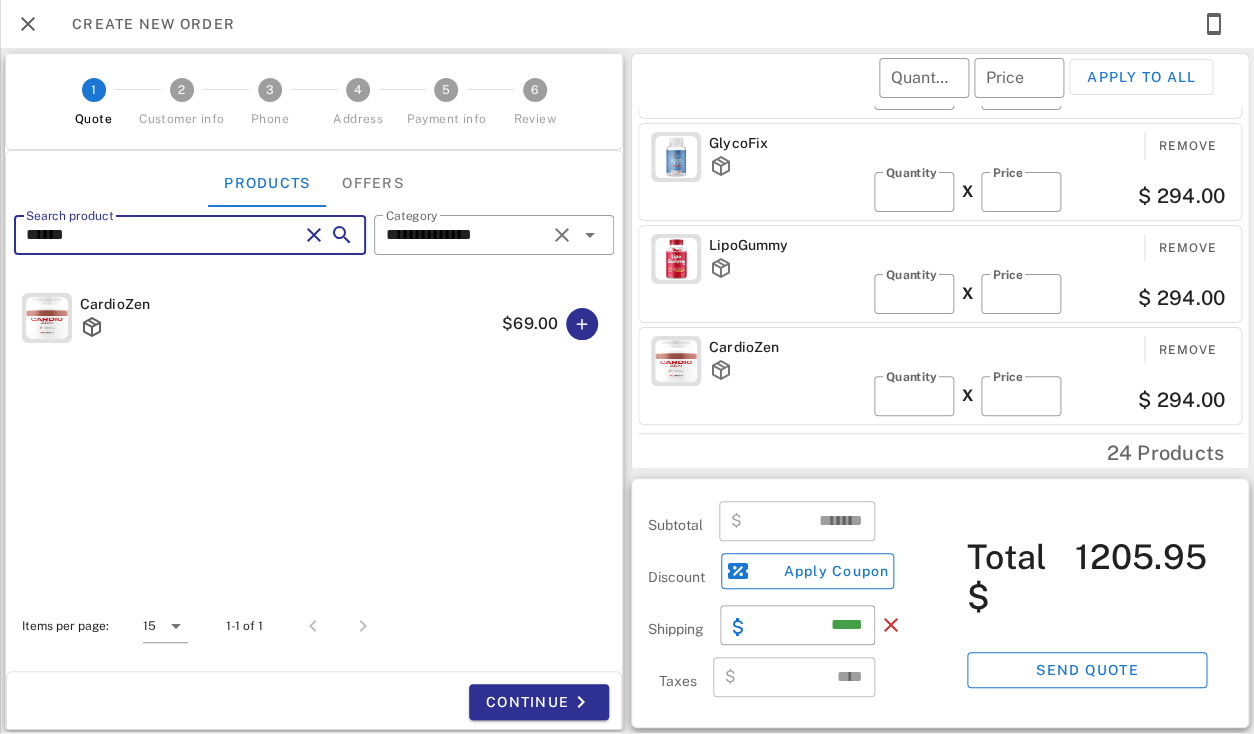 click on "******" at bounding box center (162, 235) 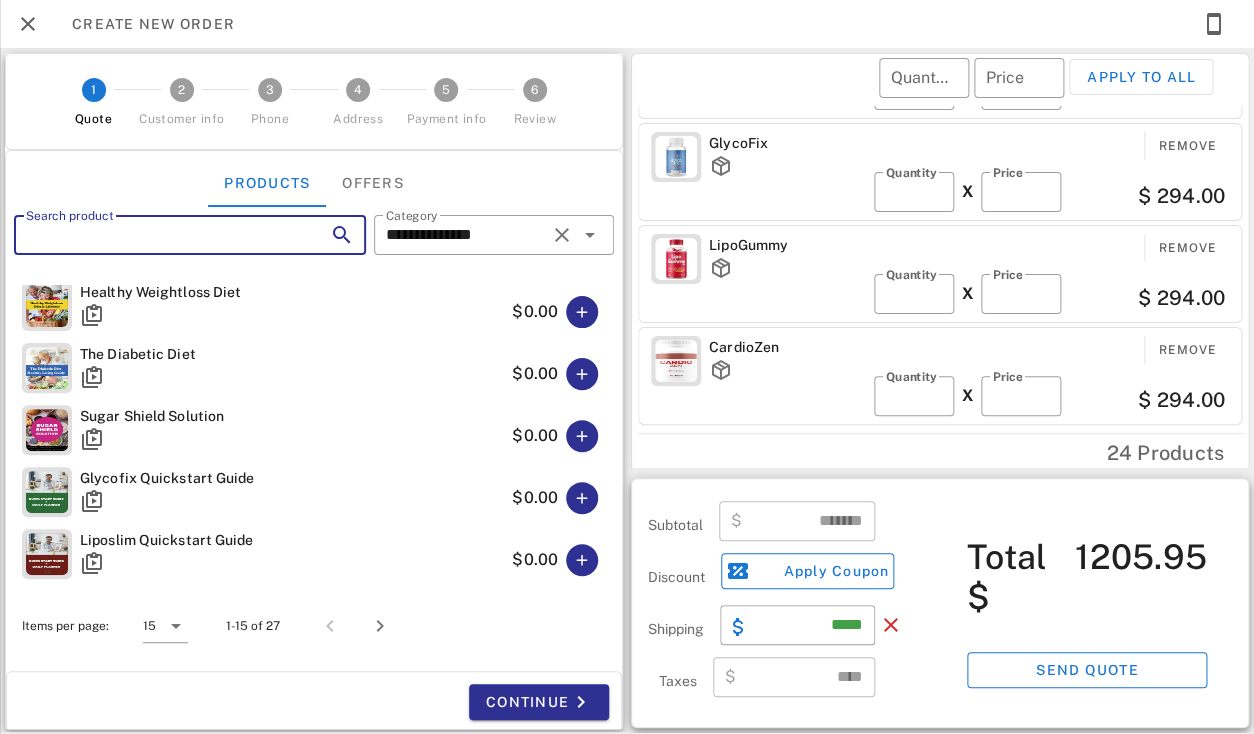 scroll, scrollTop: 632, scrollLeft: 0, axis: vertical 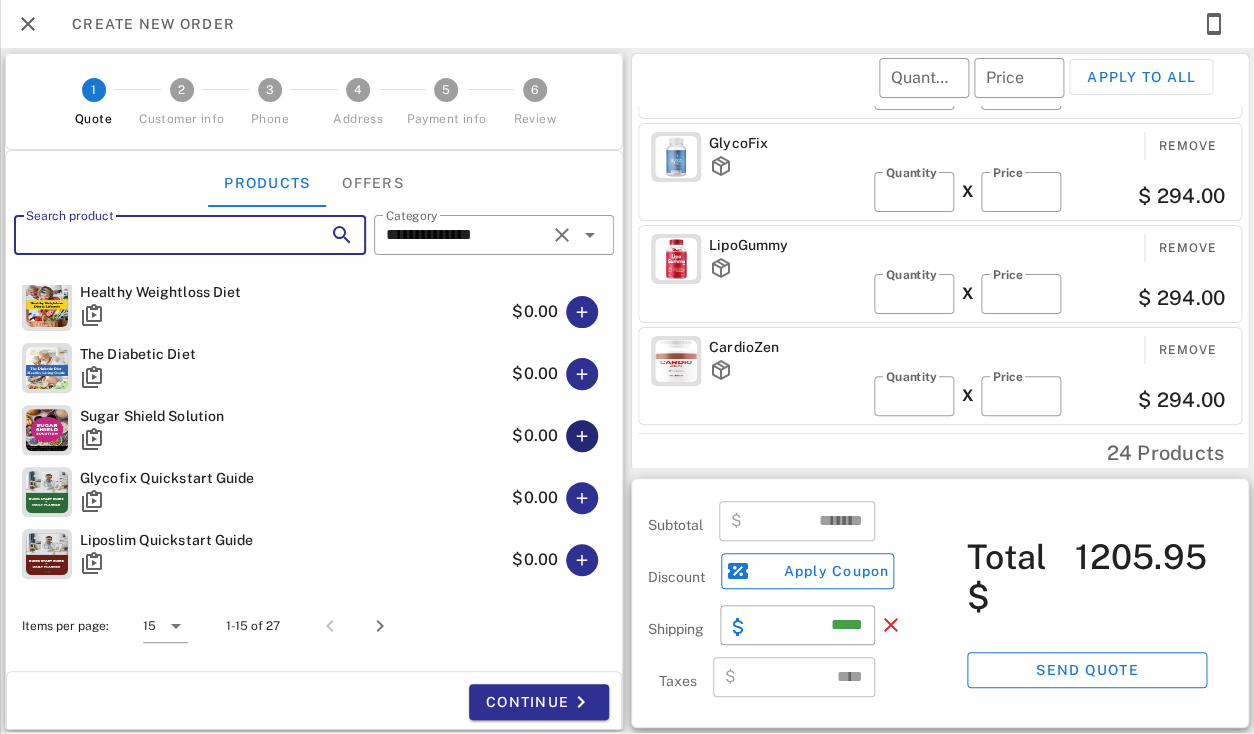 click at bounding box center (582, 436) 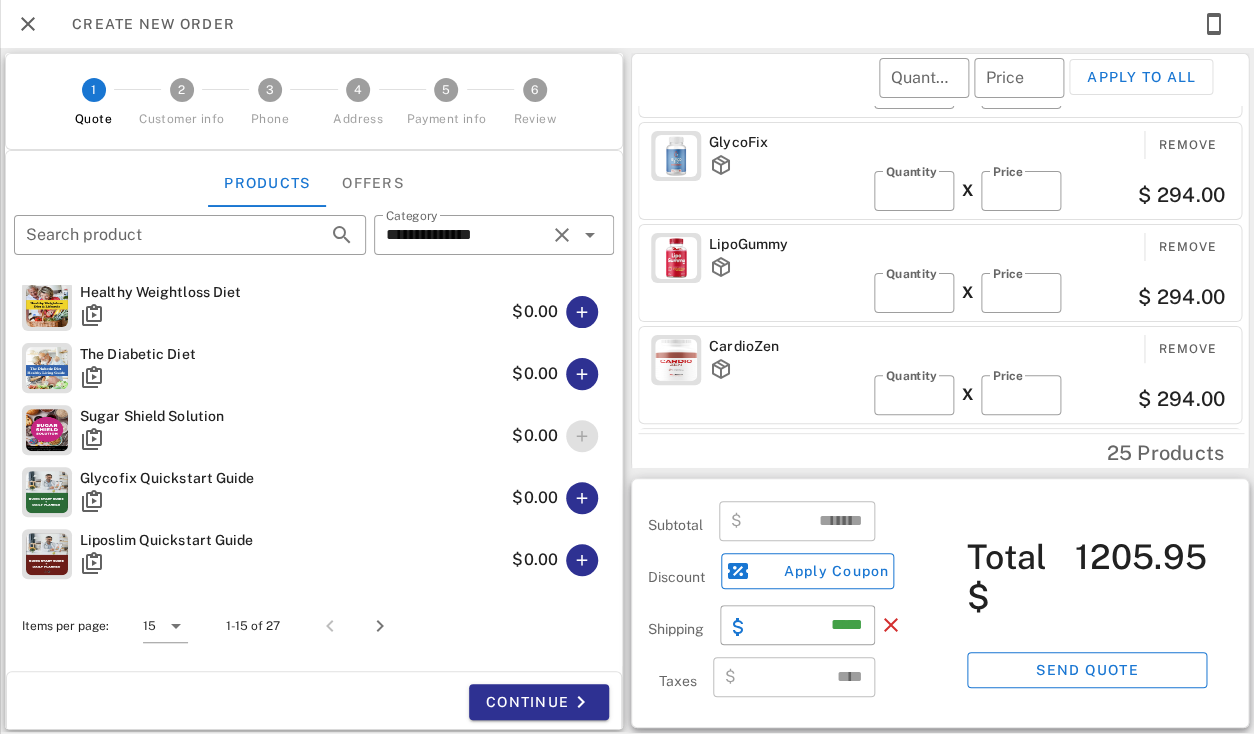 scroll, scrollTop: 638, scrollLeft: 0, axis: vertical 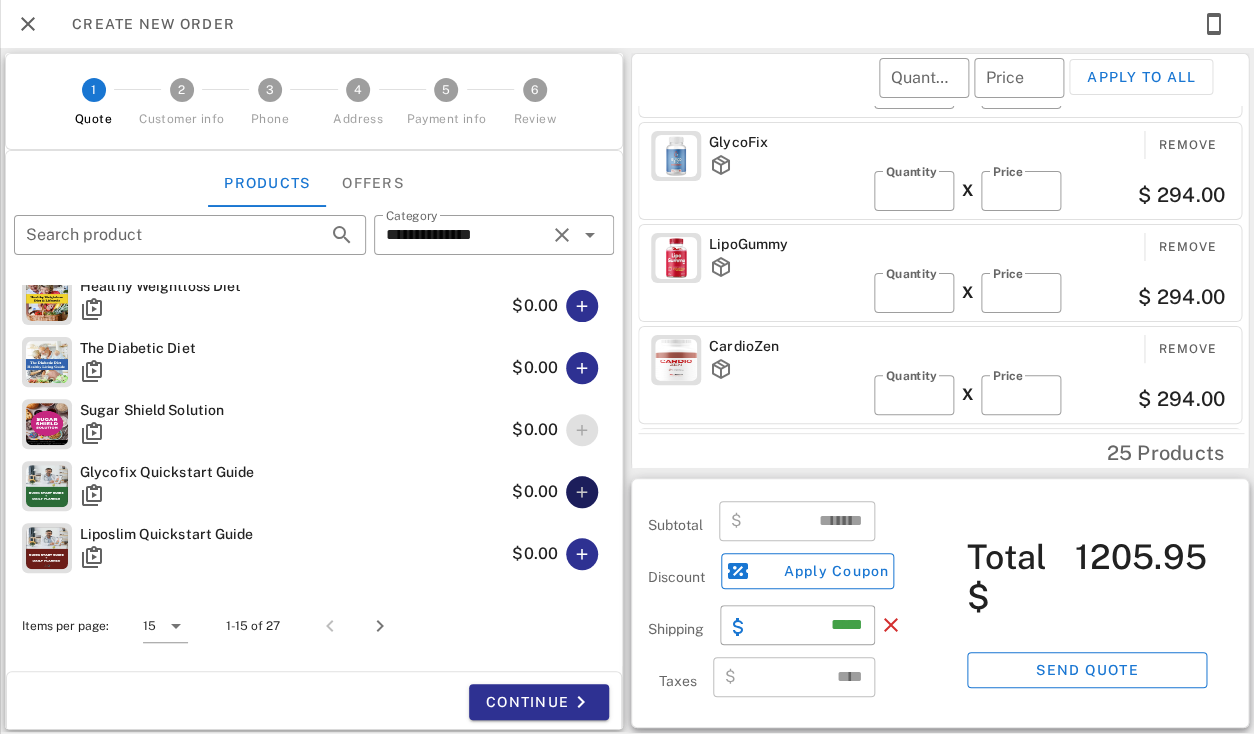 click at bounding box center (582, 492) 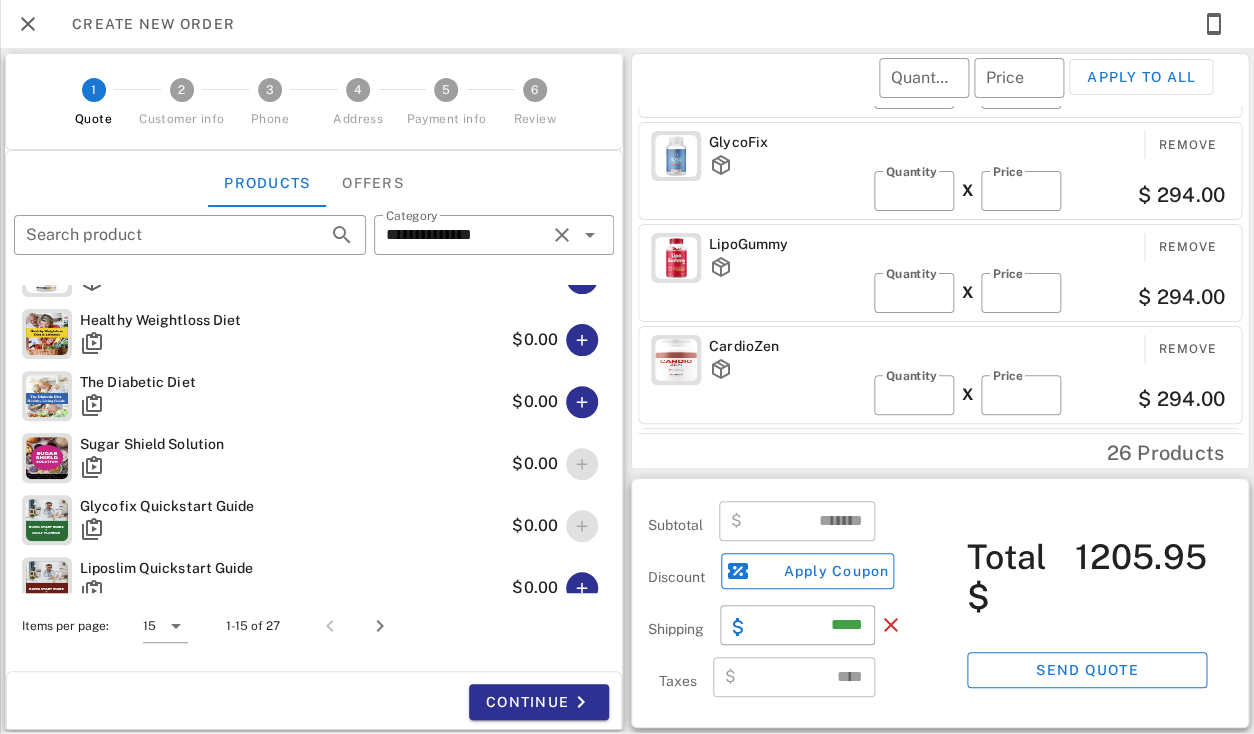 scroll, scrollTop: 638, scrollLeft: 0, axis: vertical 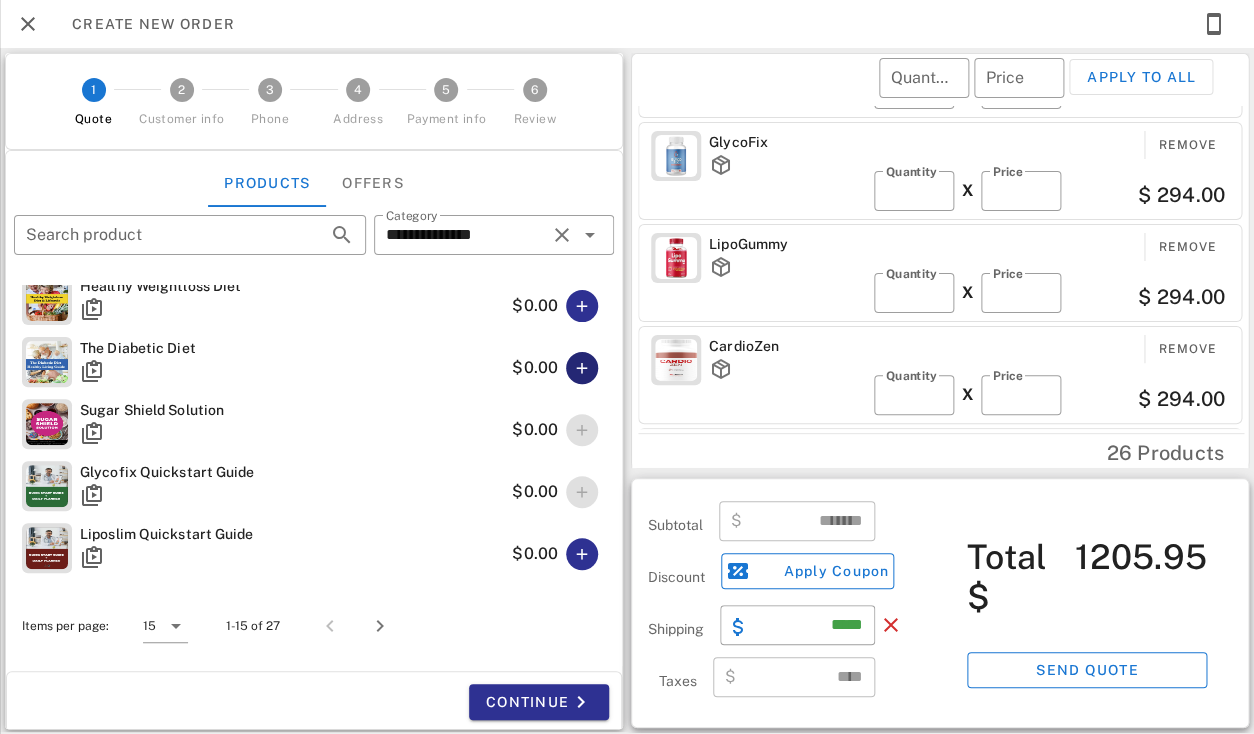 click at bounding box center [582, 368] 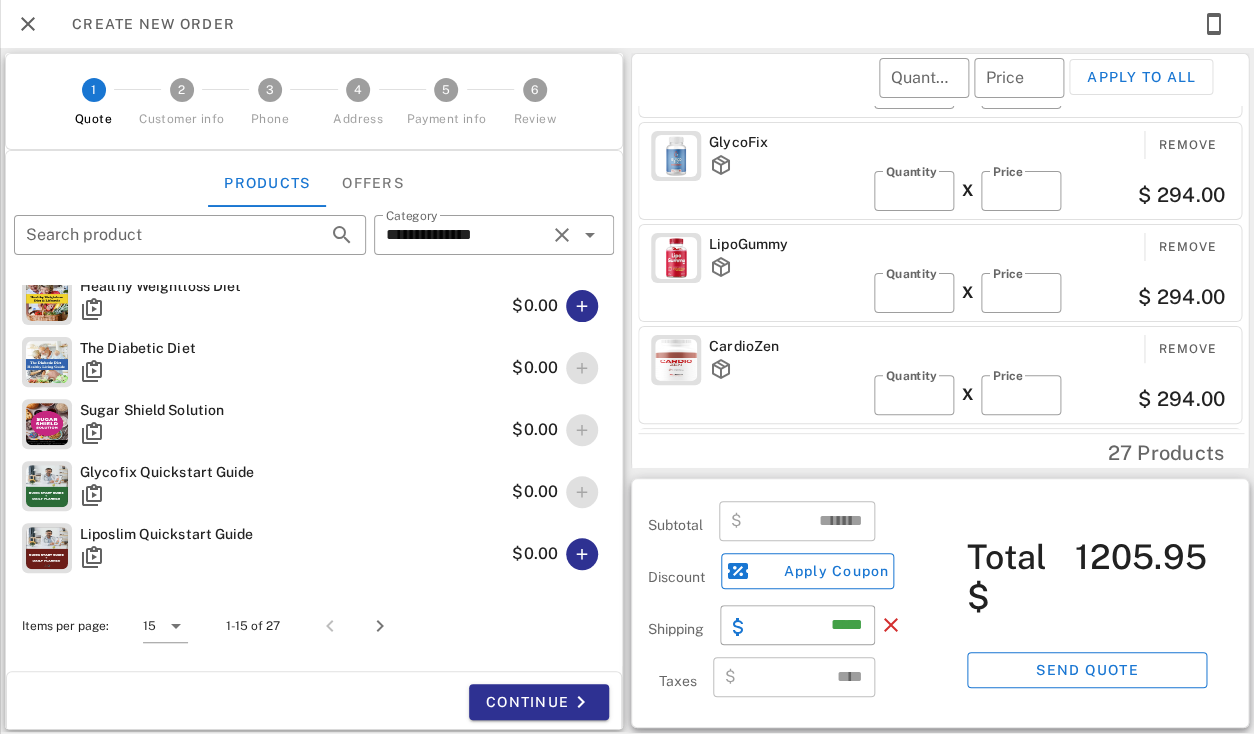 scroll, scrollTop: 999761, scrollLeft: 999619, axis: both 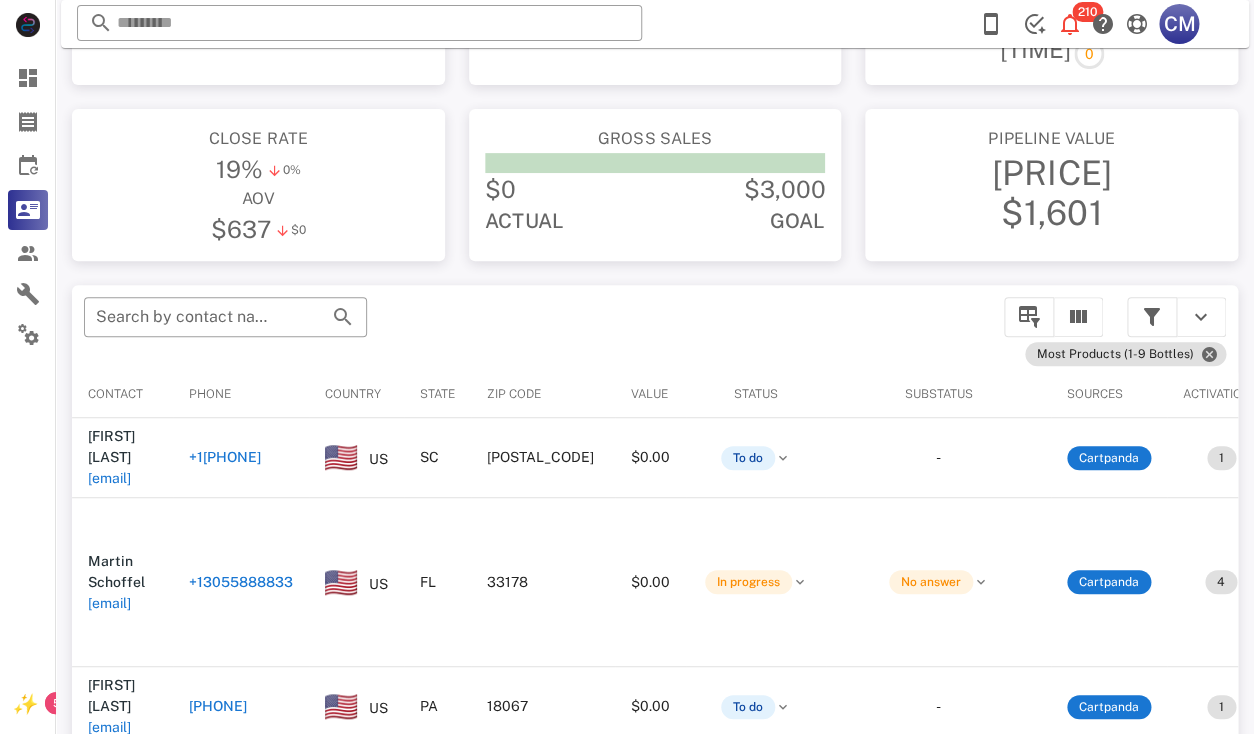 click on "+13049200469" at bounding box center (241, 458) 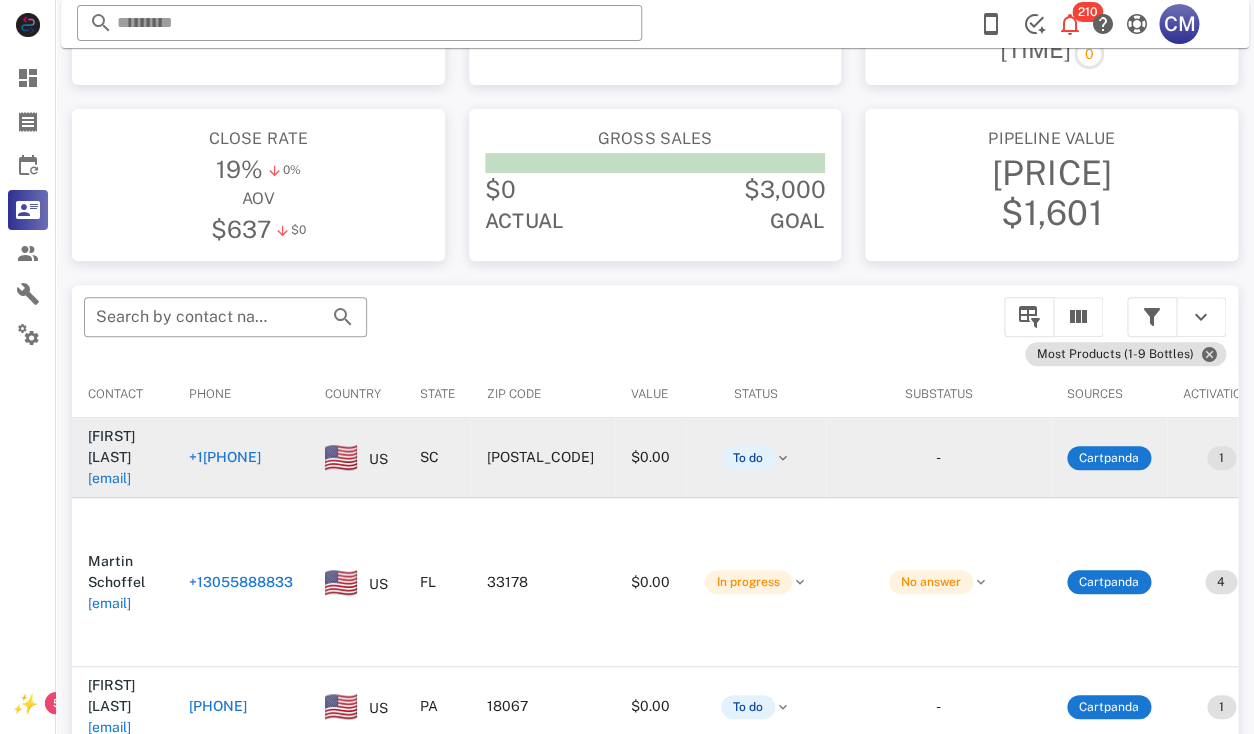 click on "lazybones58@gmail.com" at bounding box center (109, 478) 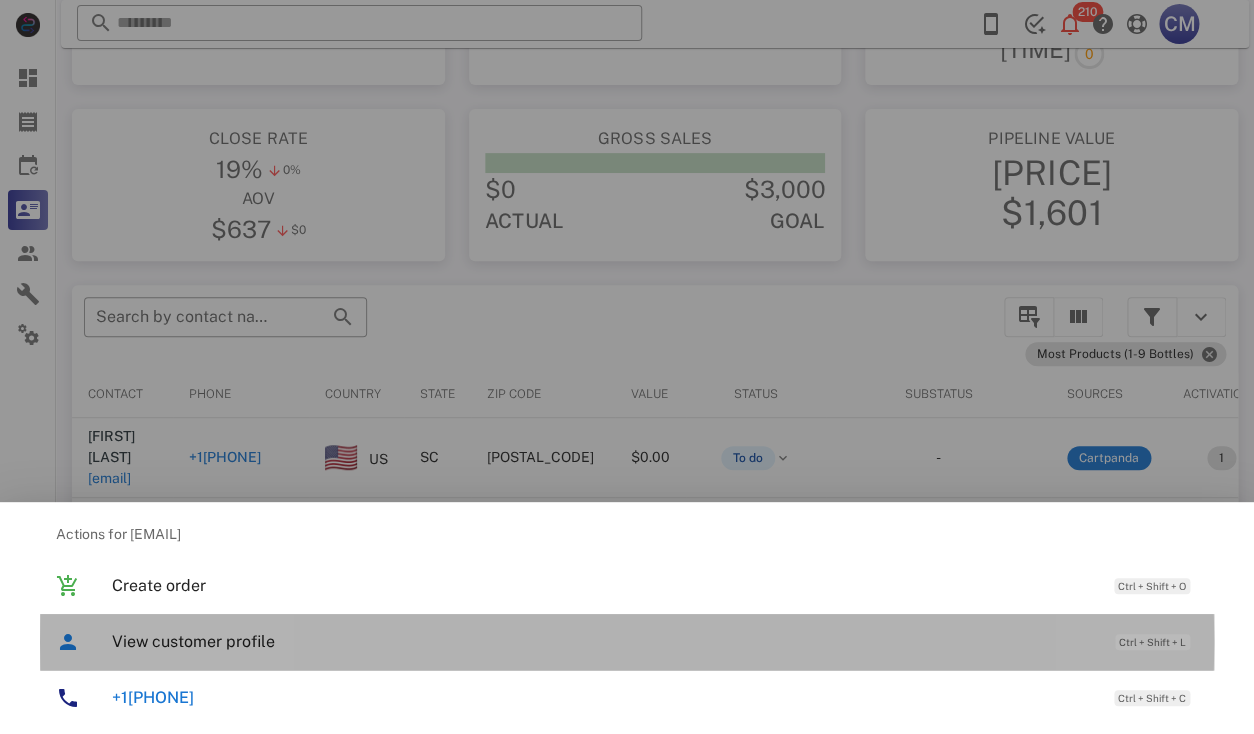 click on "View customer profile Ctrl + Shift + L" at bounding box center (655, 641) 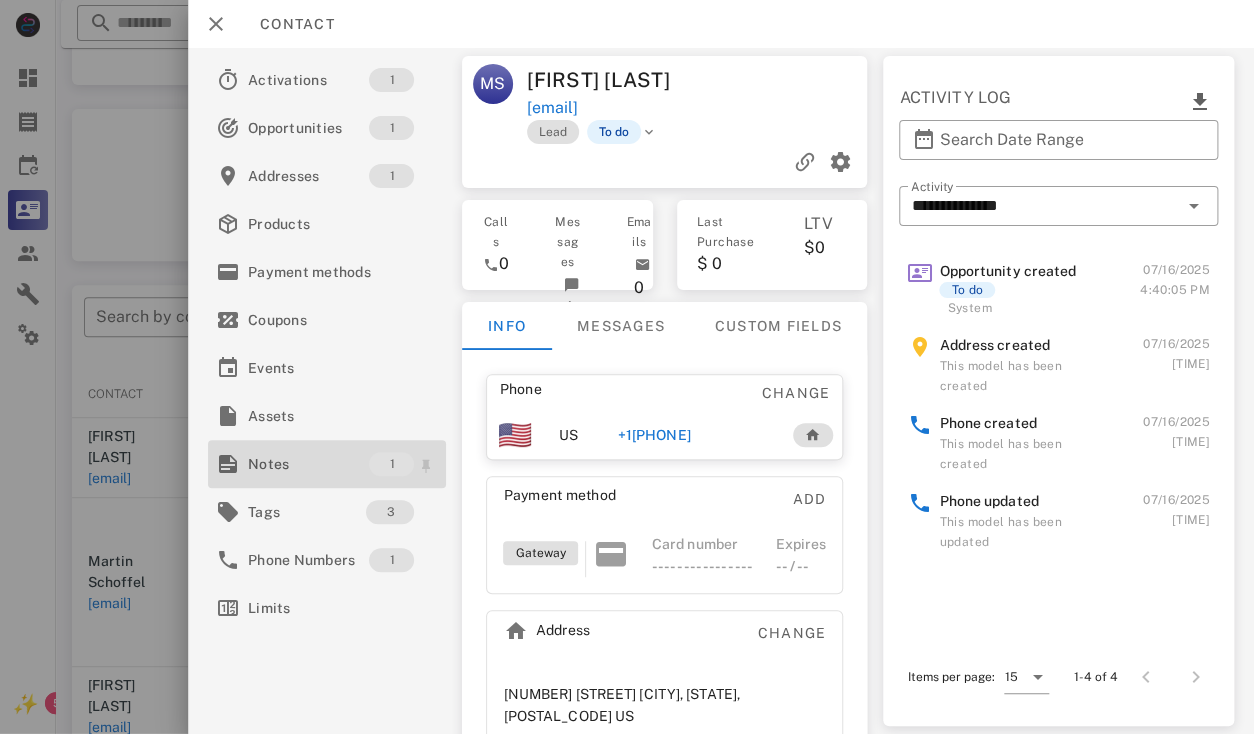 click on "Notes" at bounding box center [308, 464] 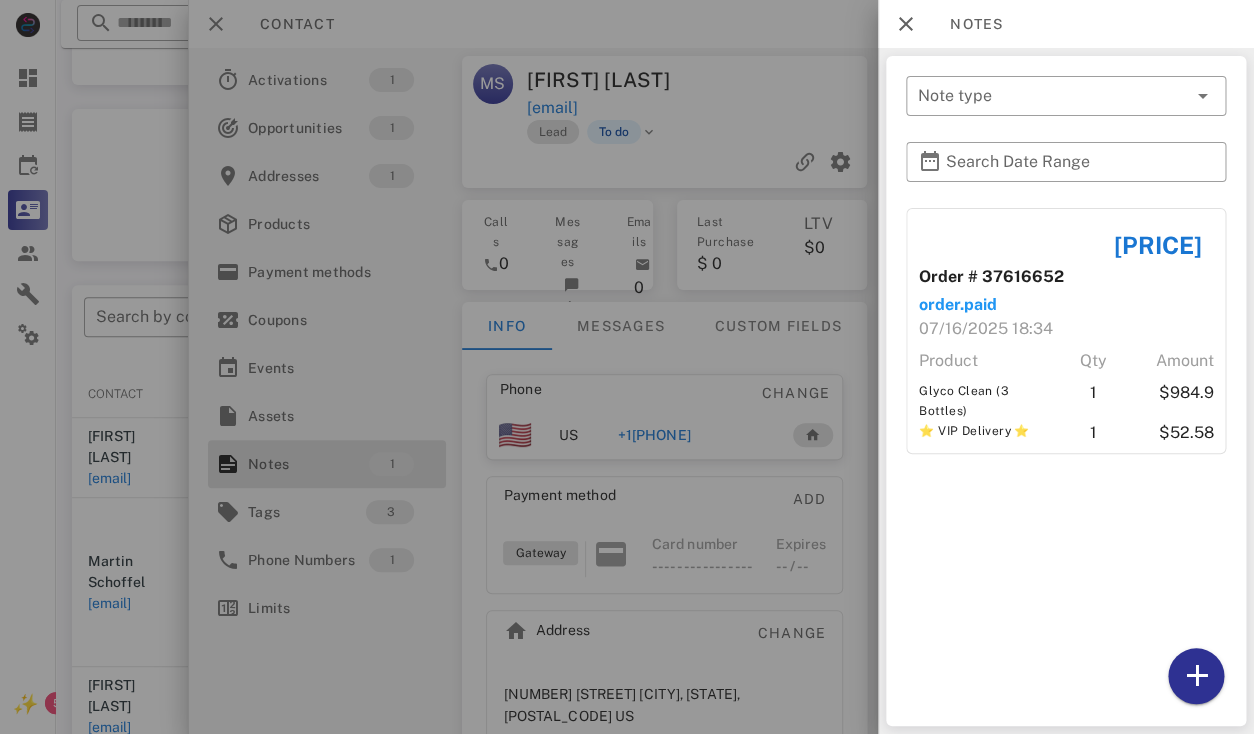 click at bounding box center (627, 367) 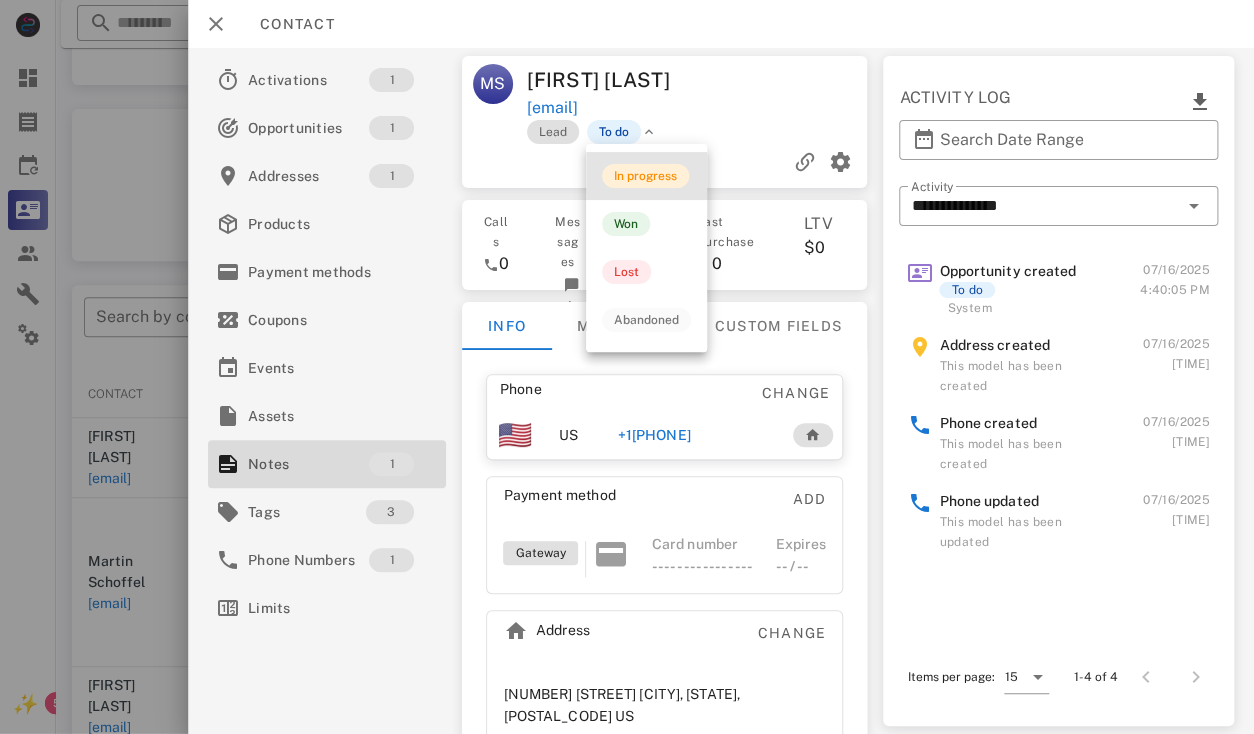 click on "In progress" at bounding box center (645, 176) 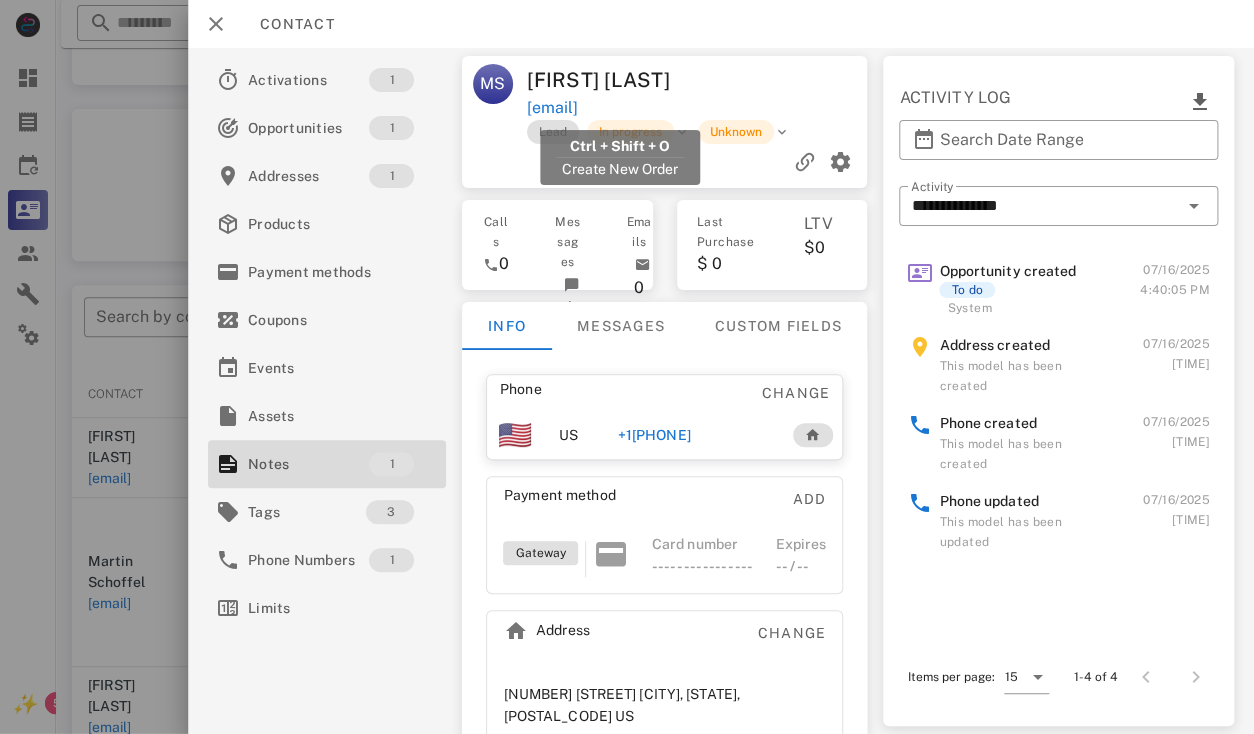 click on "lazybones58@gmail.com" at bounding box center [552, 108] 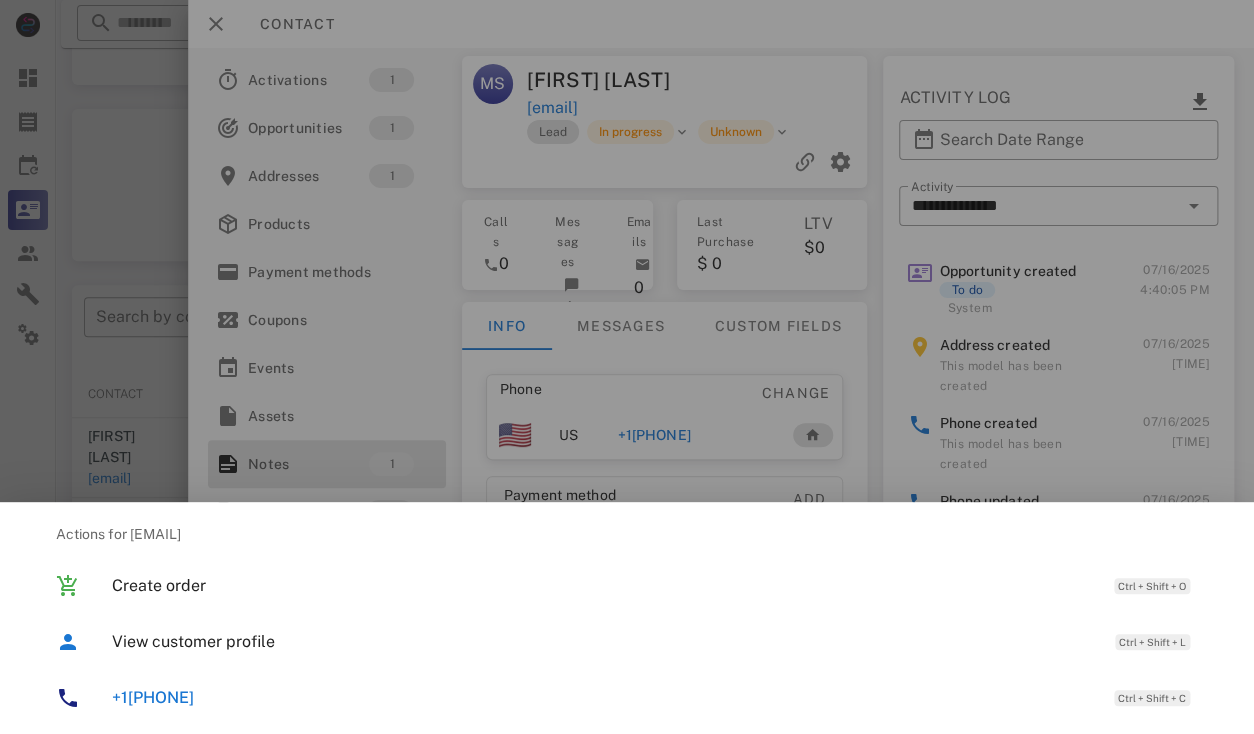click at bounding box center [627, 367] 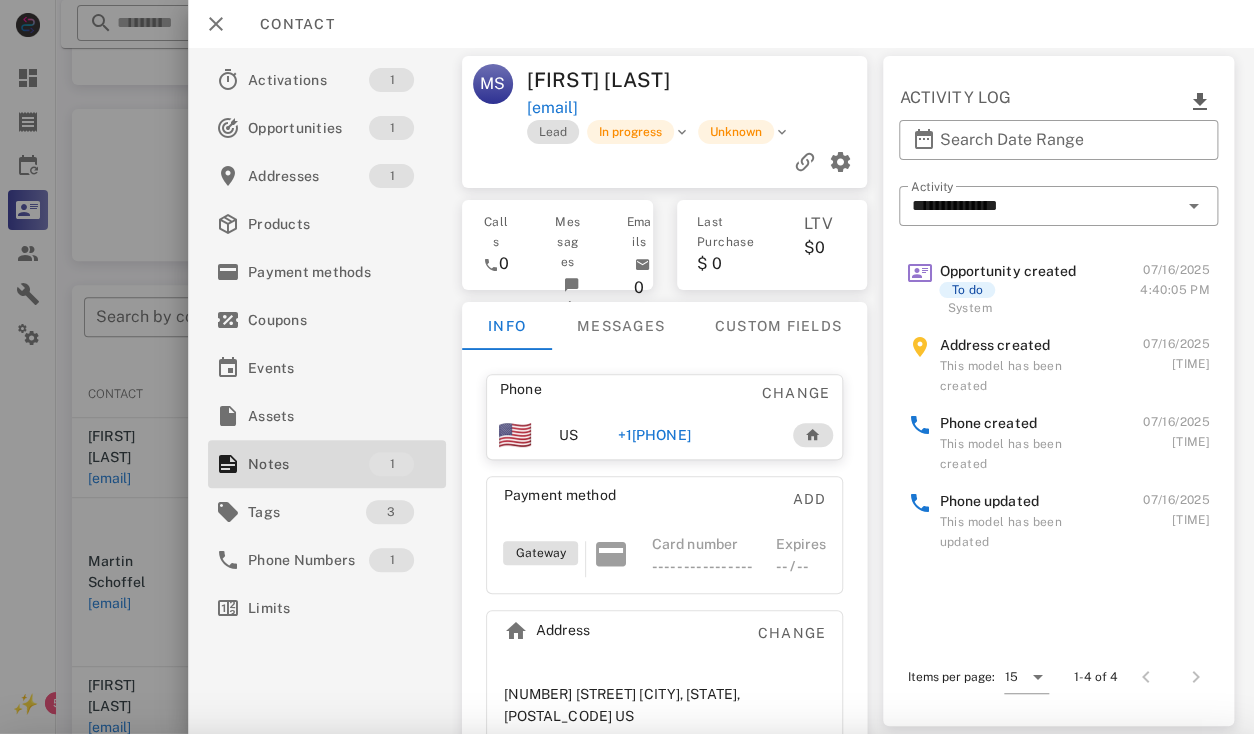 click on "[FIRST] [LAST]" at bounding box center [613, 80] 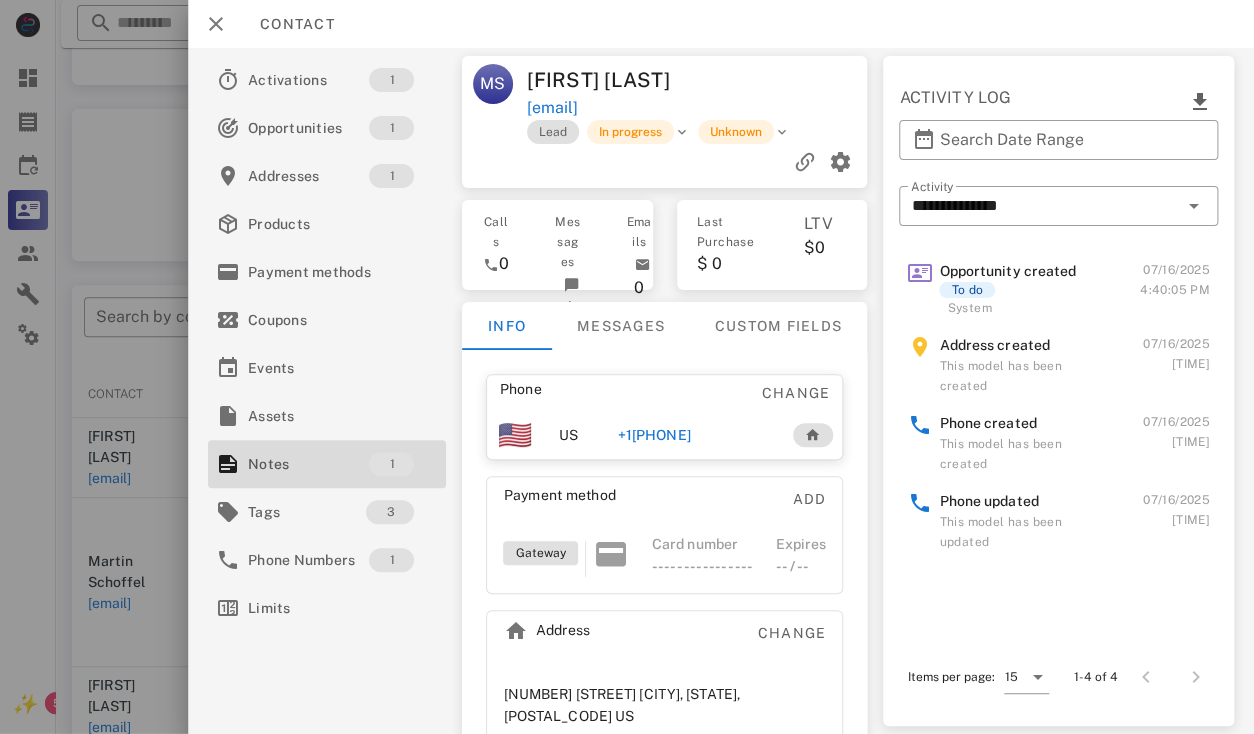 click on "[FIRST] [LAST]" at bounding box center [613, 80] 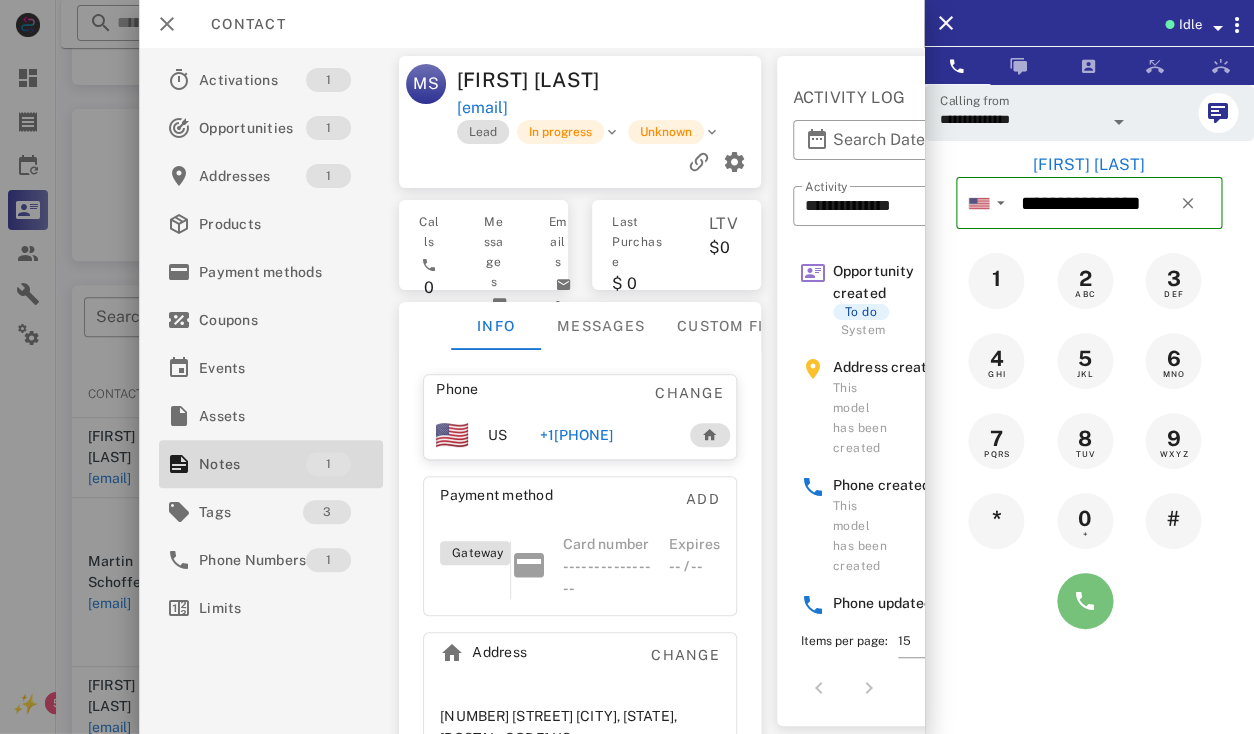 click at bounding box center [1085, 601] 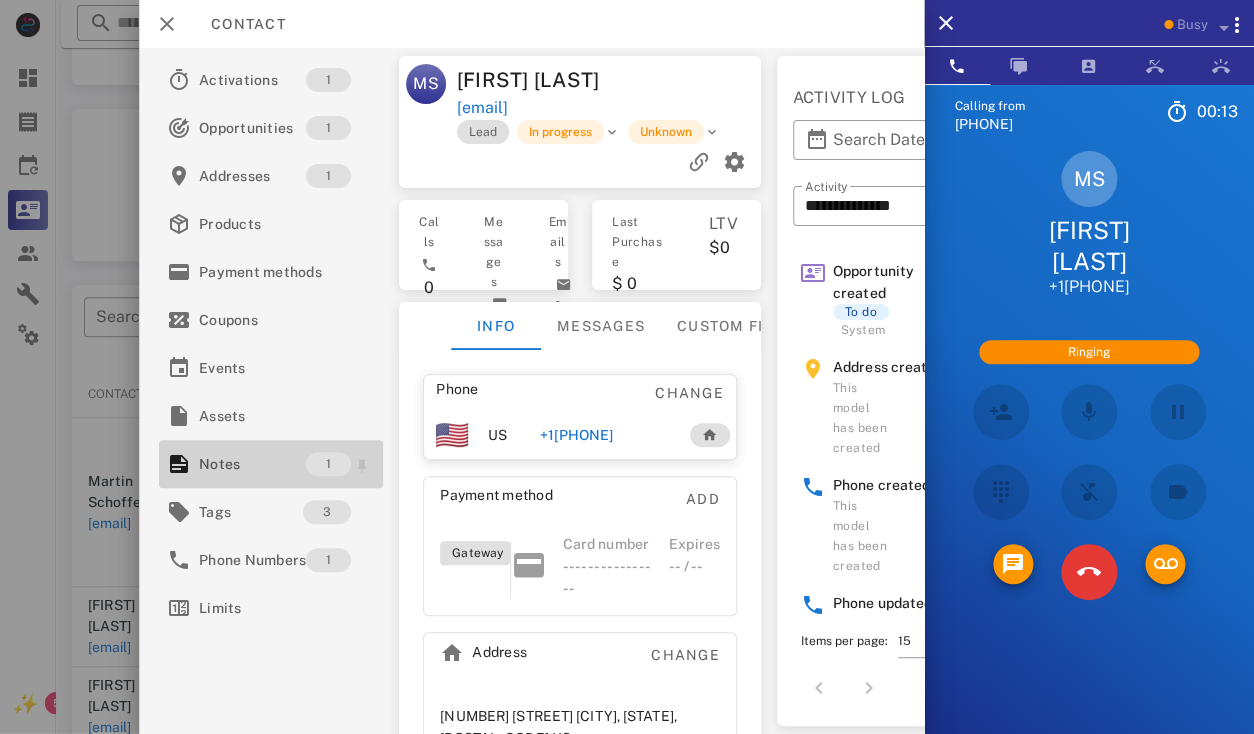 click on "Notes" at bounding box center (252, 464) 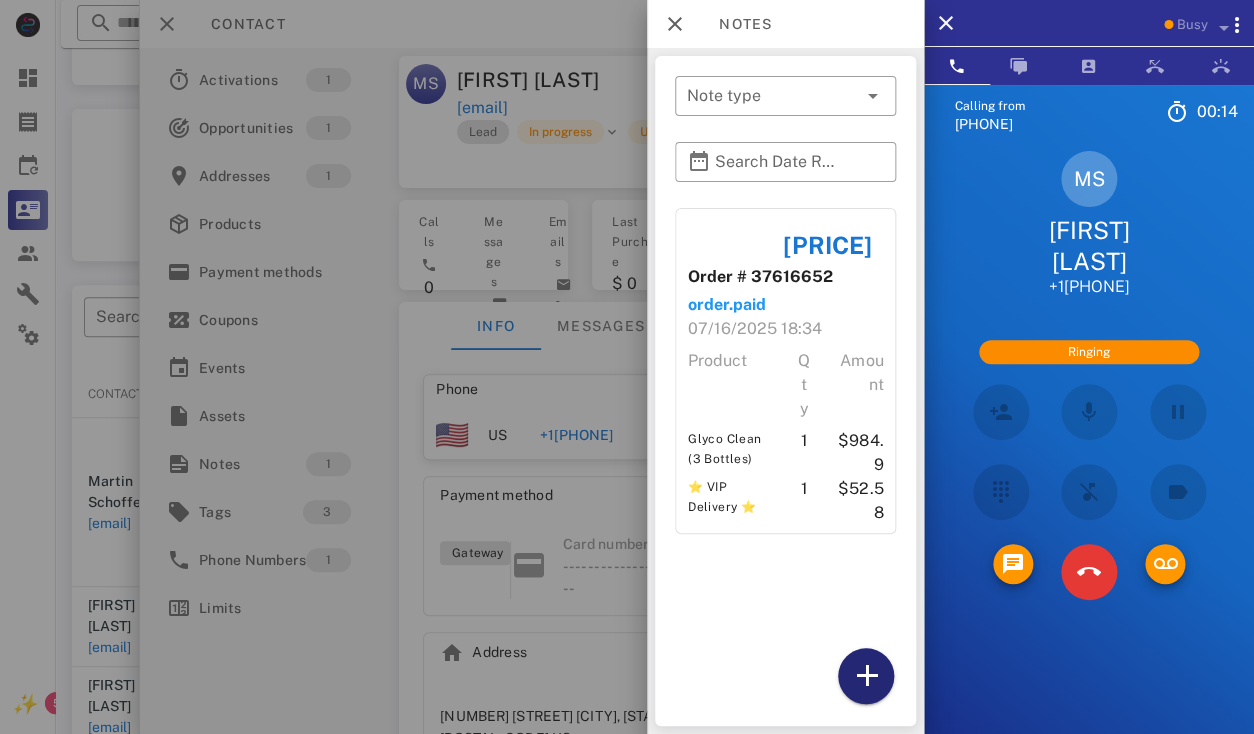click at bounding box center [866, 676] 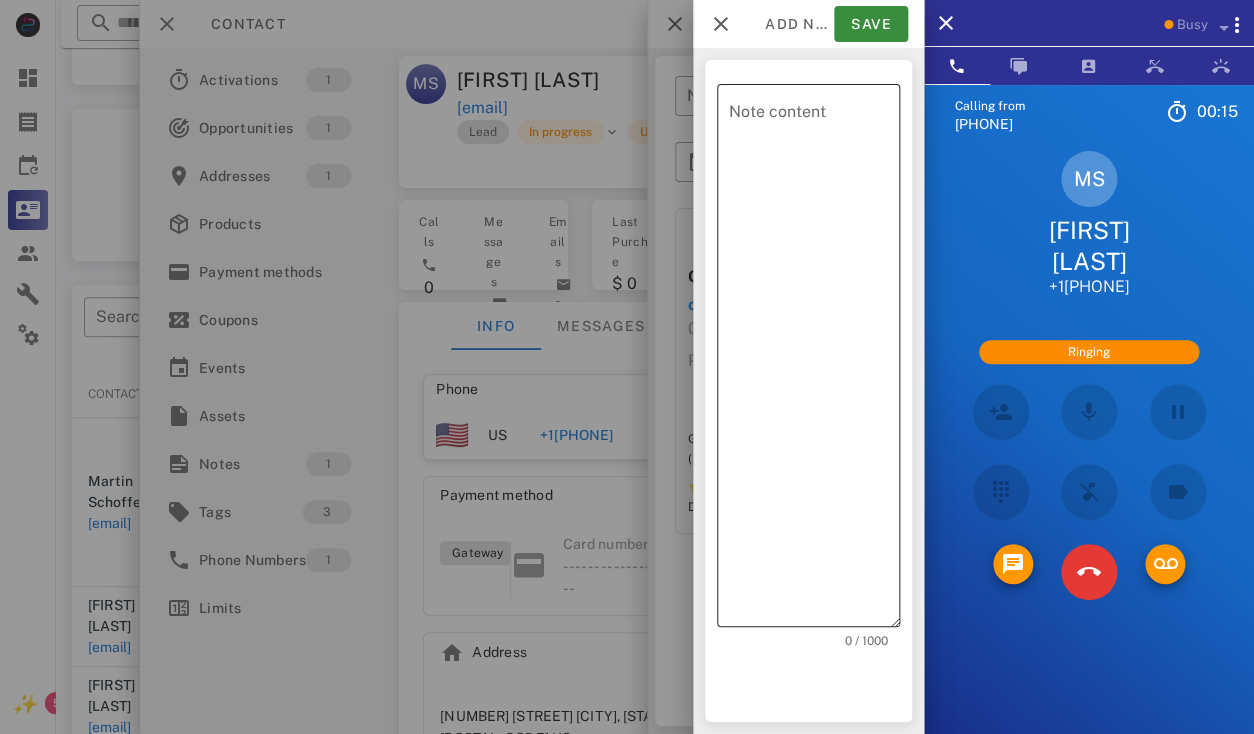 click on "Note content" at bounding box center (814, 360) 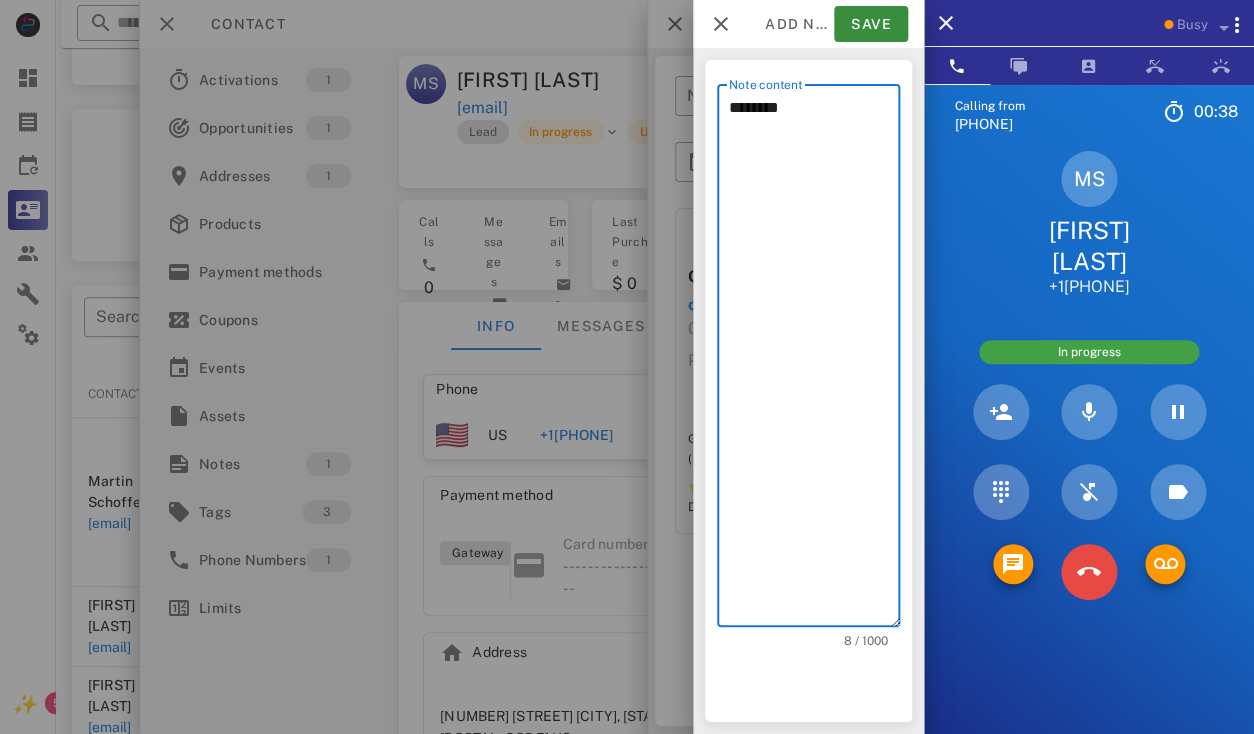 type on "********" 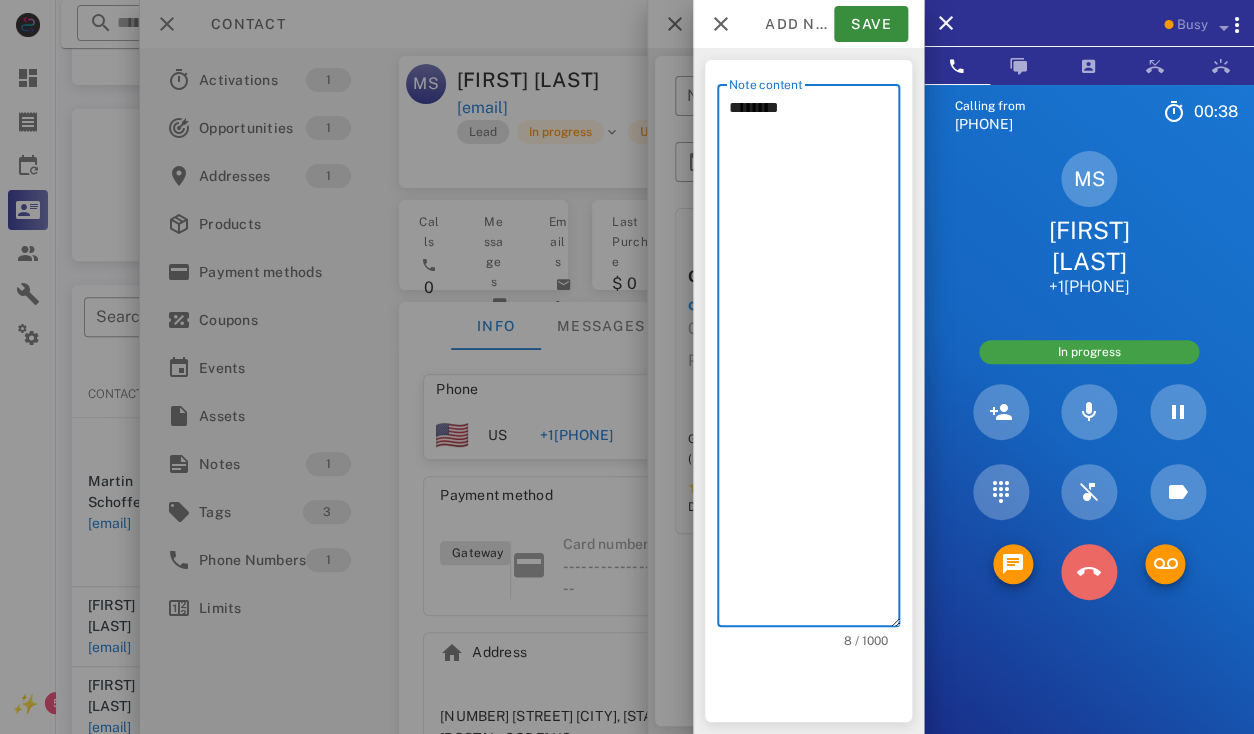 click at bounding box center [1089, 572] 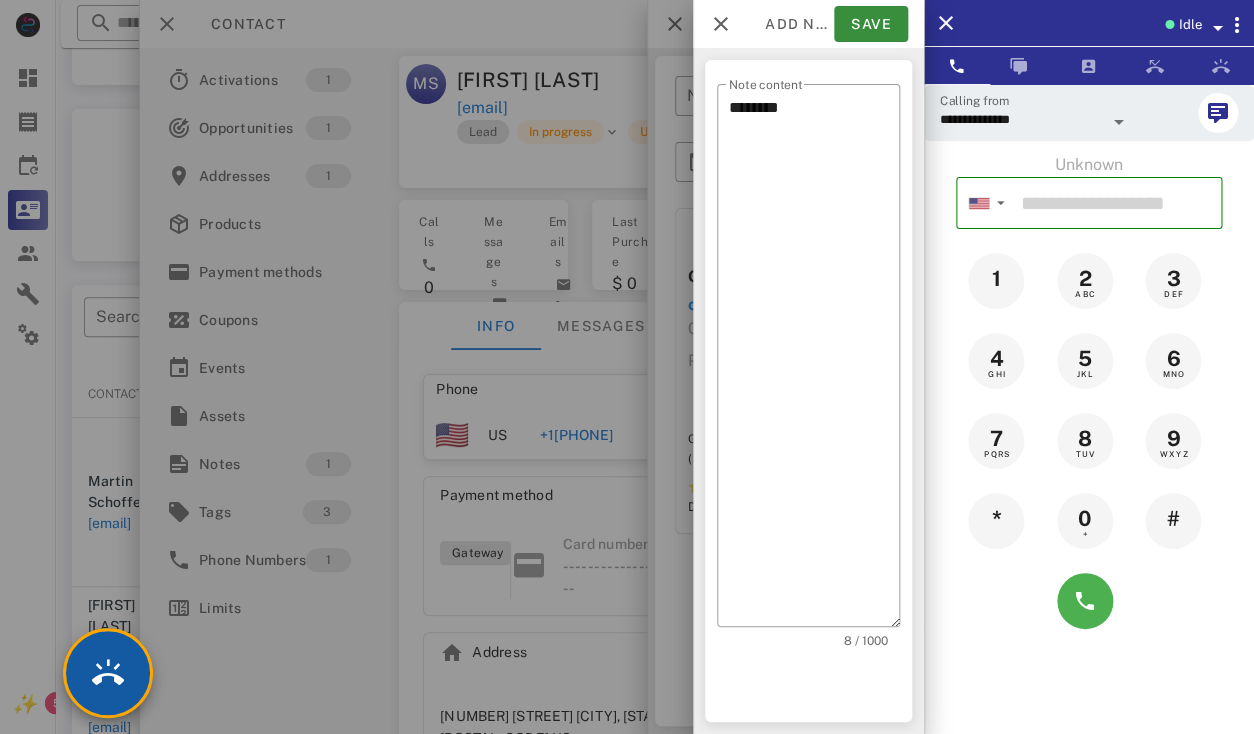 click at bounding box center (108, 673) 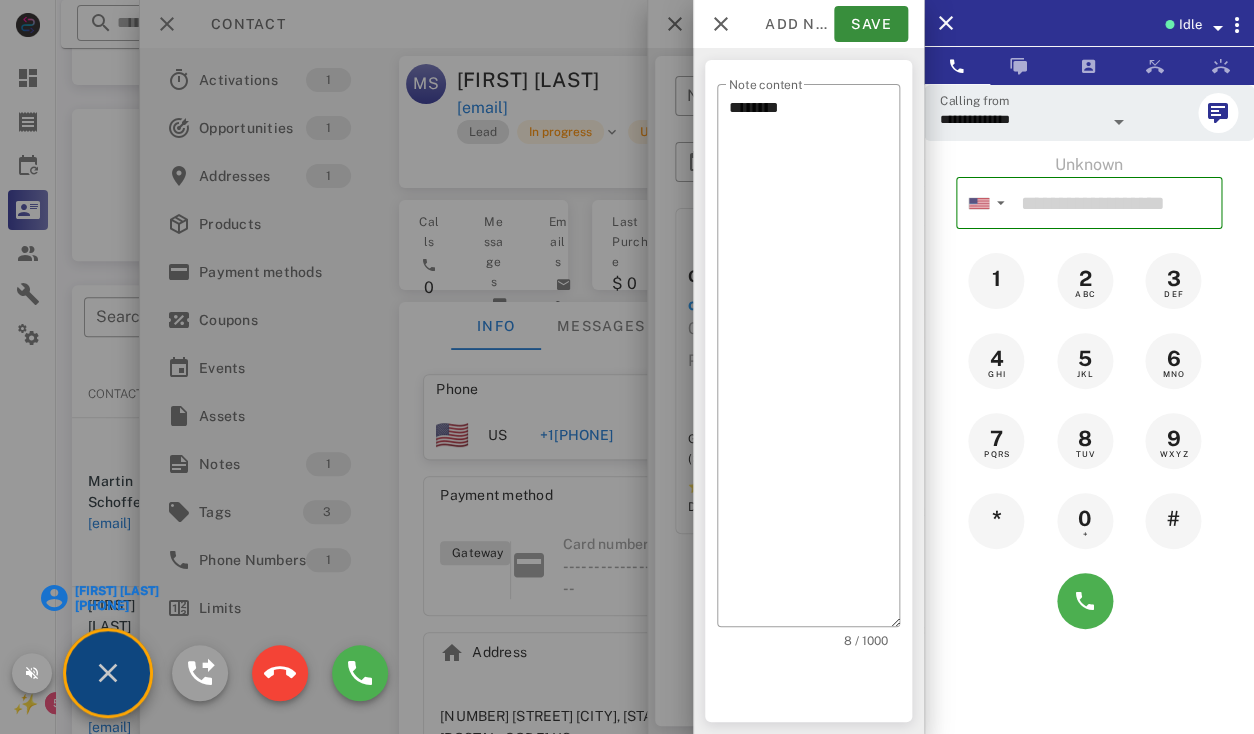 click on "Maryanna Reynolds" at bounding box center [116, 591] 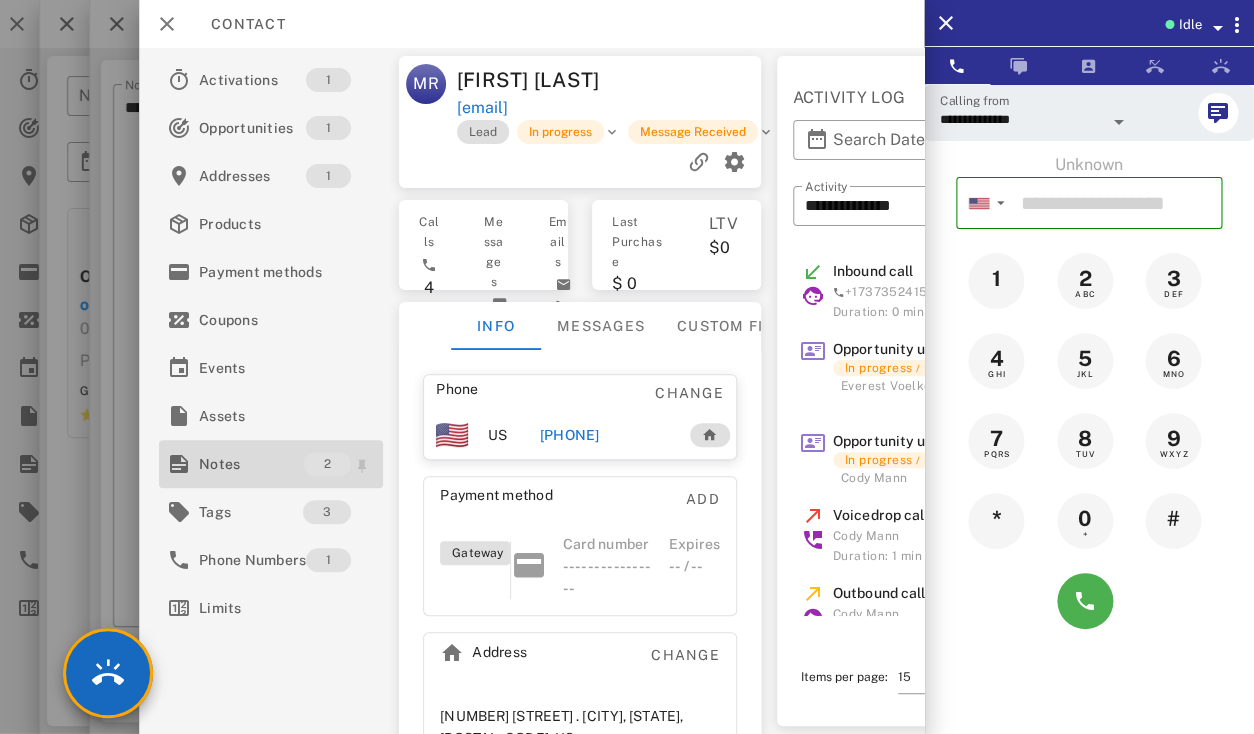 click on "Notes" at bounding box center [251, 464] 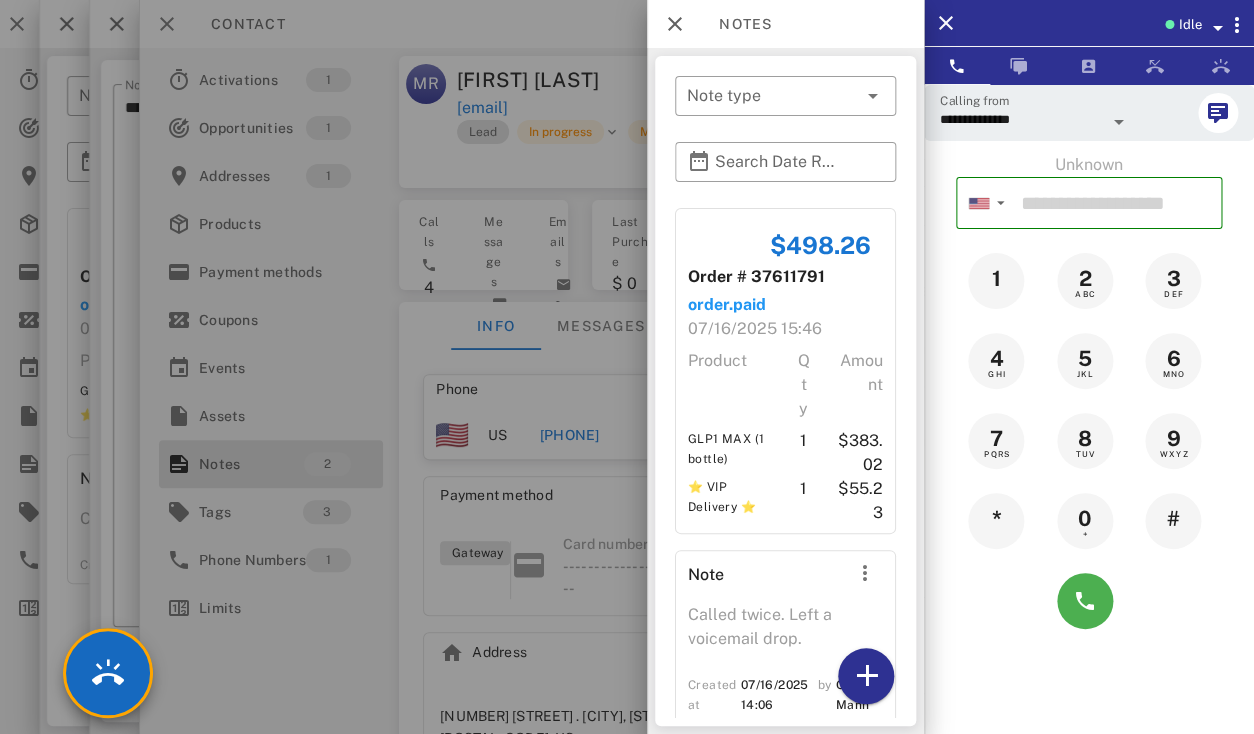 scroll, scrollTop: 36, scrollLeft: 0, axis: vertical 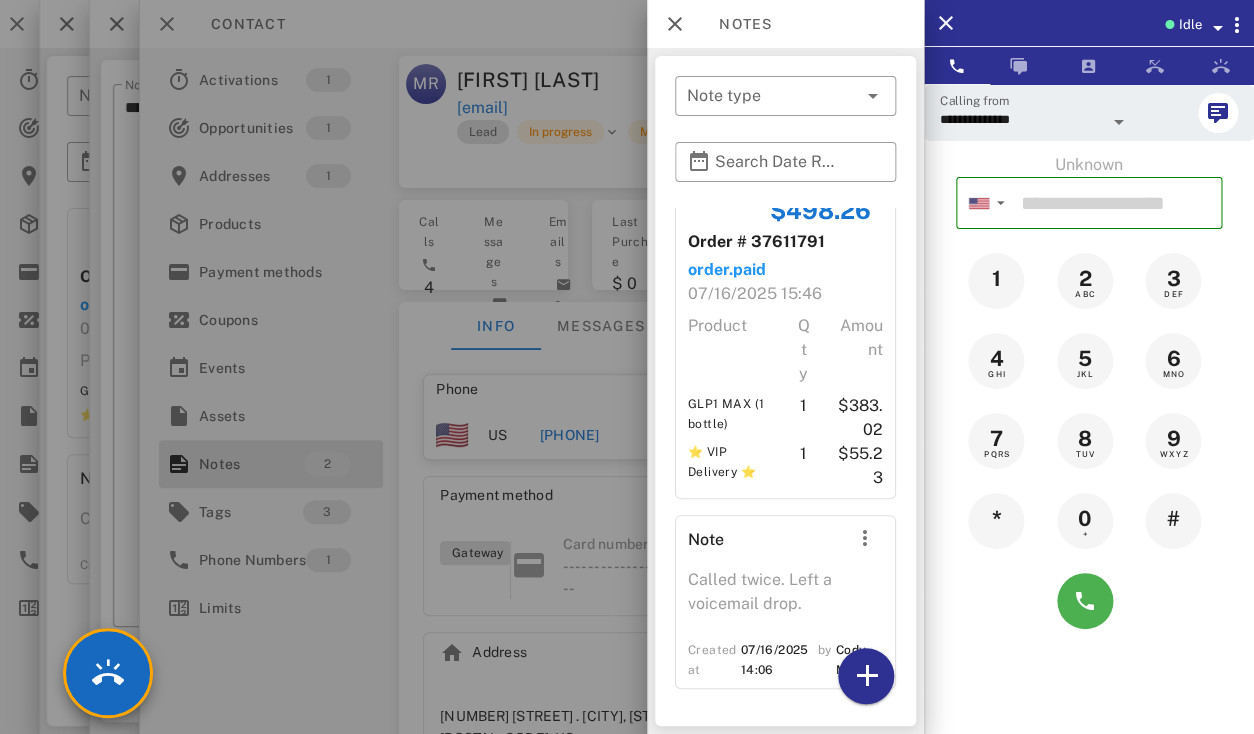 click at bounding box center [627, 367] 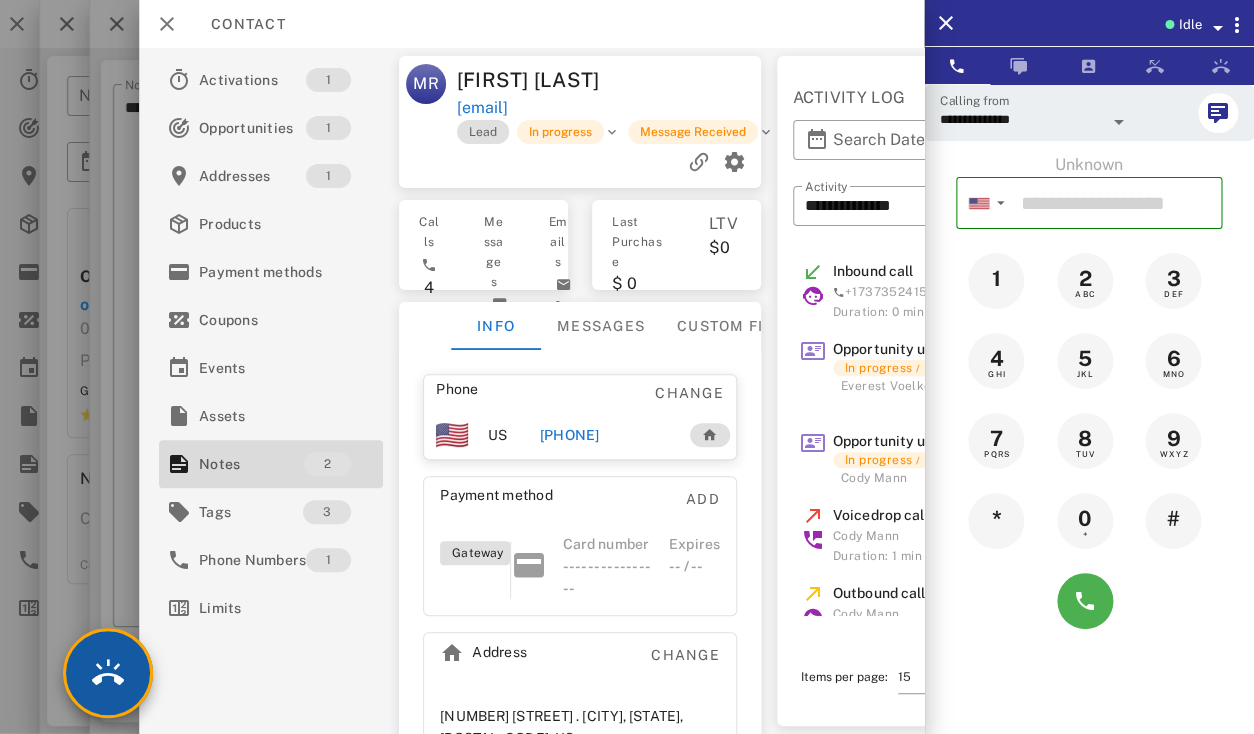 click at bounding box center (108, 673) 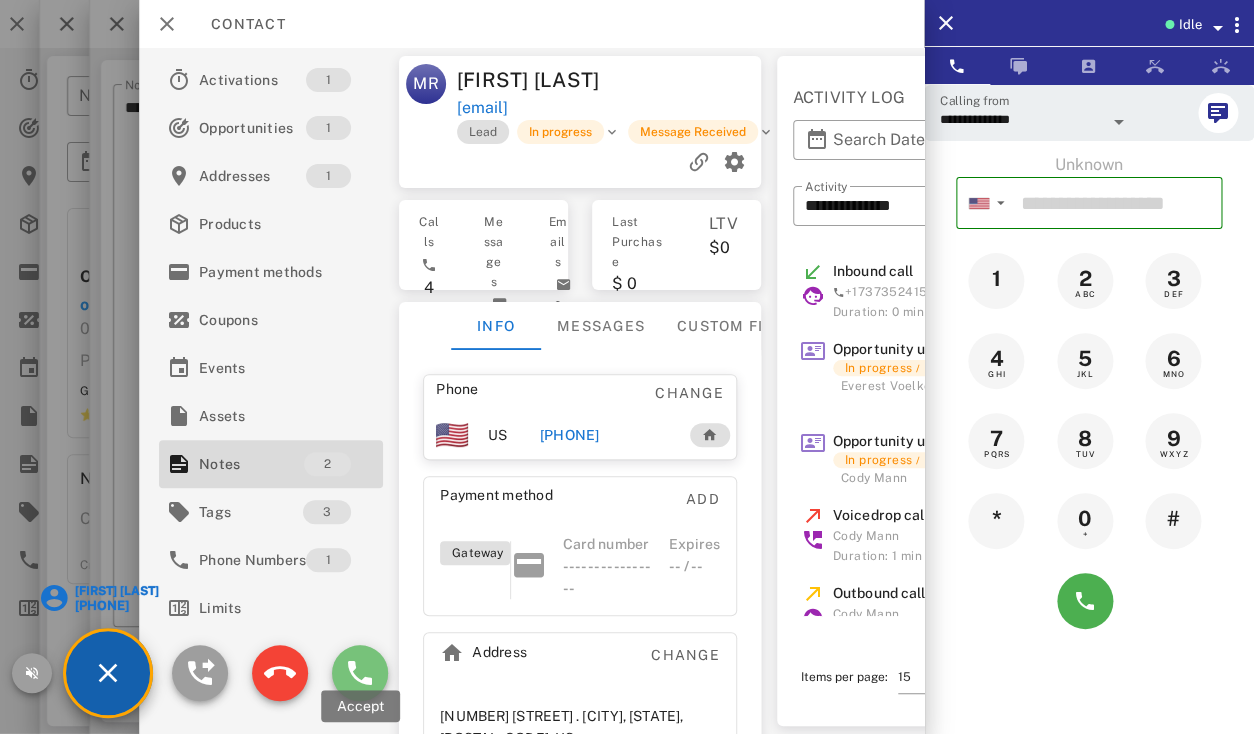 click at bounding box center (360, 673) 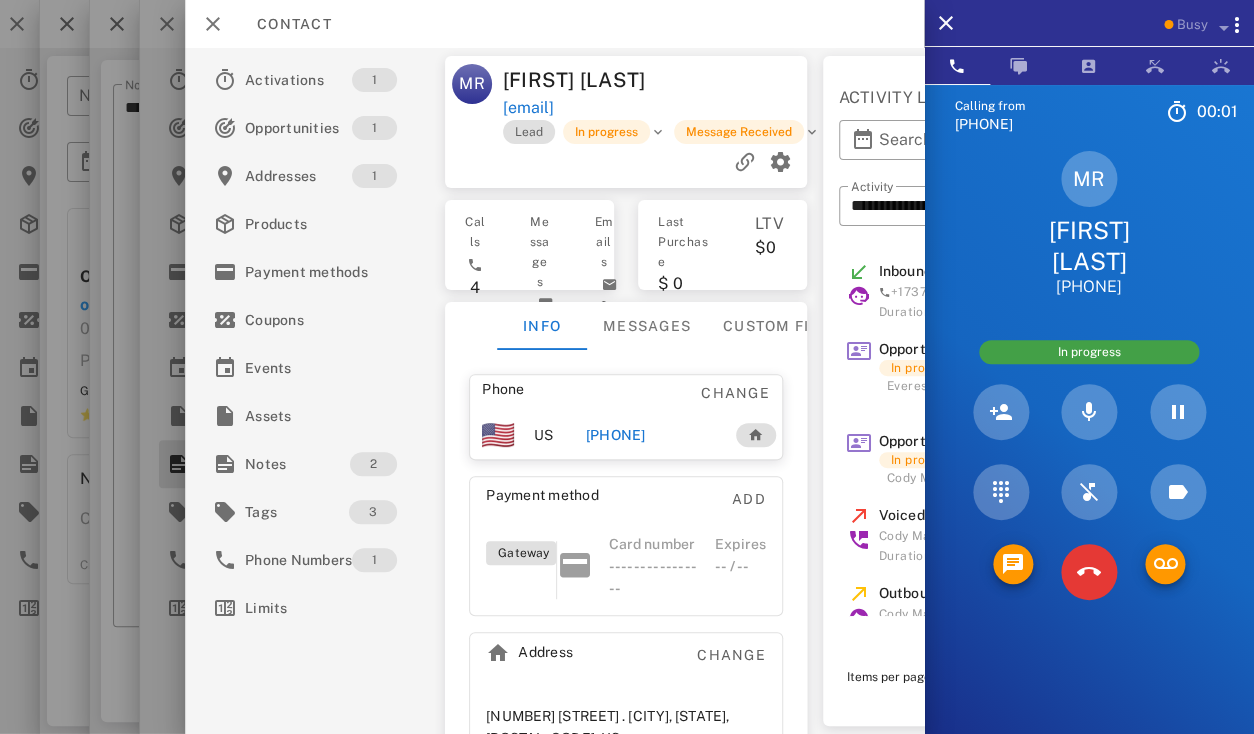 click on "Maryanna Reynolds" at bounding box center (580, 80) 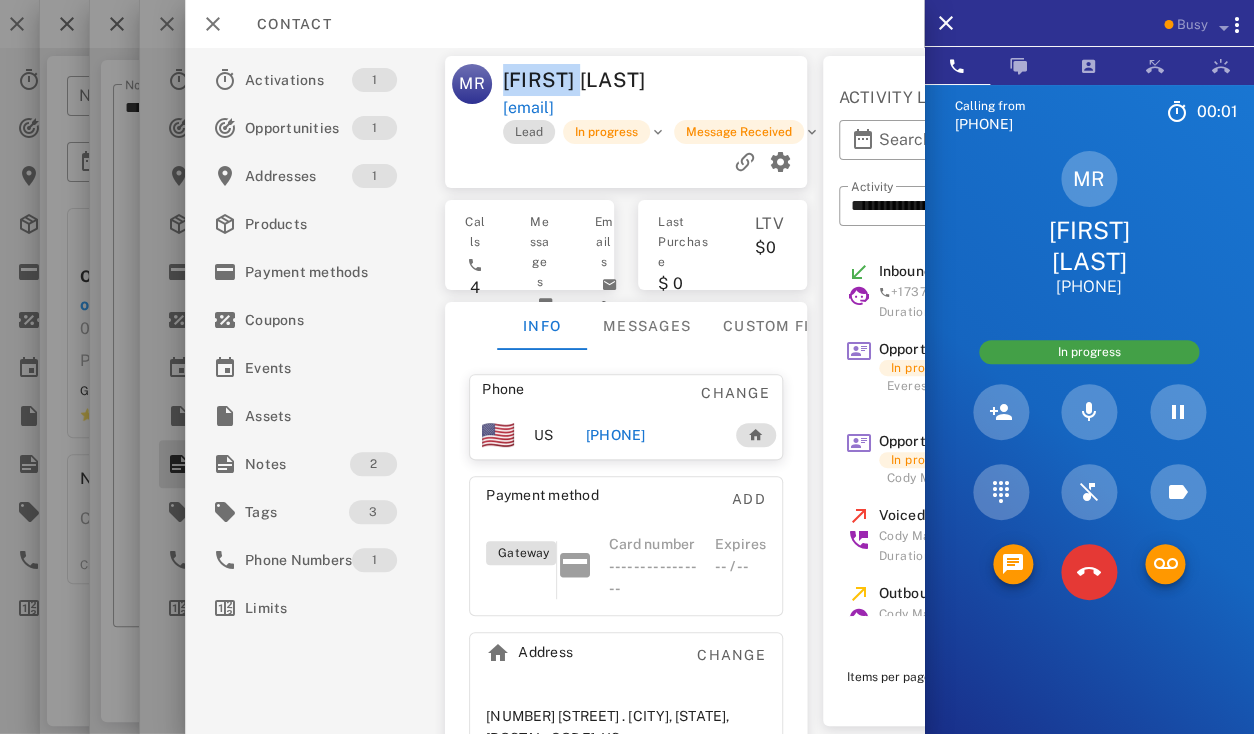 click on "Maryanna Reynolds" at bounding box center [580, 80] 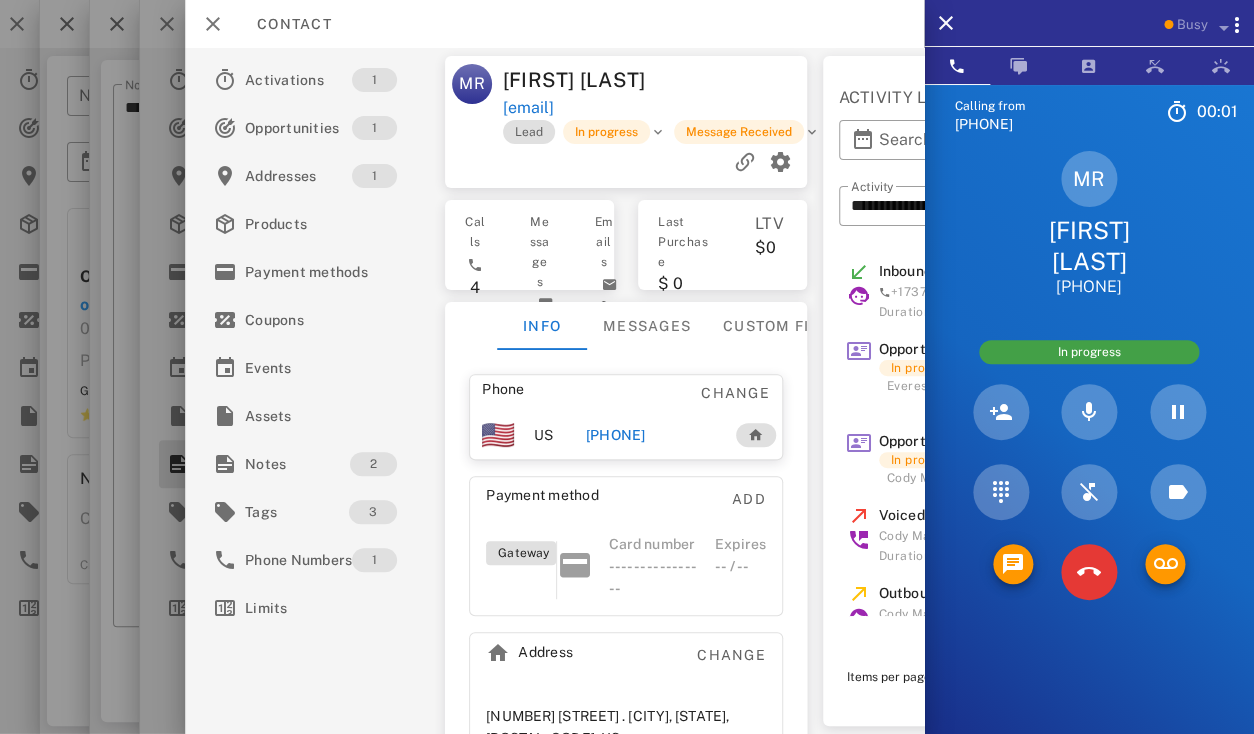 click on "Maryanna Reynolds" at bounding box center (580, 80) 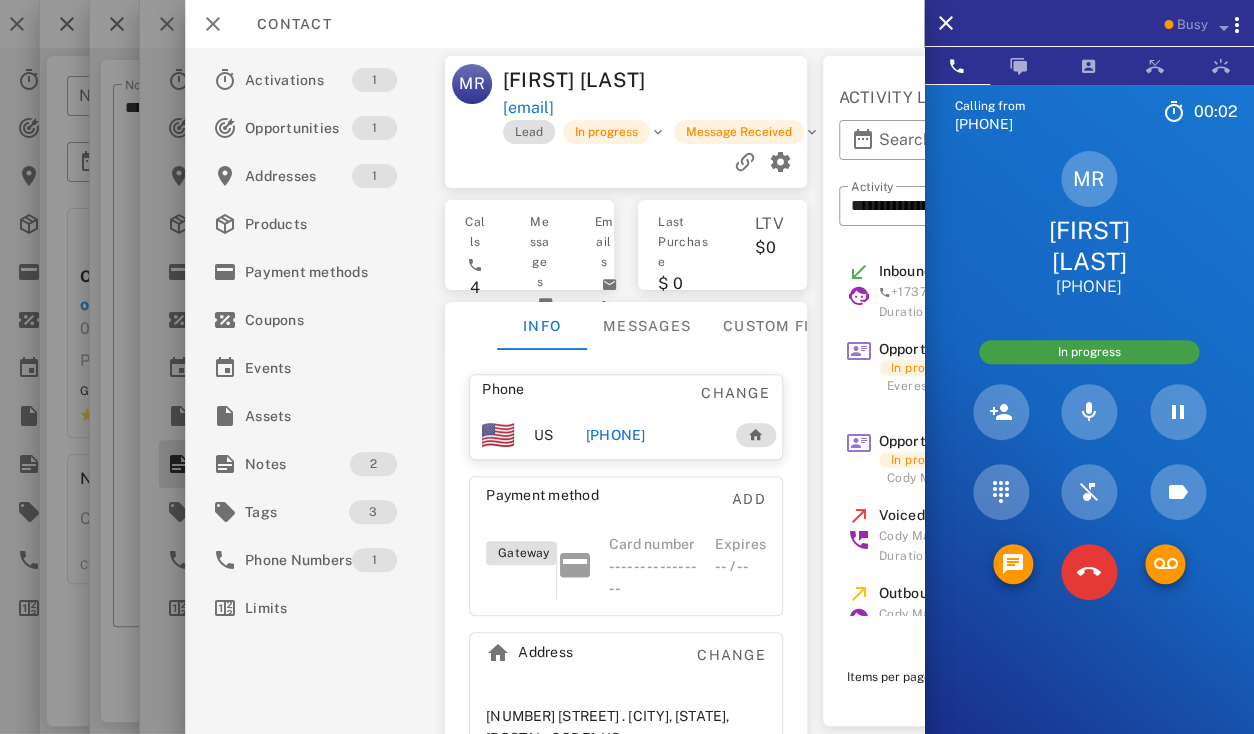 click on "Maryanna Reynolds" at bounding box center [580, 80] 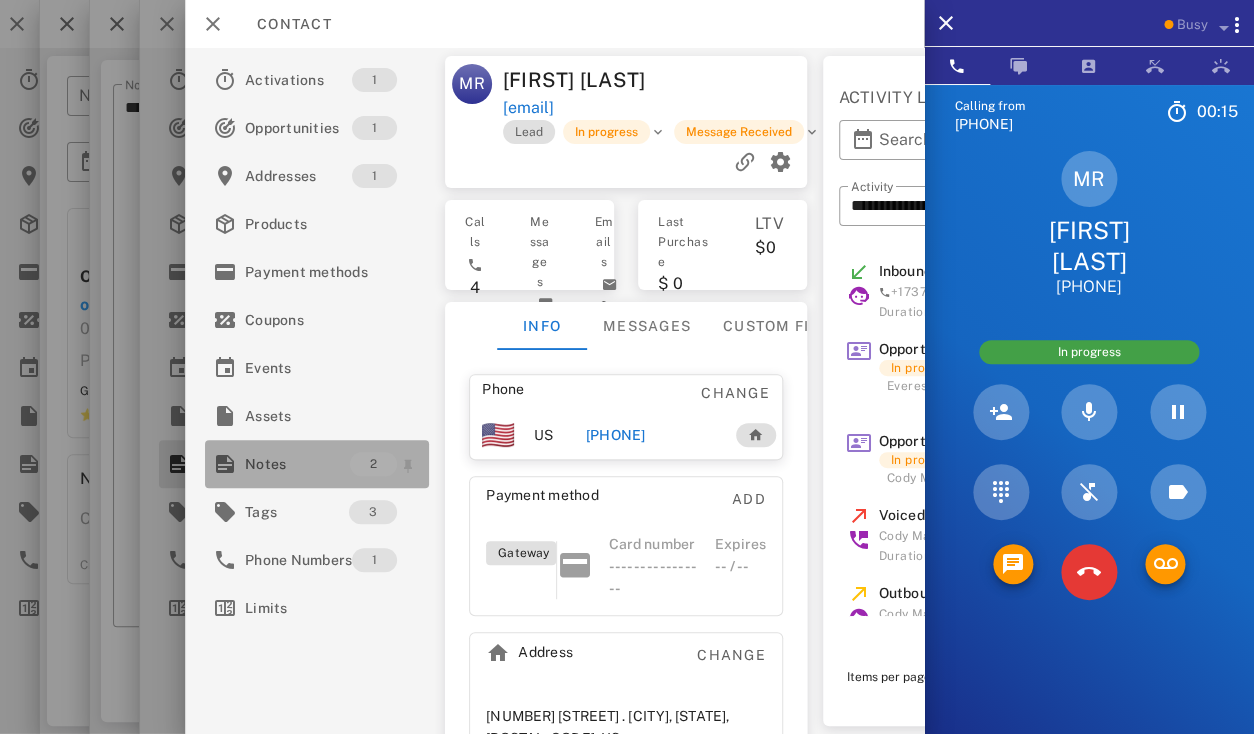click on "Notes" at bounding box center [297, 464] 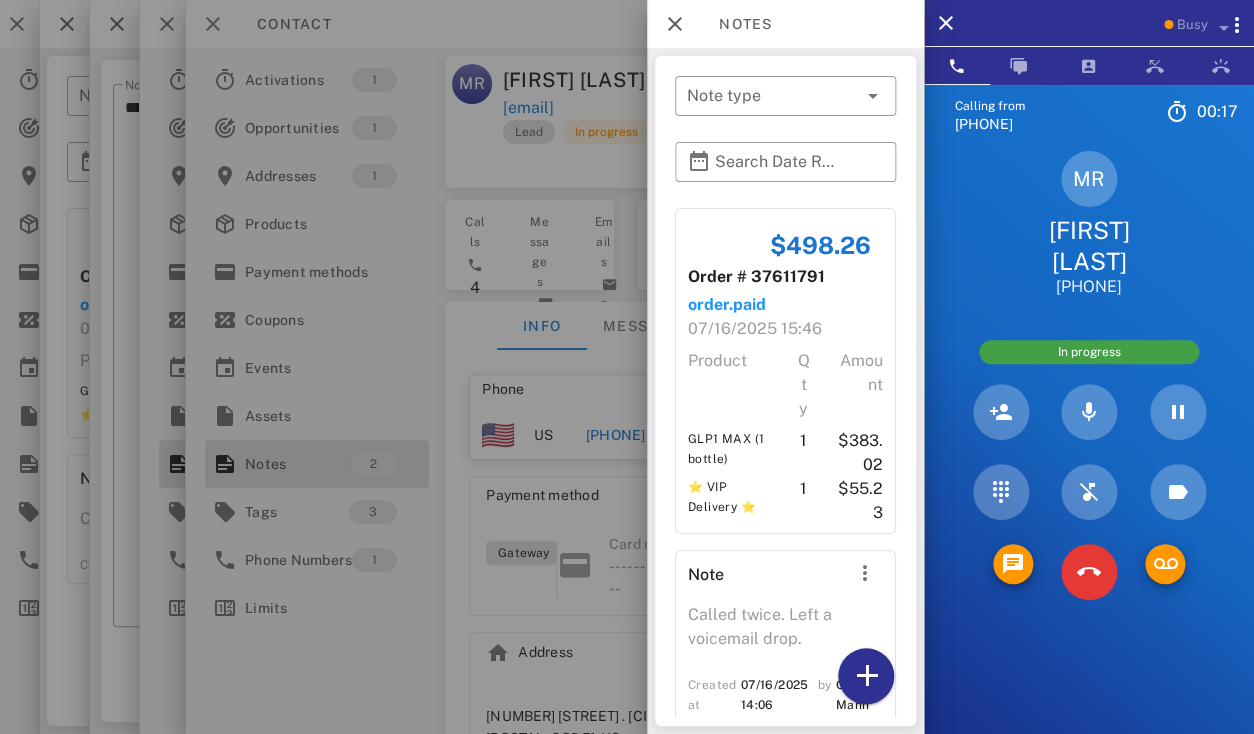 scroll, scrollTop: 36, scrollLeft: 0, axis: vertical 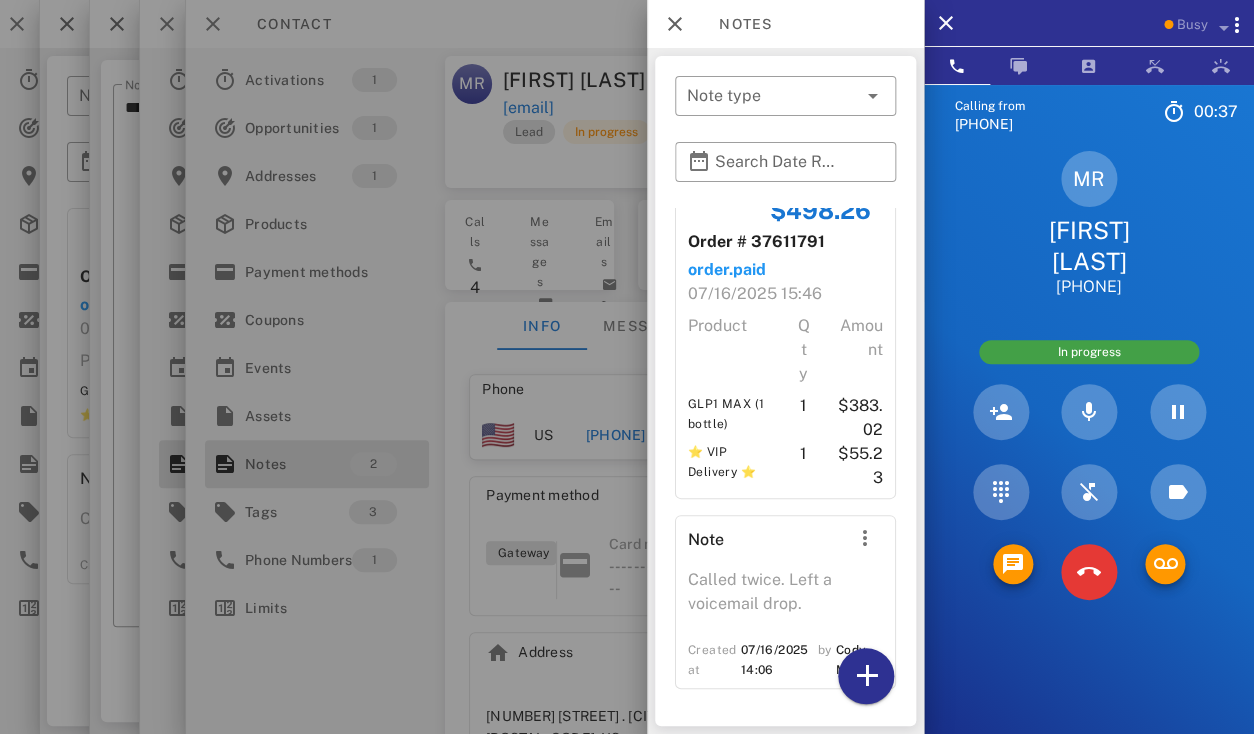 click at bounding box center (627, 367) 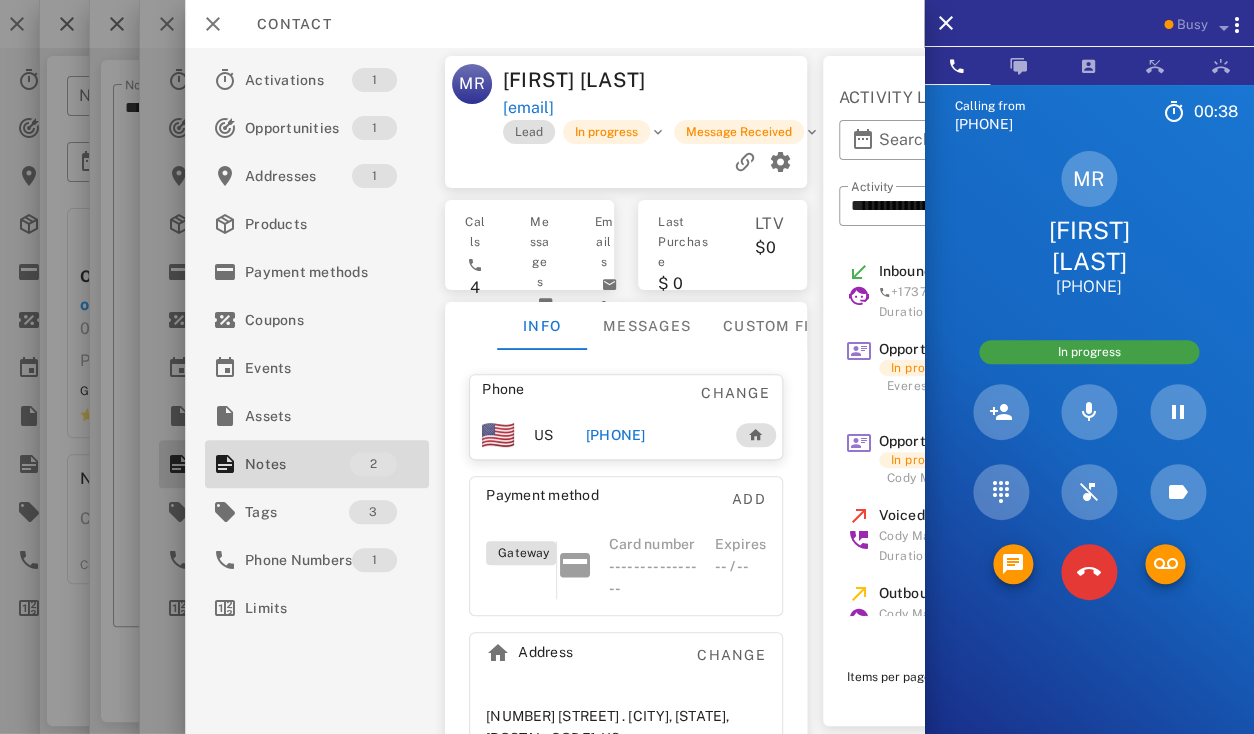 scroll, scrollTop: 105, scrollLeft: 0, axis: vertical 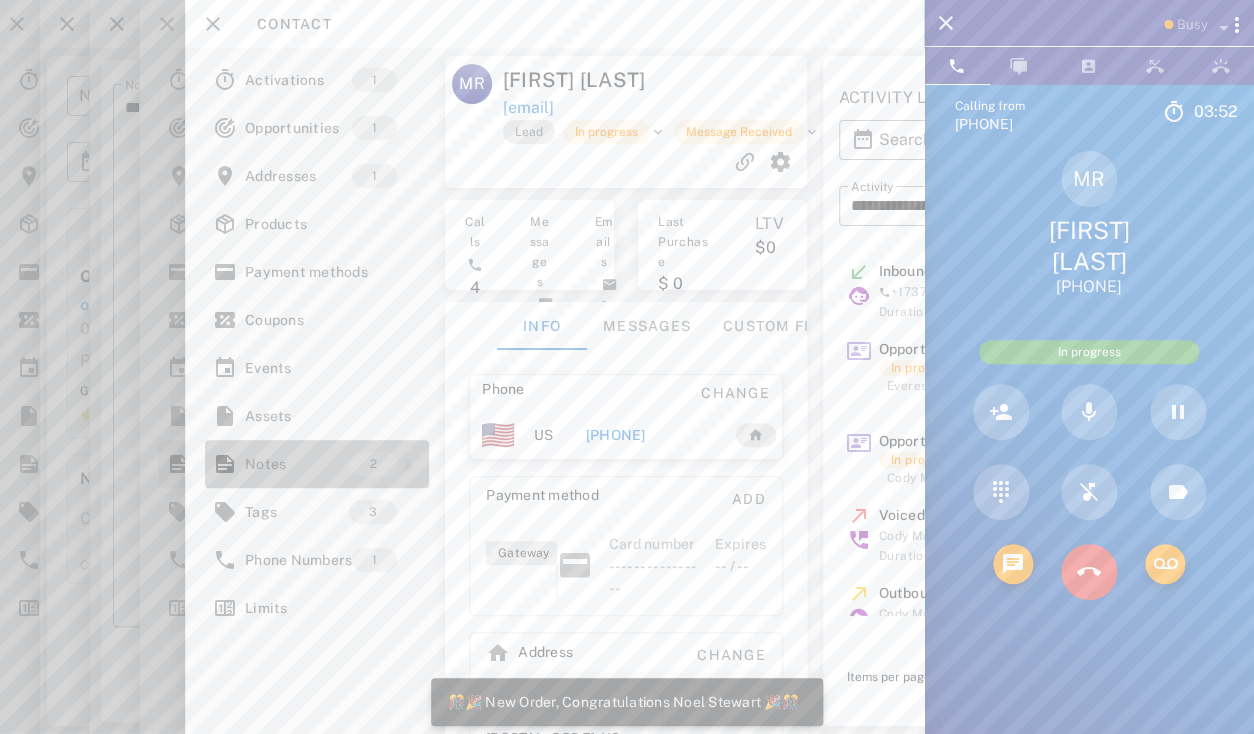 click on "Notes" at bounding box center [297, 464] 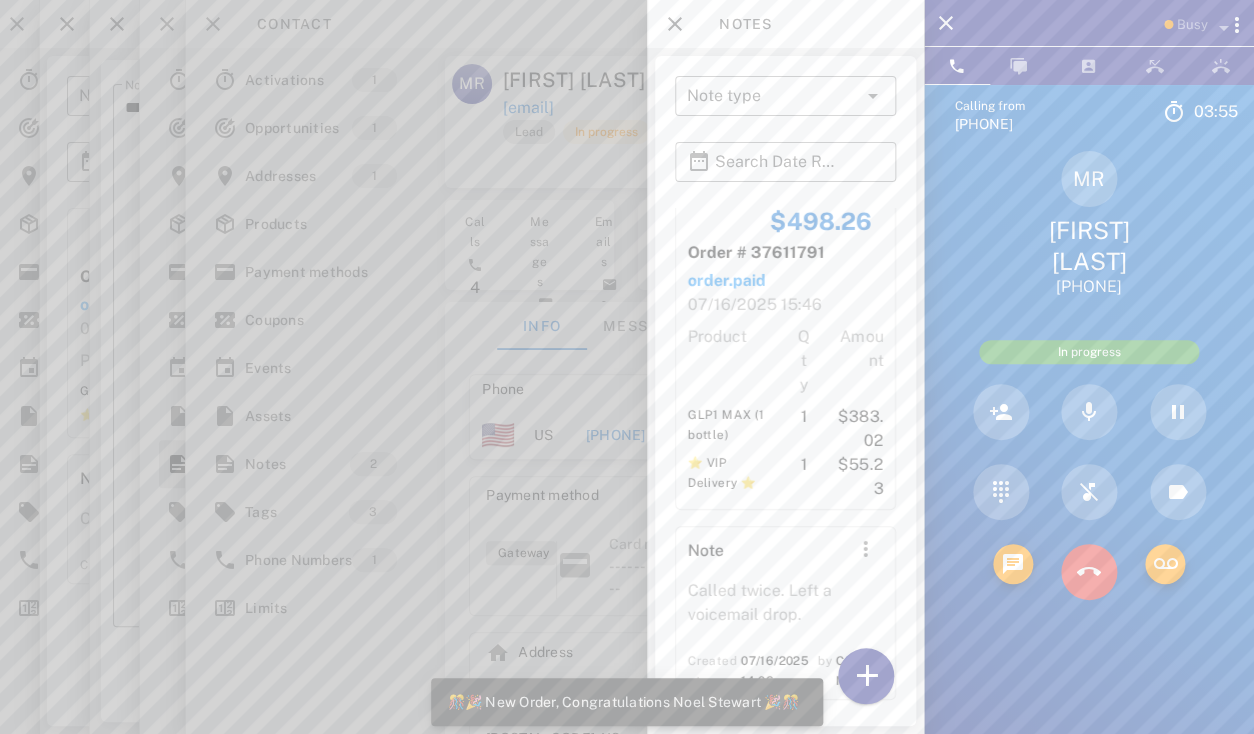 scroll, scrollTop: 11, scrollLeft: 0, axis: vertical 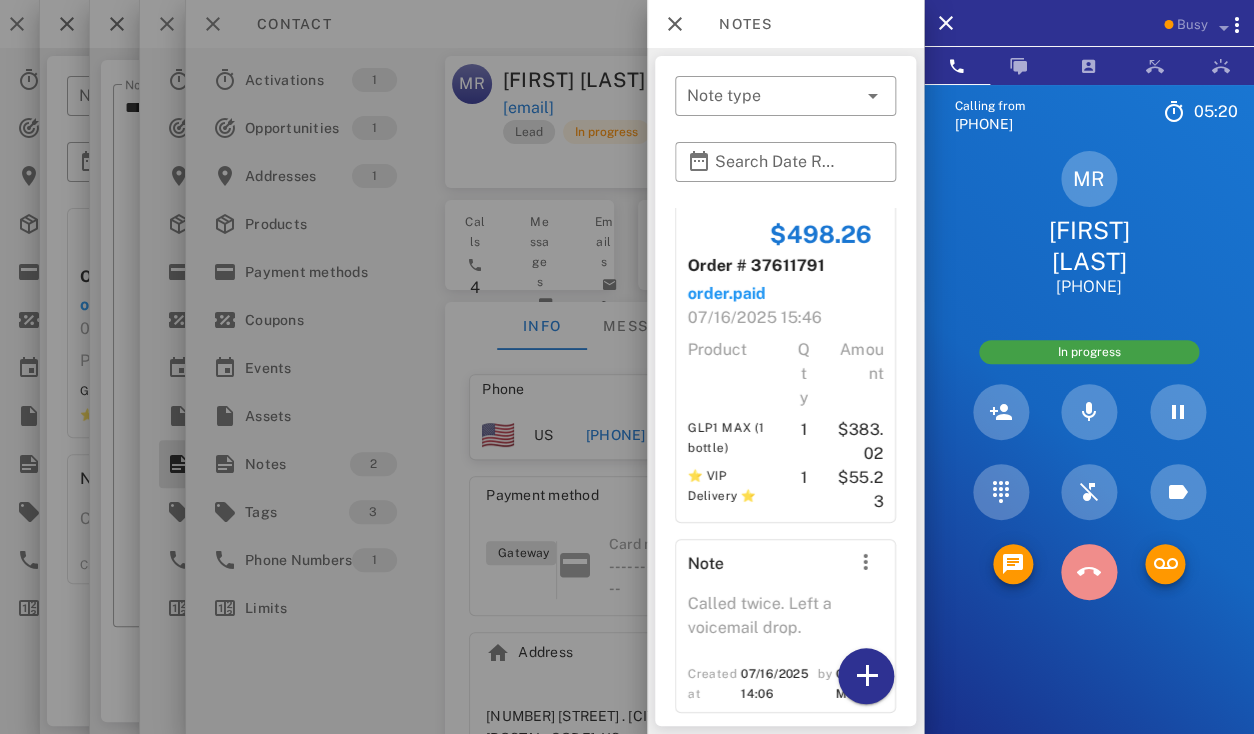 click at bounding box center (1089, 572) 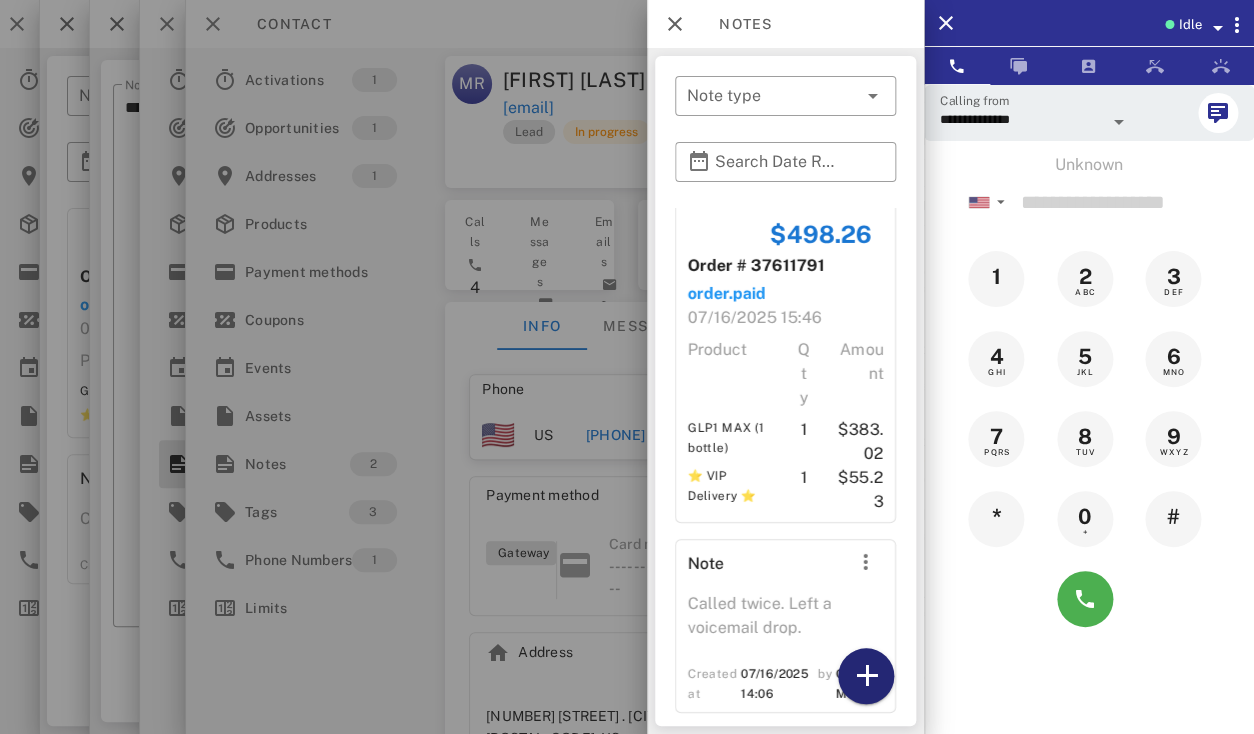 click at bounding box center (866, 676) 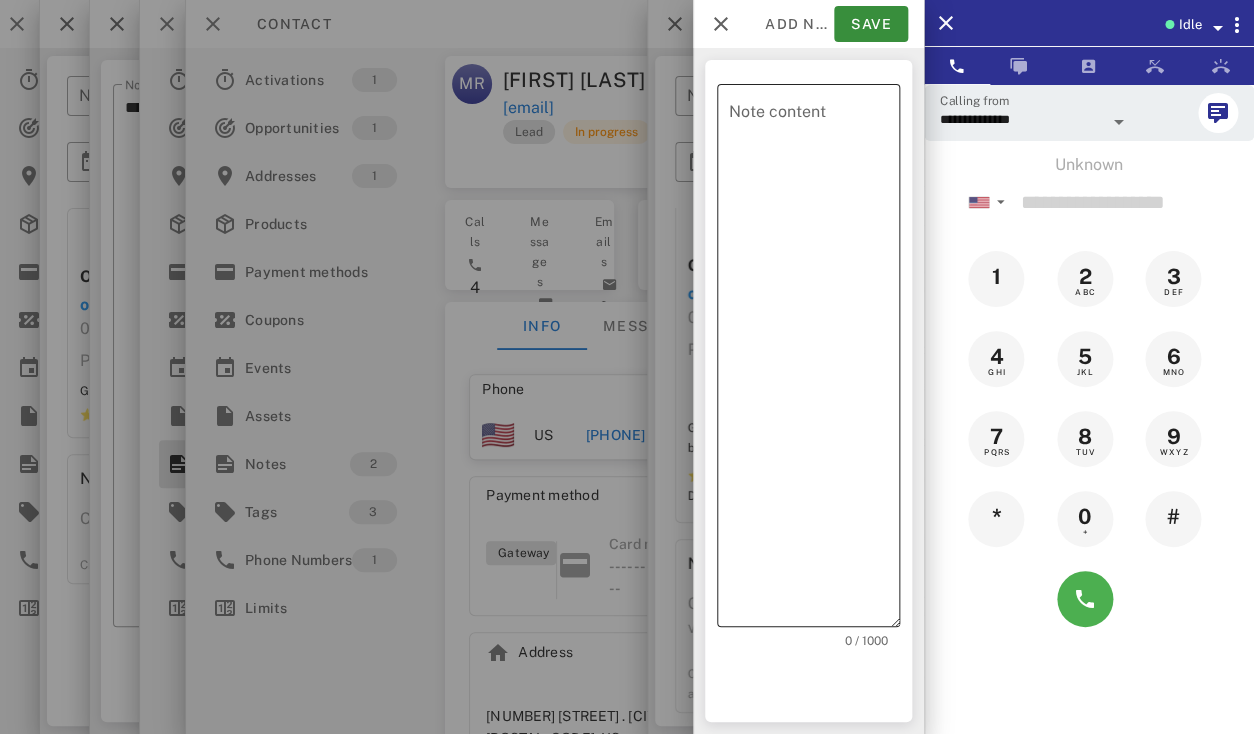click on "Note content" at bounding box center [814, 360] 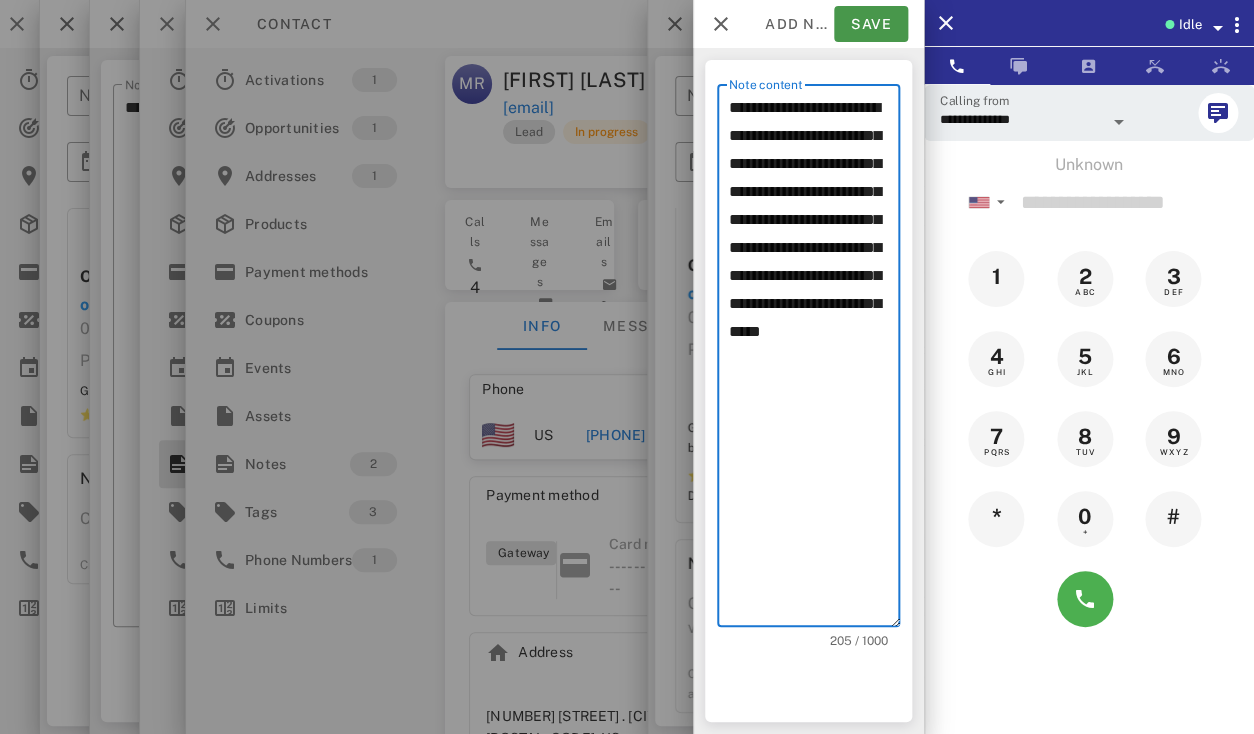 type on "**********" 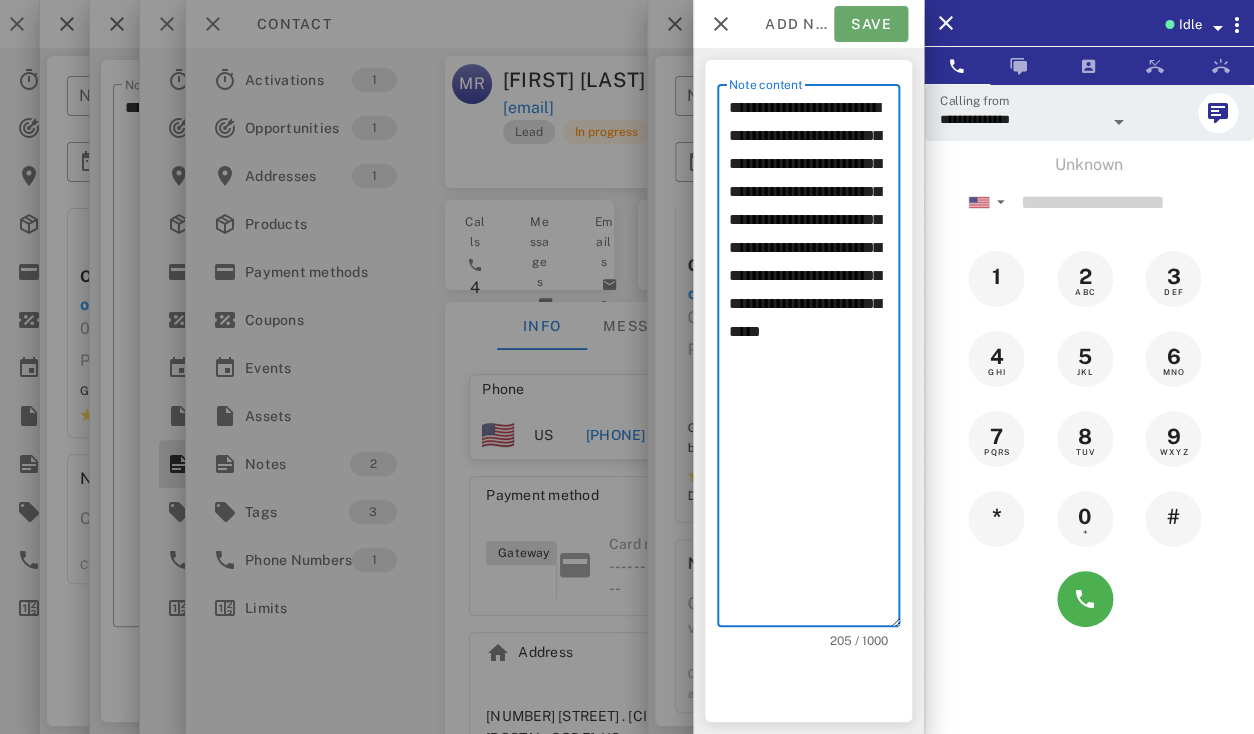 click on "Save" at bounding box center (871, 24) 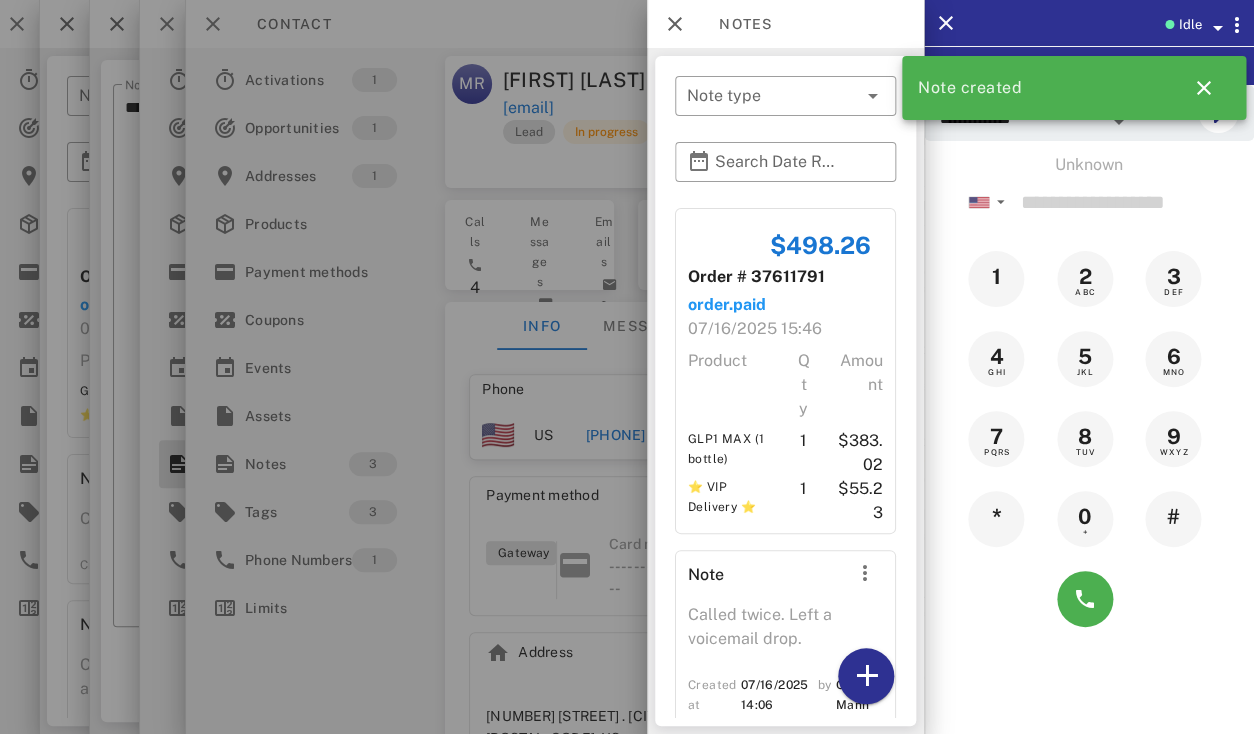 click at bounding box center (627, 367) 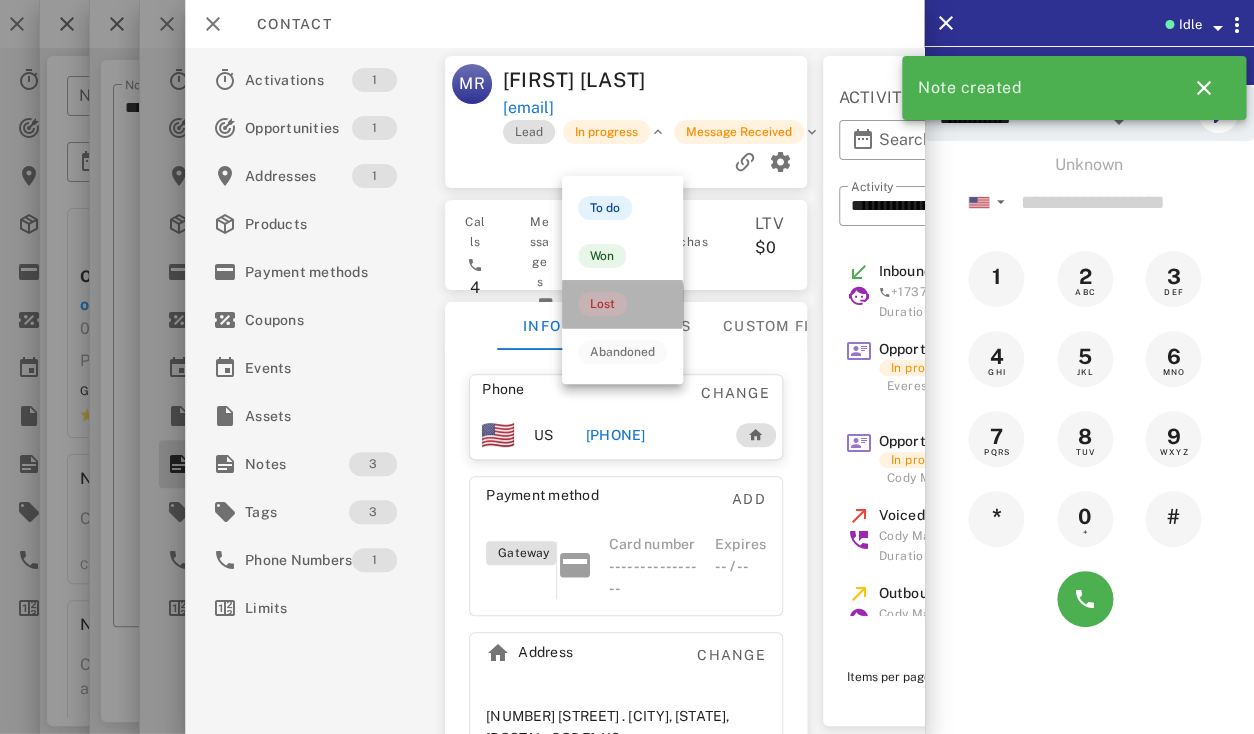 click on "Lost" at bounding box center (602, 304) 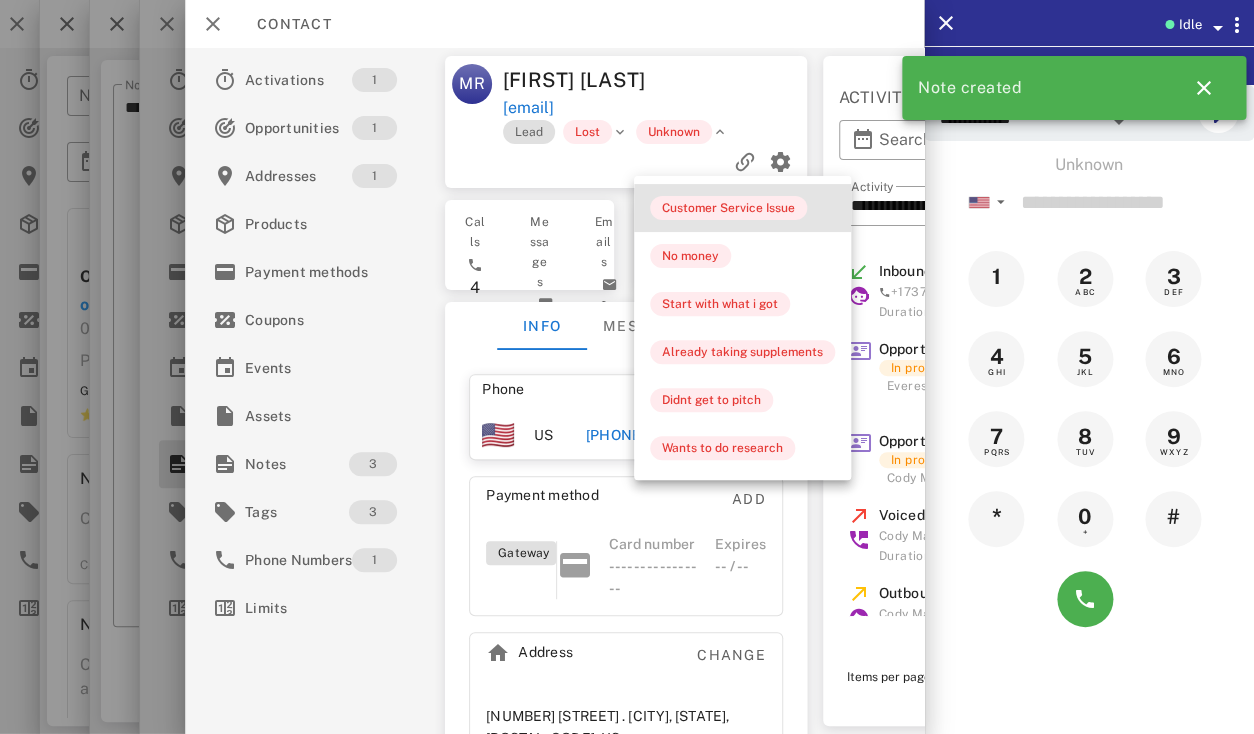 click on "Customer Service Issue" at bounding box center (728, 208) 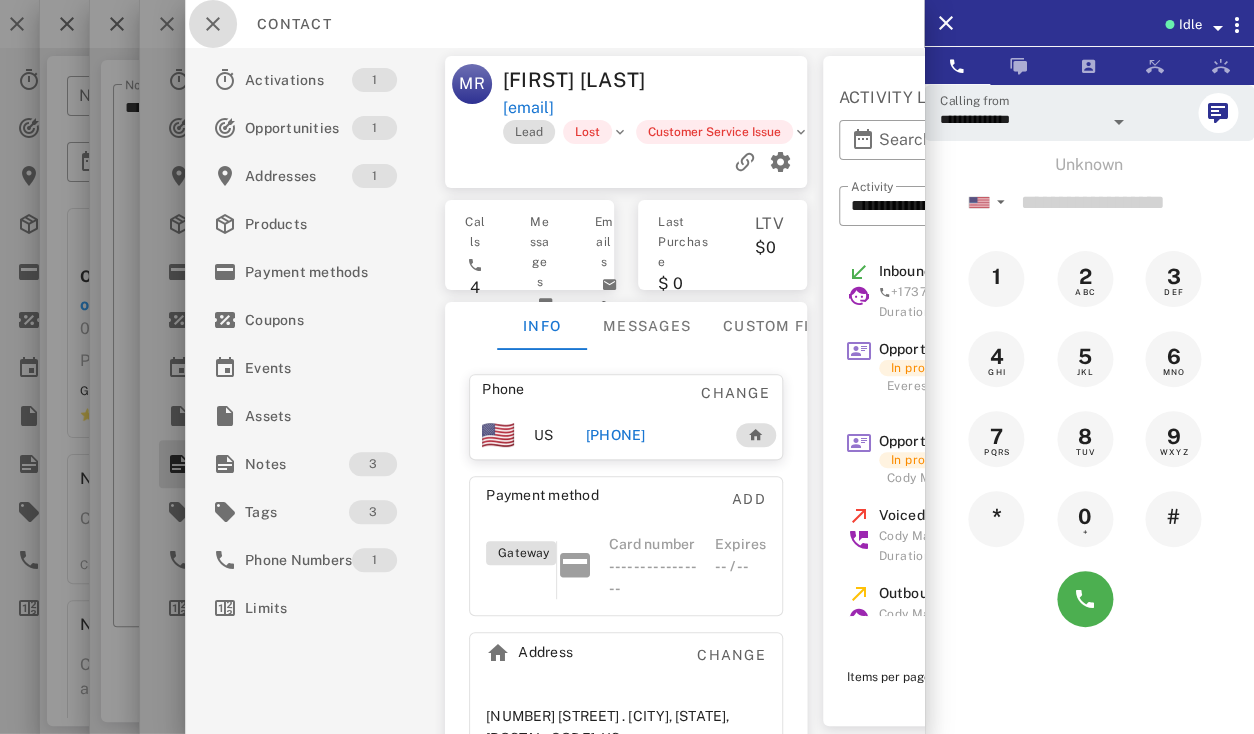 click at bounding box center (213, 24) 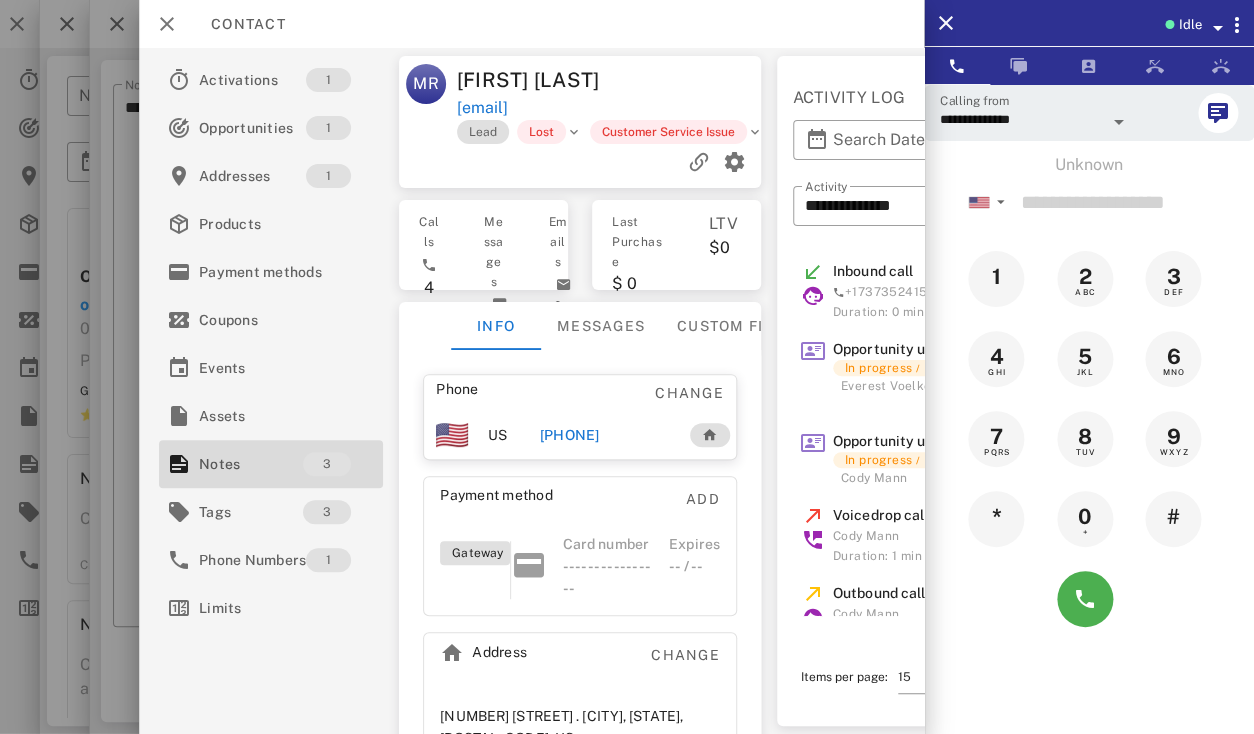 click on "Contact" at bounding box center [238, 24] 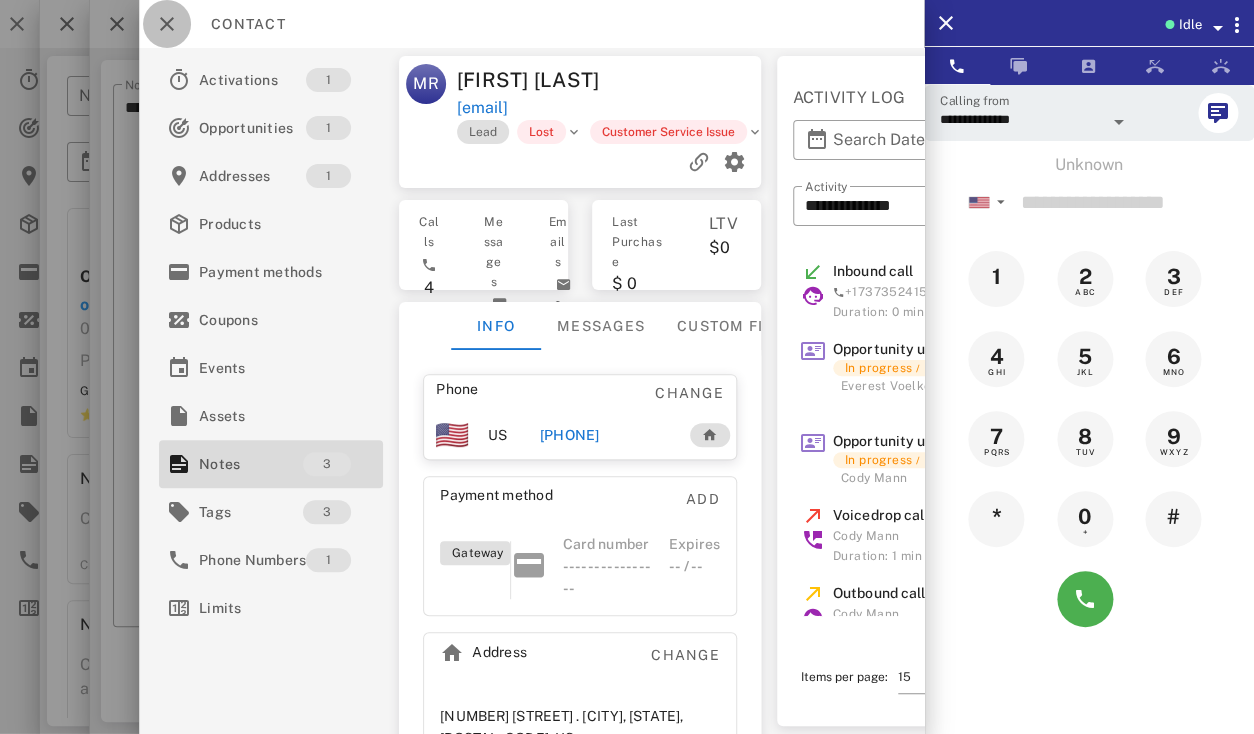 click at bounding box center (167, 24) 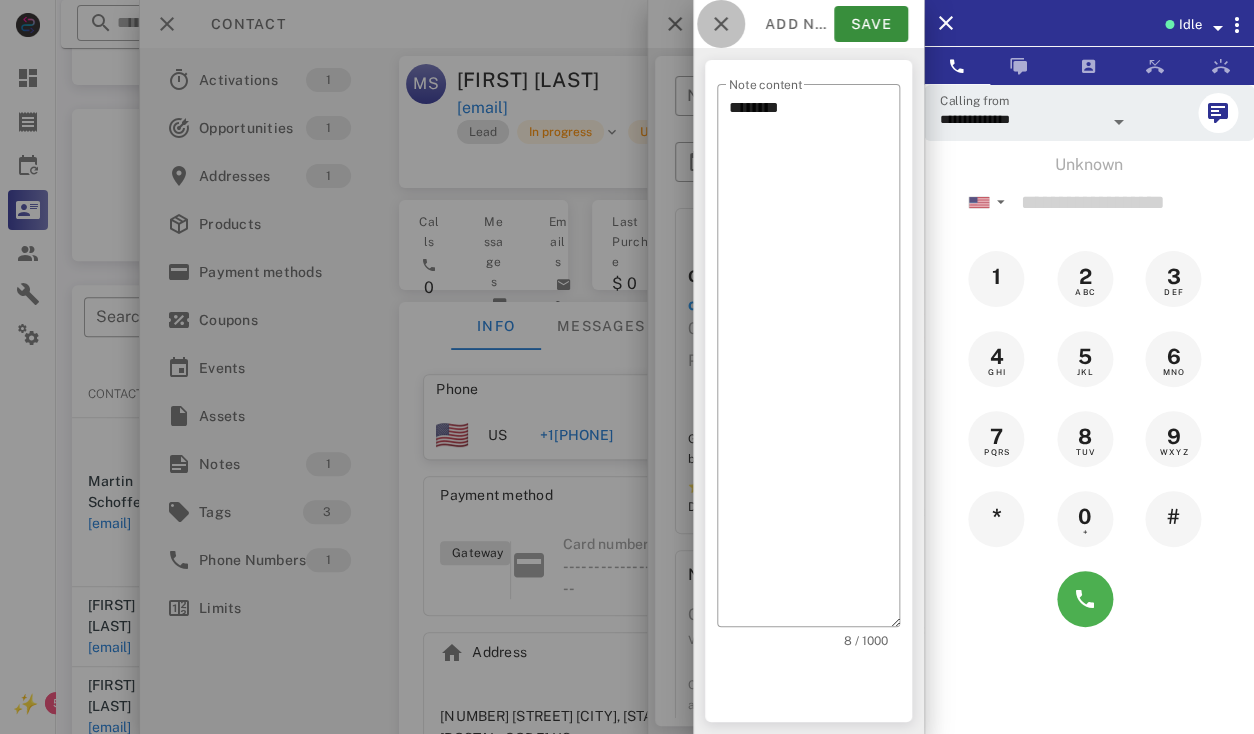 click at bounding box center (721, 24) 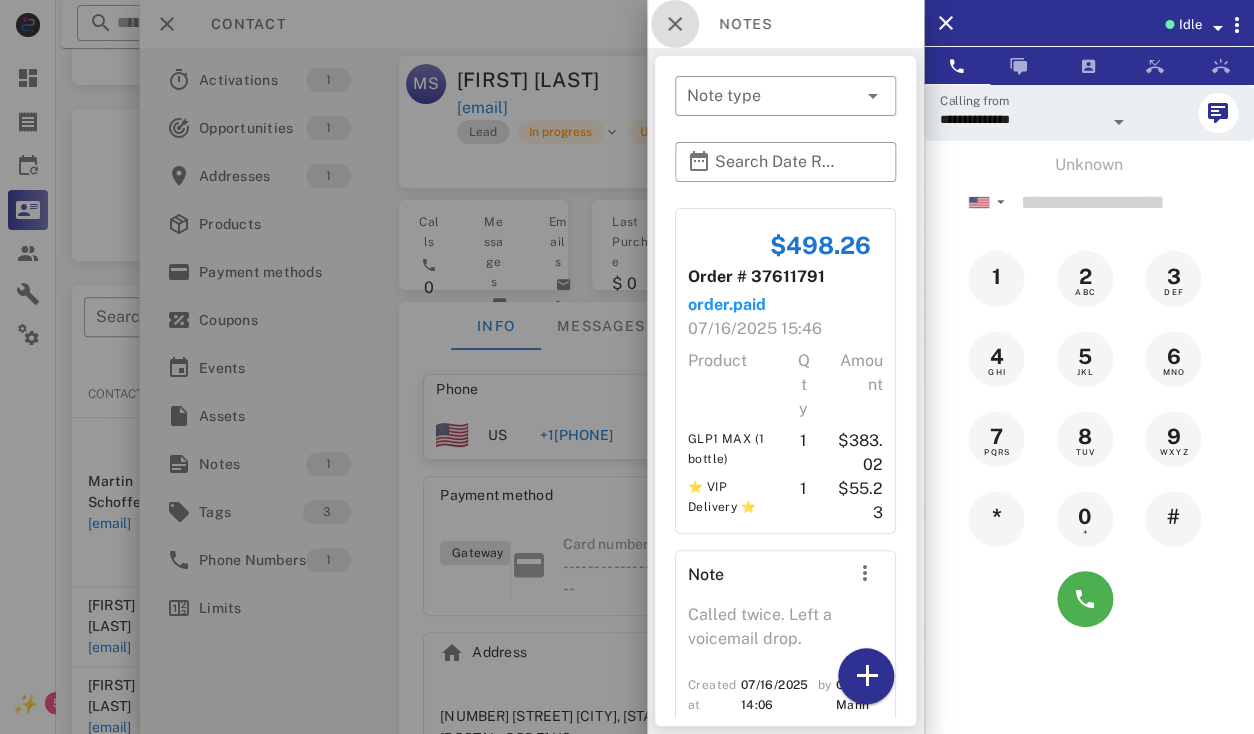 click at bounding box center (675, 24) 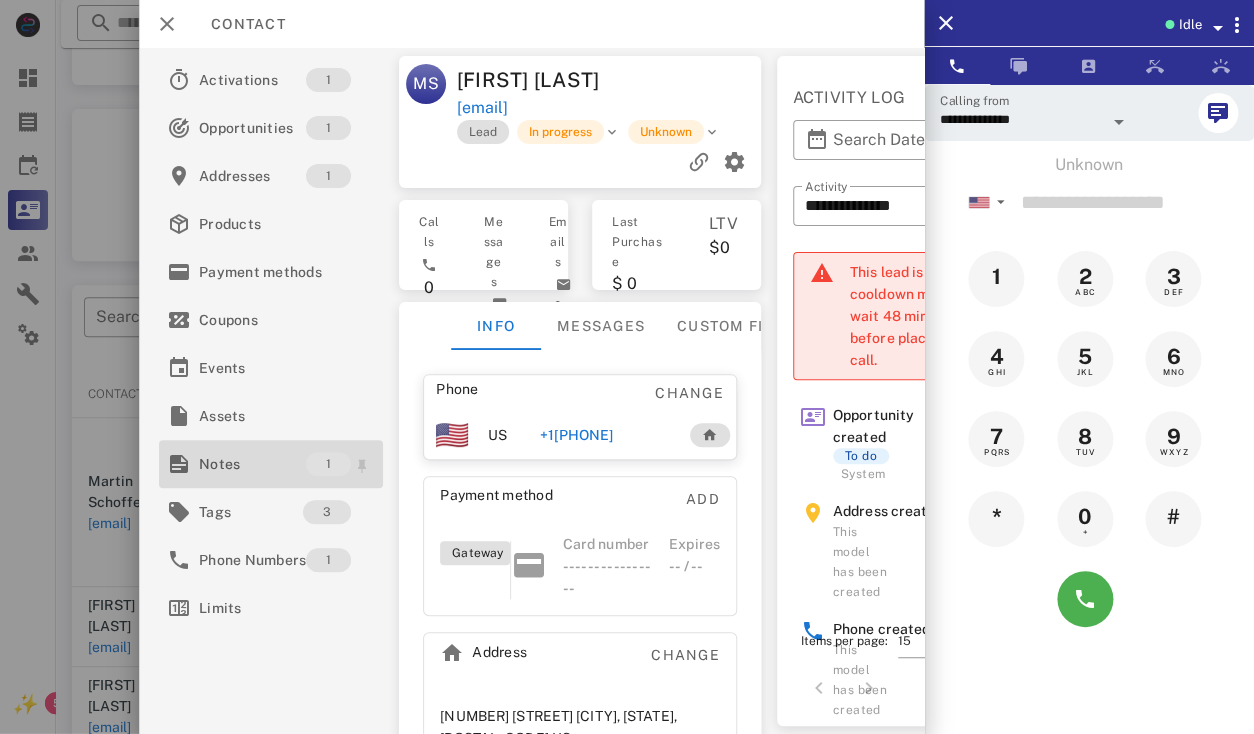 click on "Notes" at bounding box center [252, 464] 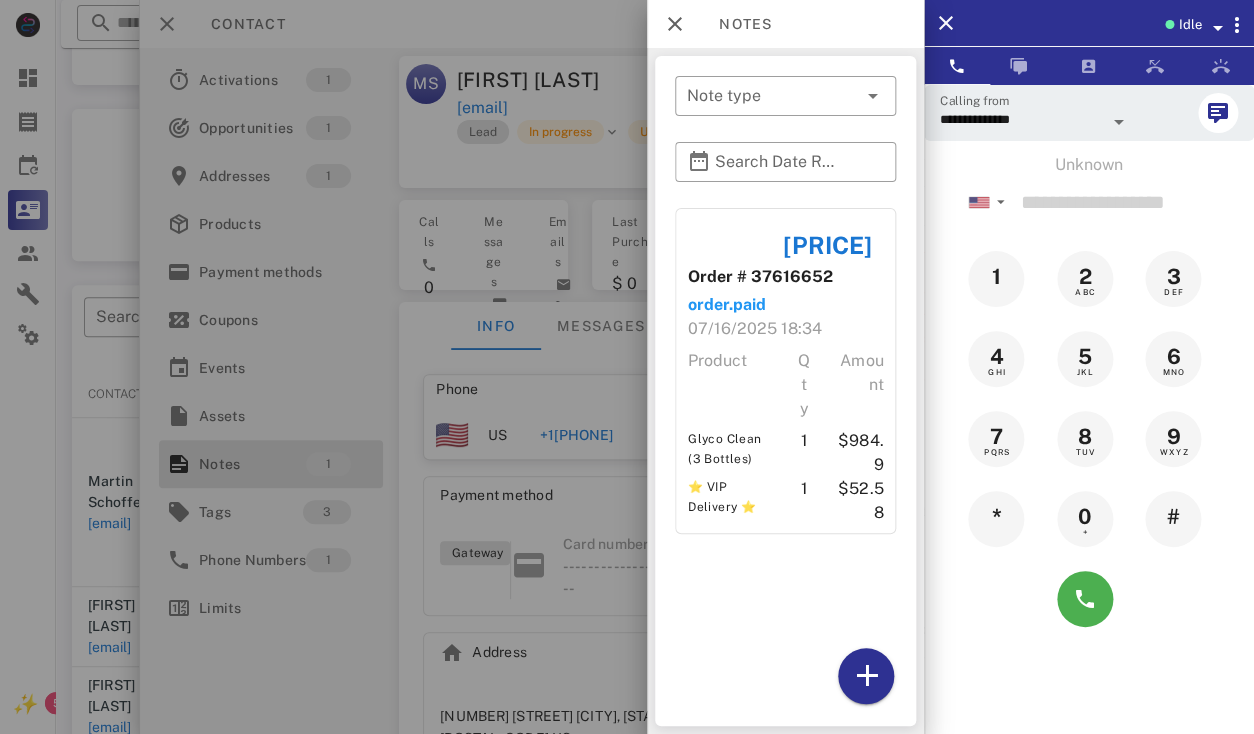 click at bounding box center (627, 367) 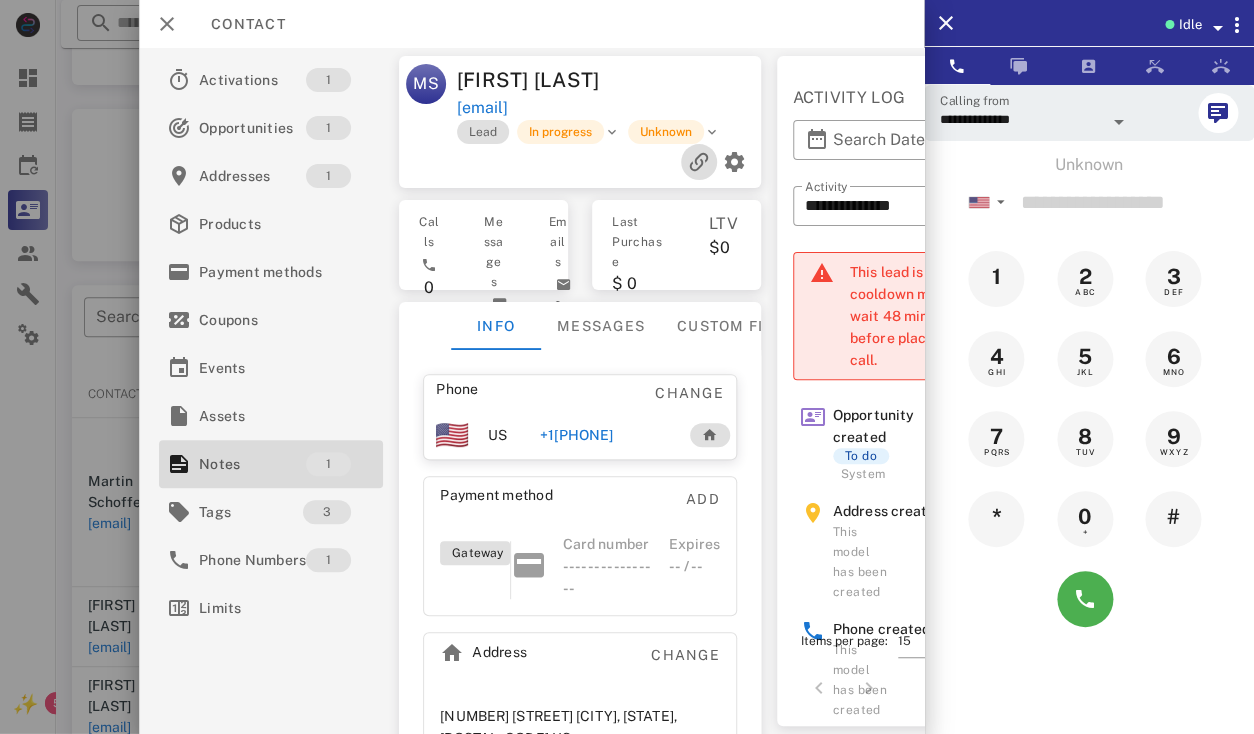 click at bounding box center (698, 162) 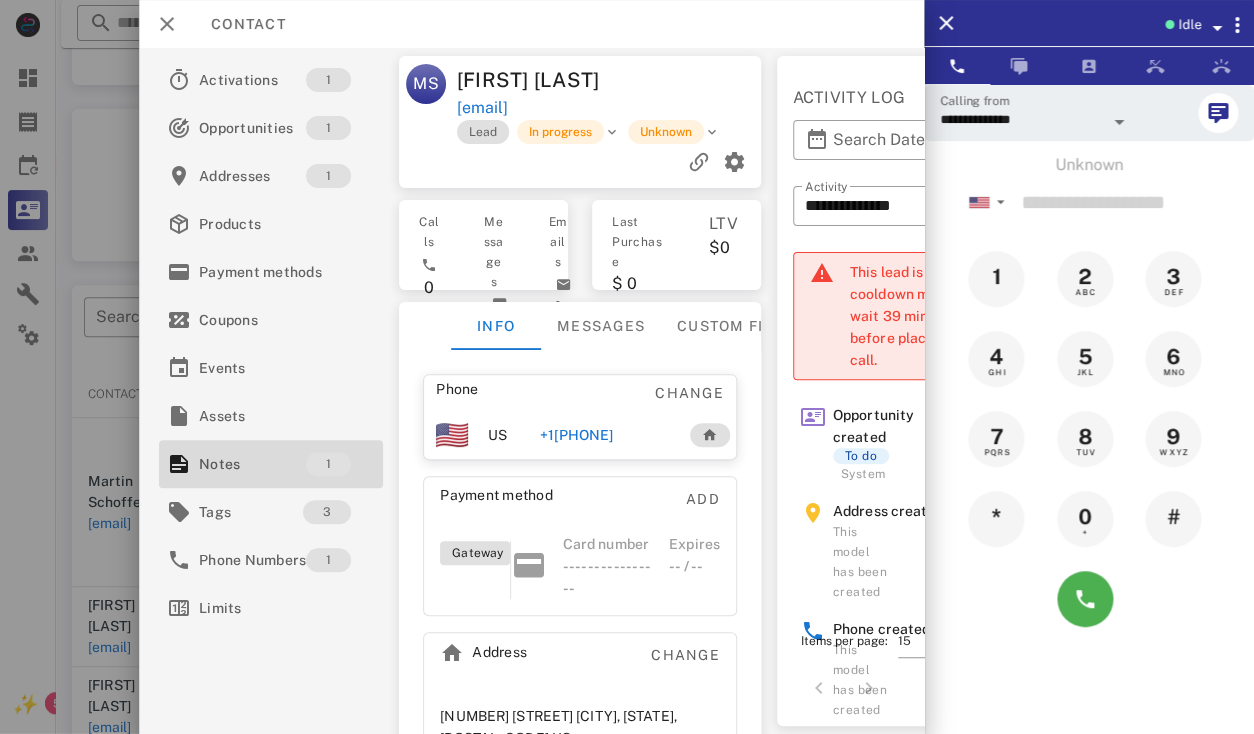 scroll, scrollTop: 0, scrollLeft: 0, axis: both 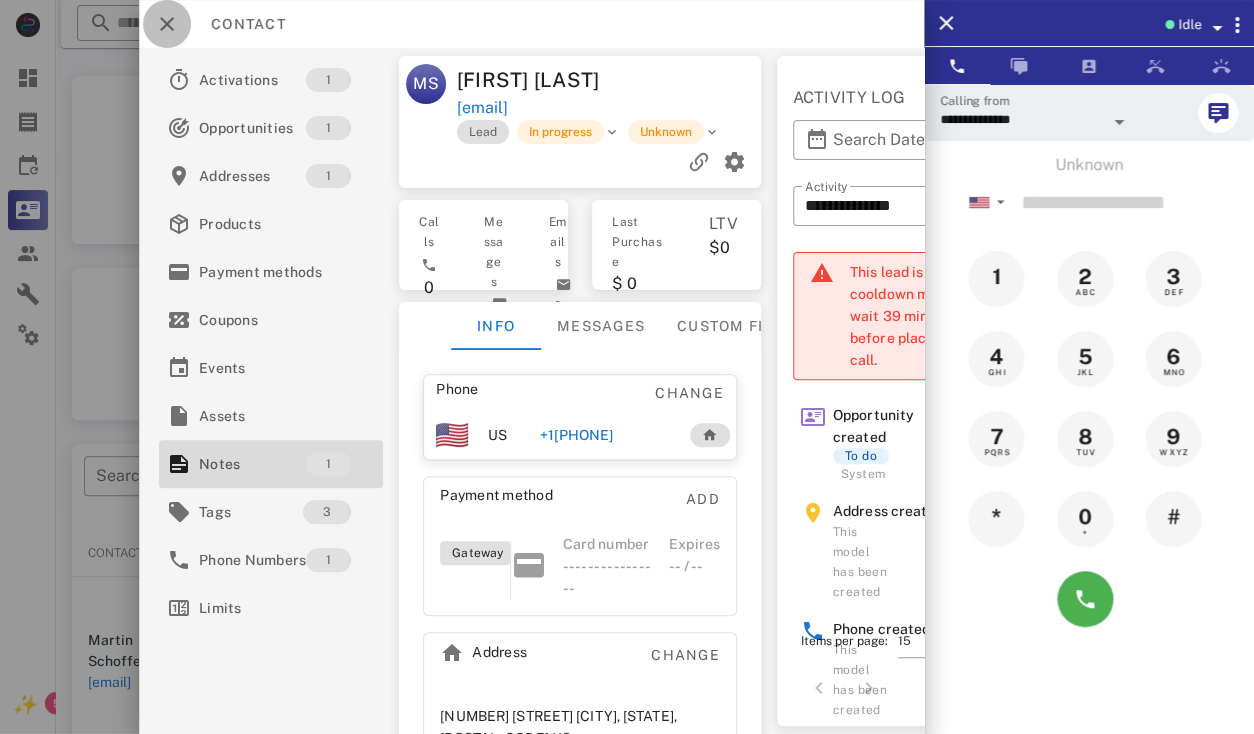click at bounding box center [167, 24] 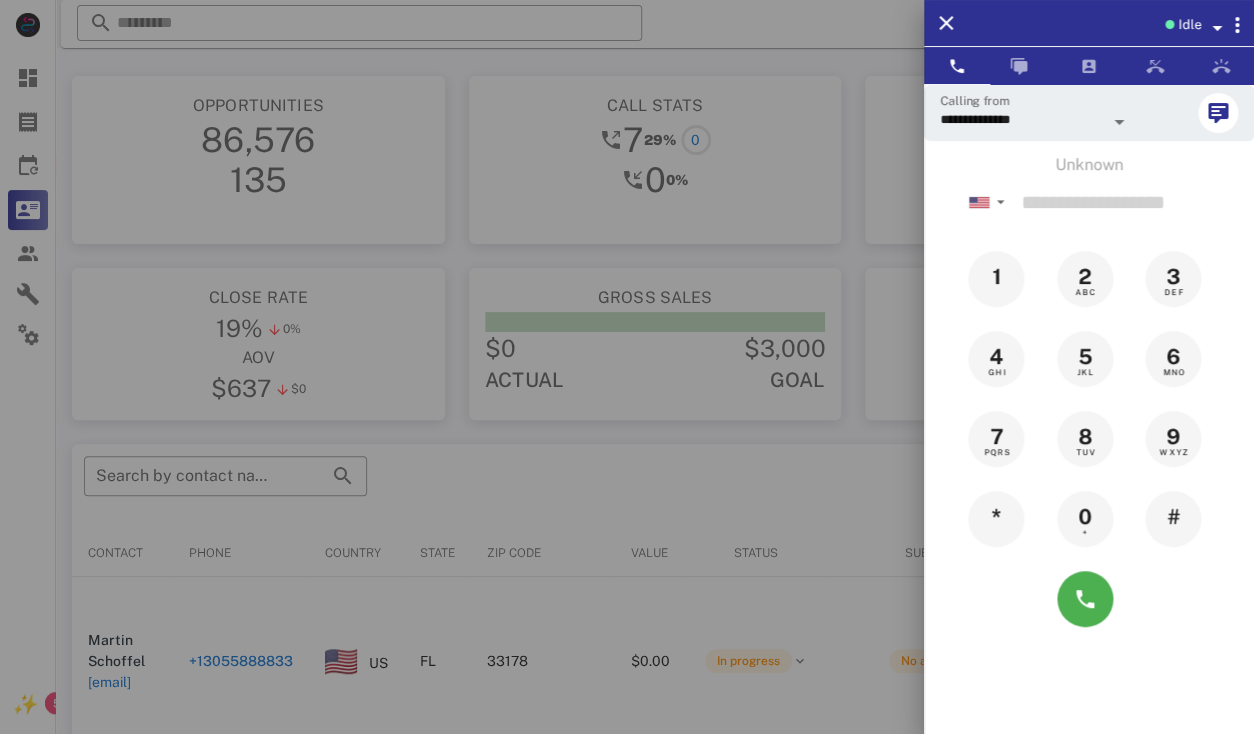 click at bounding box center (627, 367) 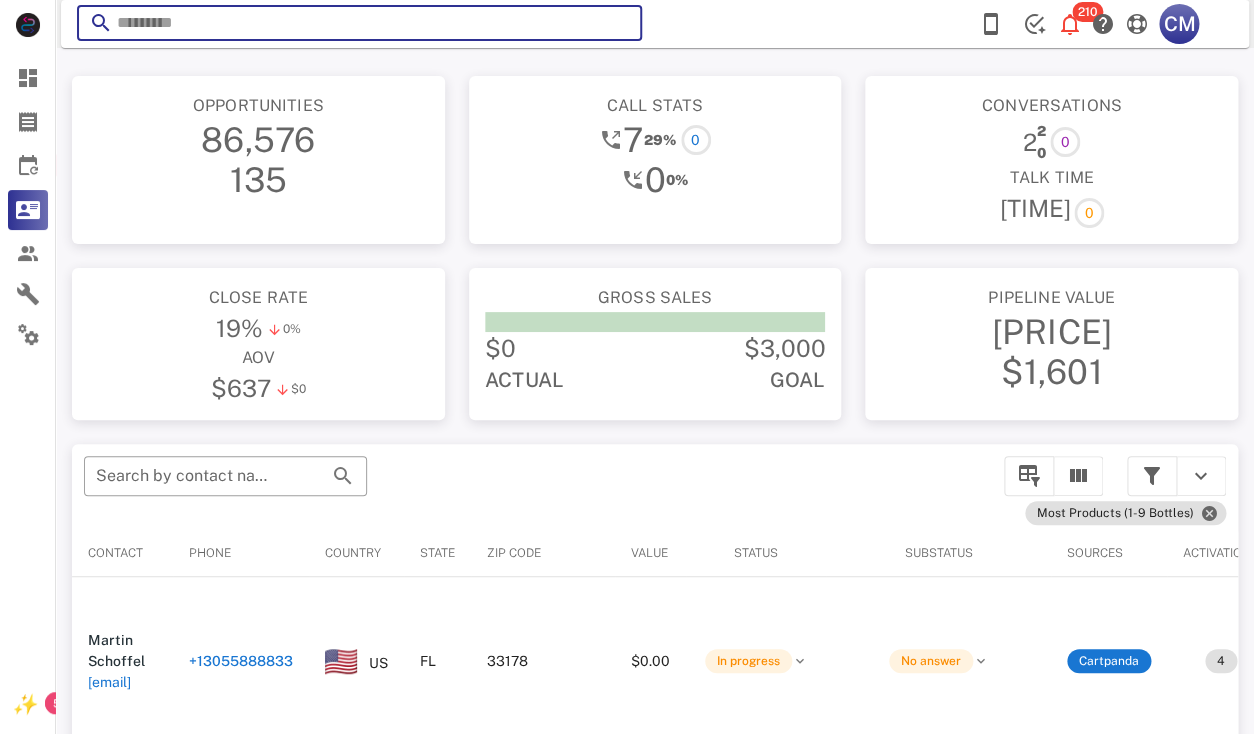 click at bounding box center [359, 23] 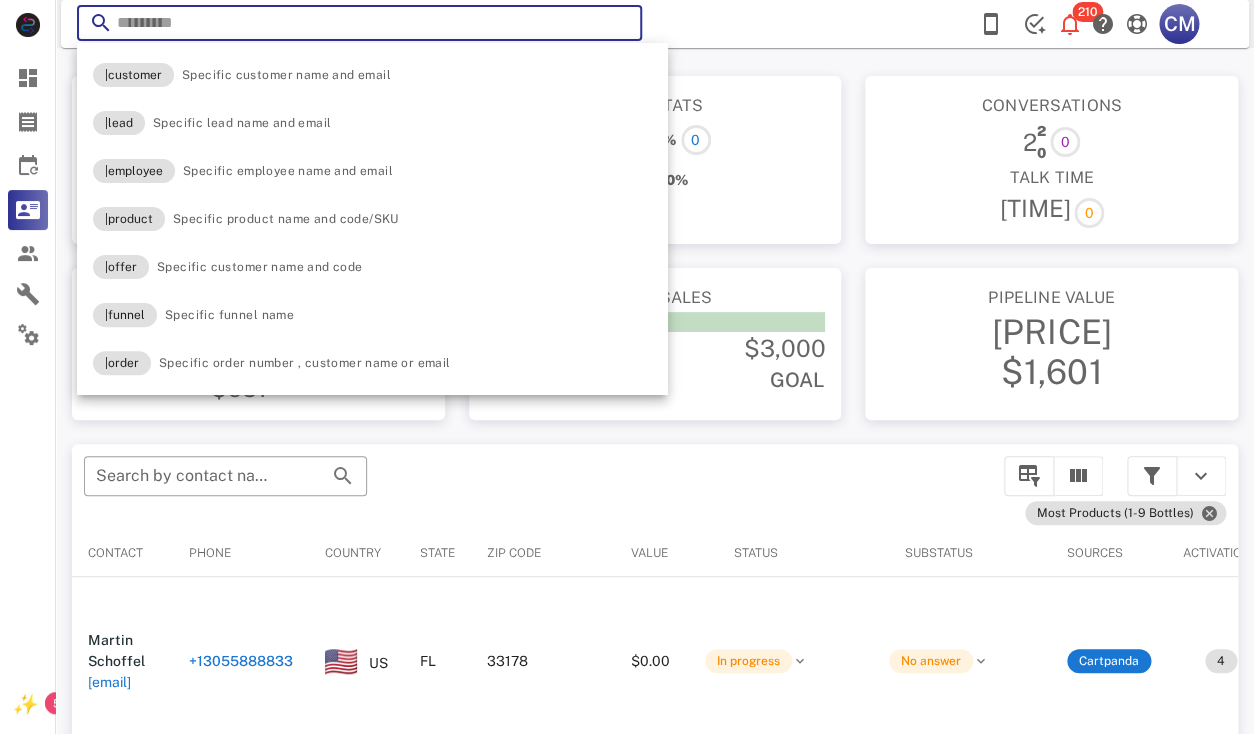 paste on "**********" 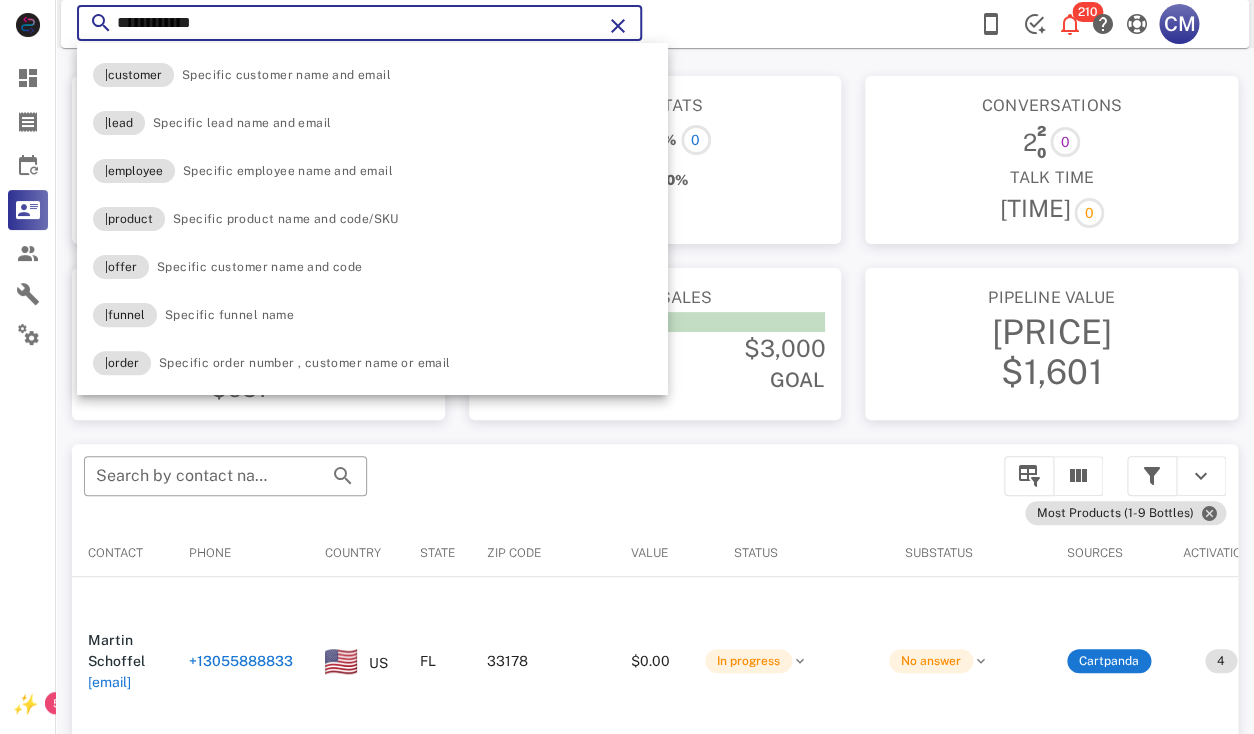 type on "**********" 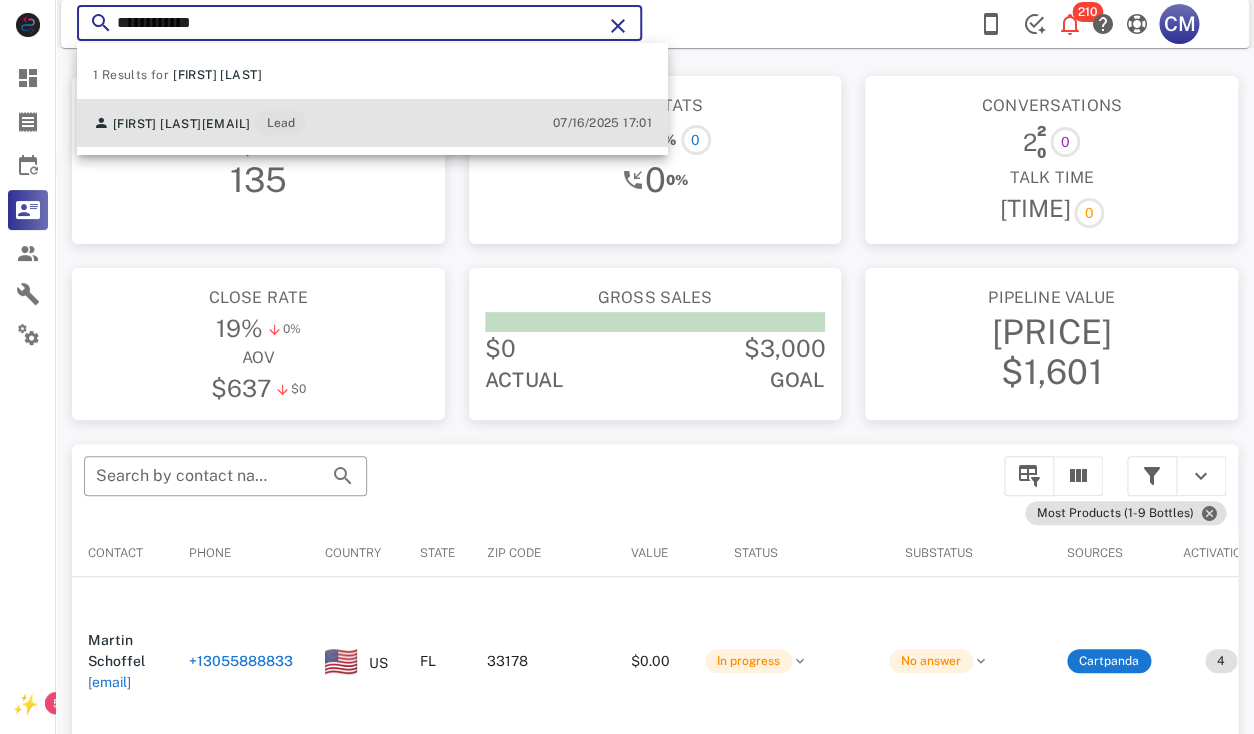click on "Angel Graffe   angelgraffe2004@gmail.com   Lead   07/16/2025 17:01" at bounding box center (372, 123) 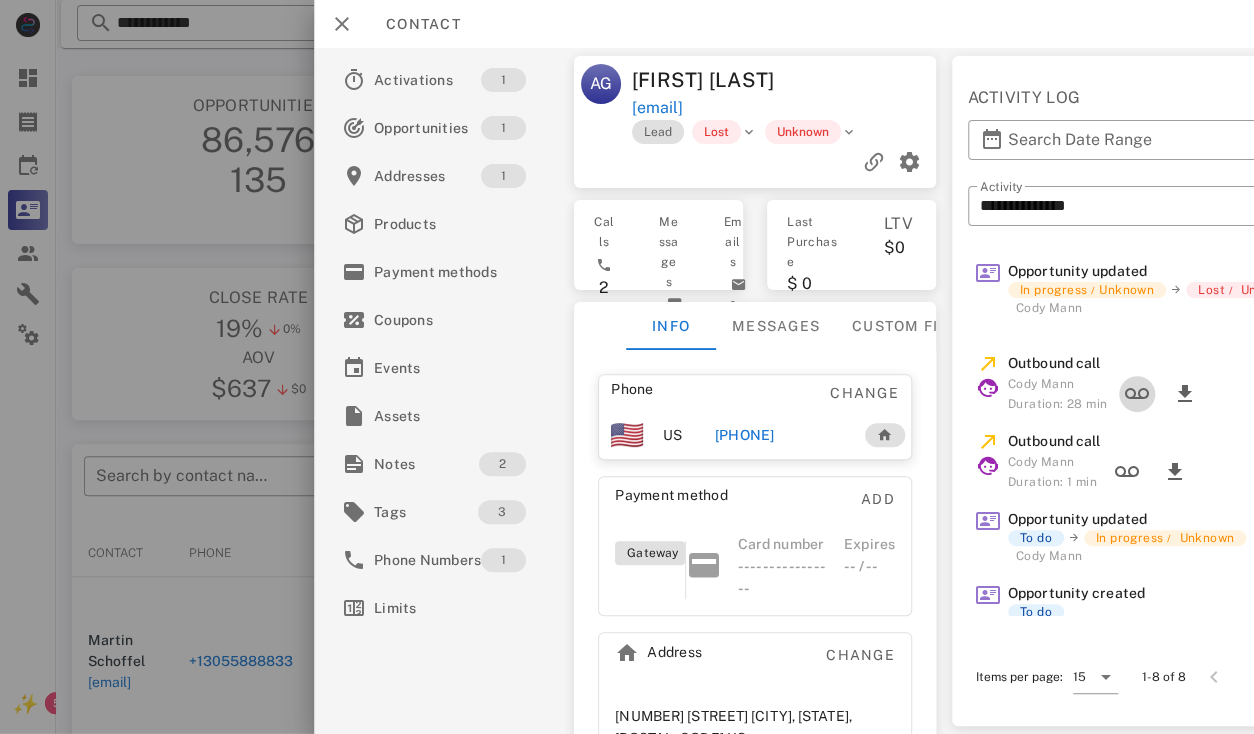click at bounding box center (1137, 394) 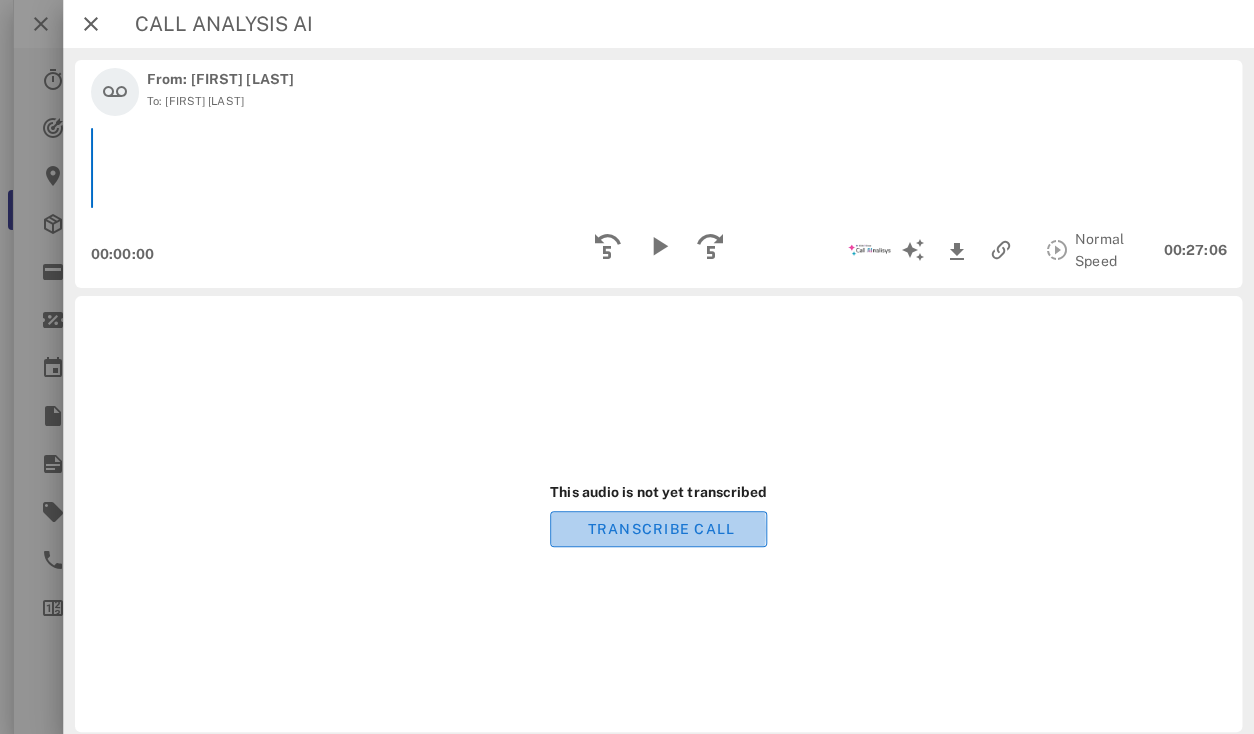 click on "TRANSCRIBE CALL" at bounding box center (660, 529) 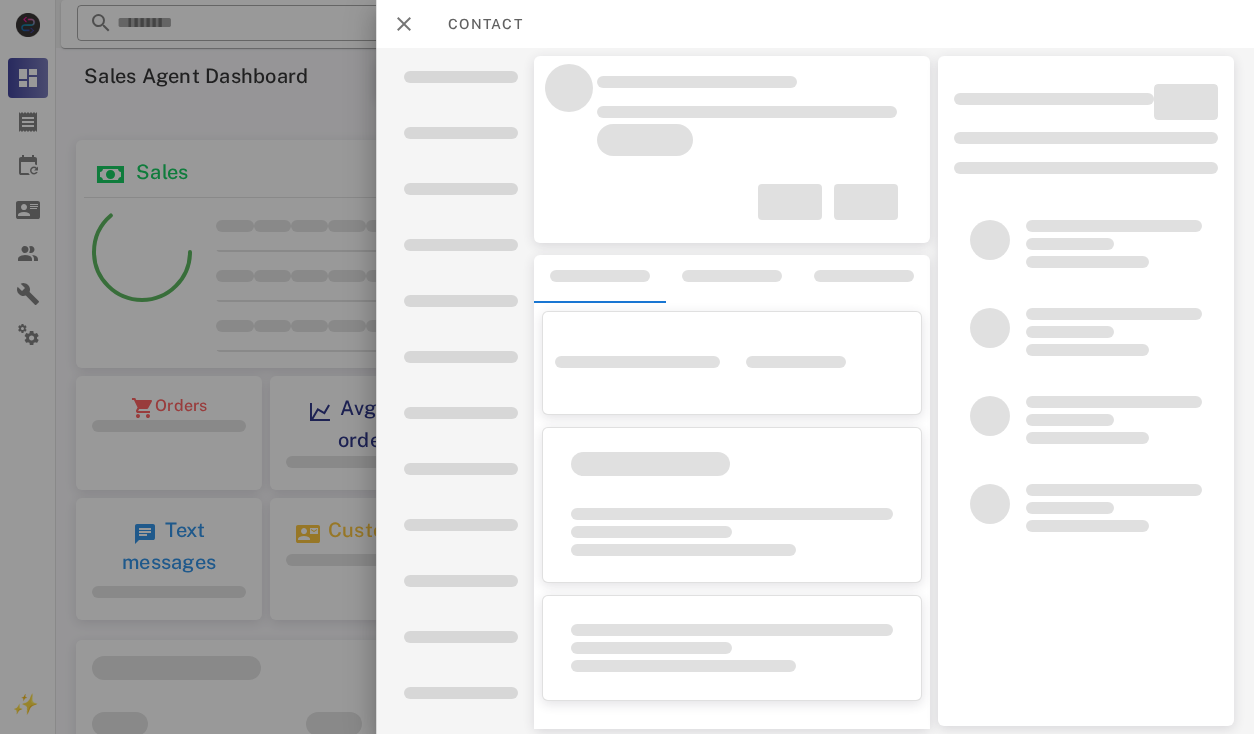 scroll, scrollTop: 0, scrollLeft: 0, axis: both 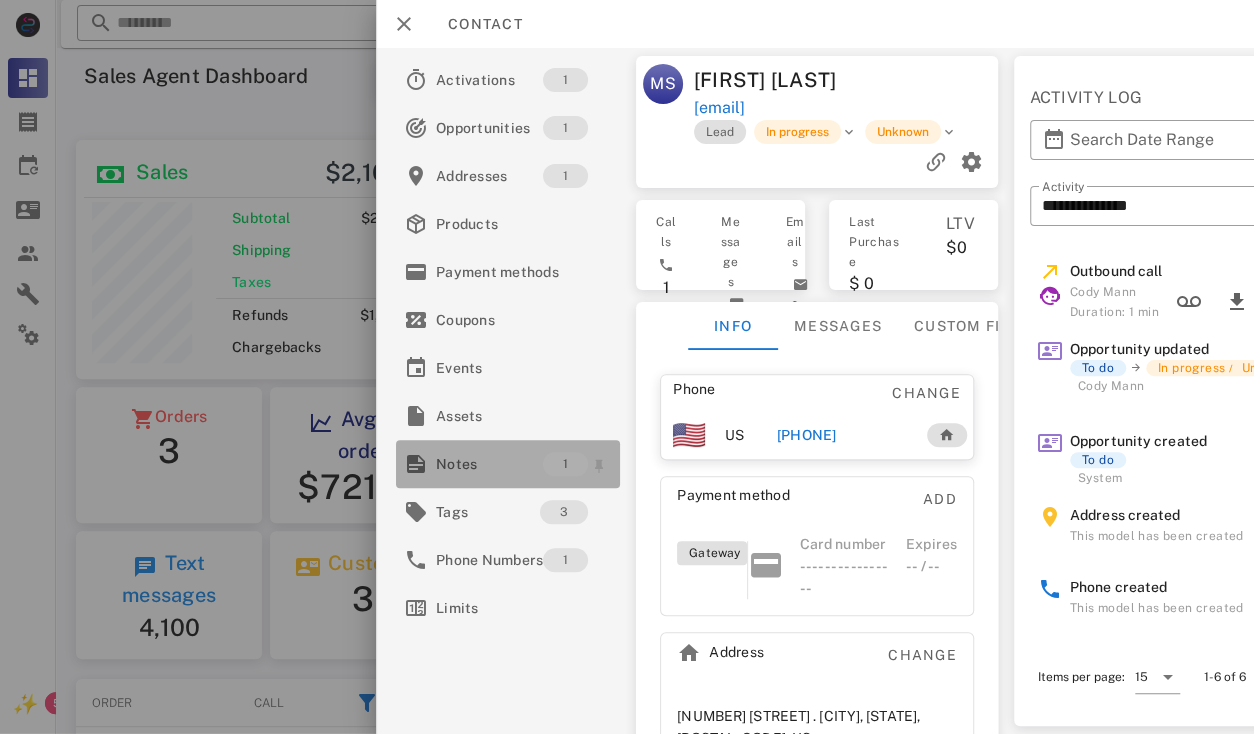 click on "Notes  1" at bounding box center [508, 464] 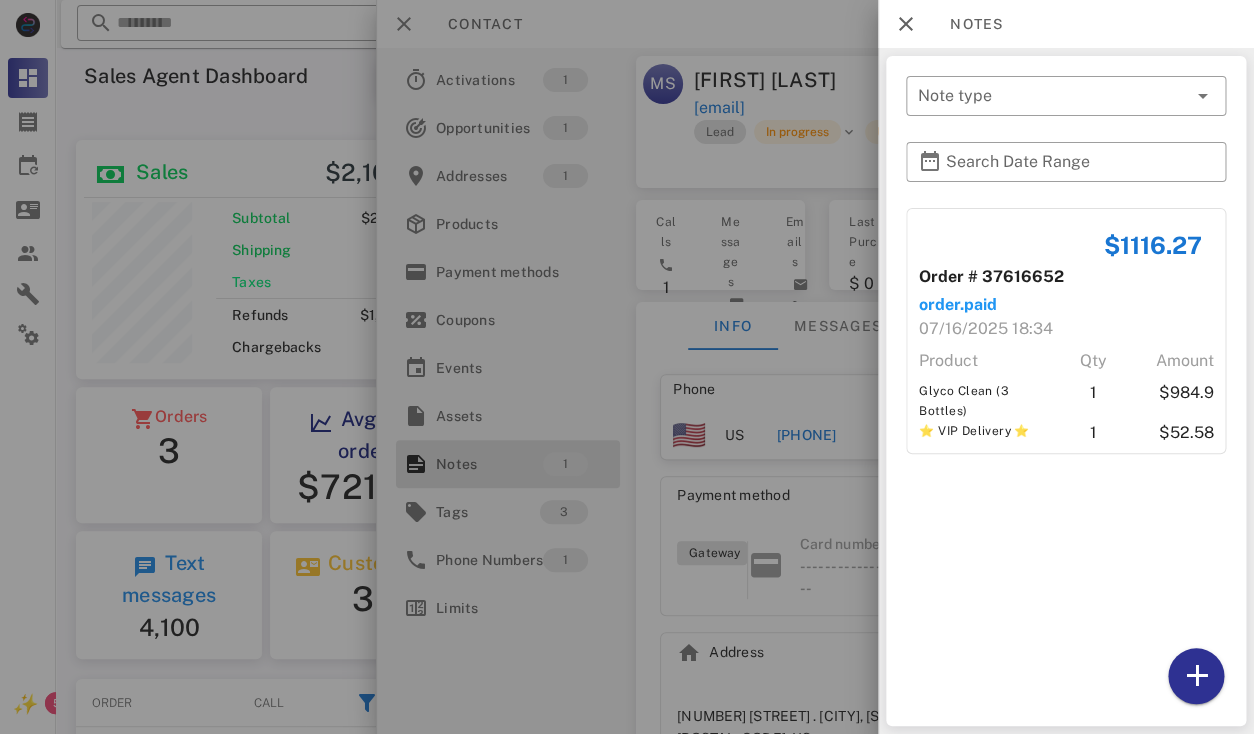 click at bounding box center (627, 367) 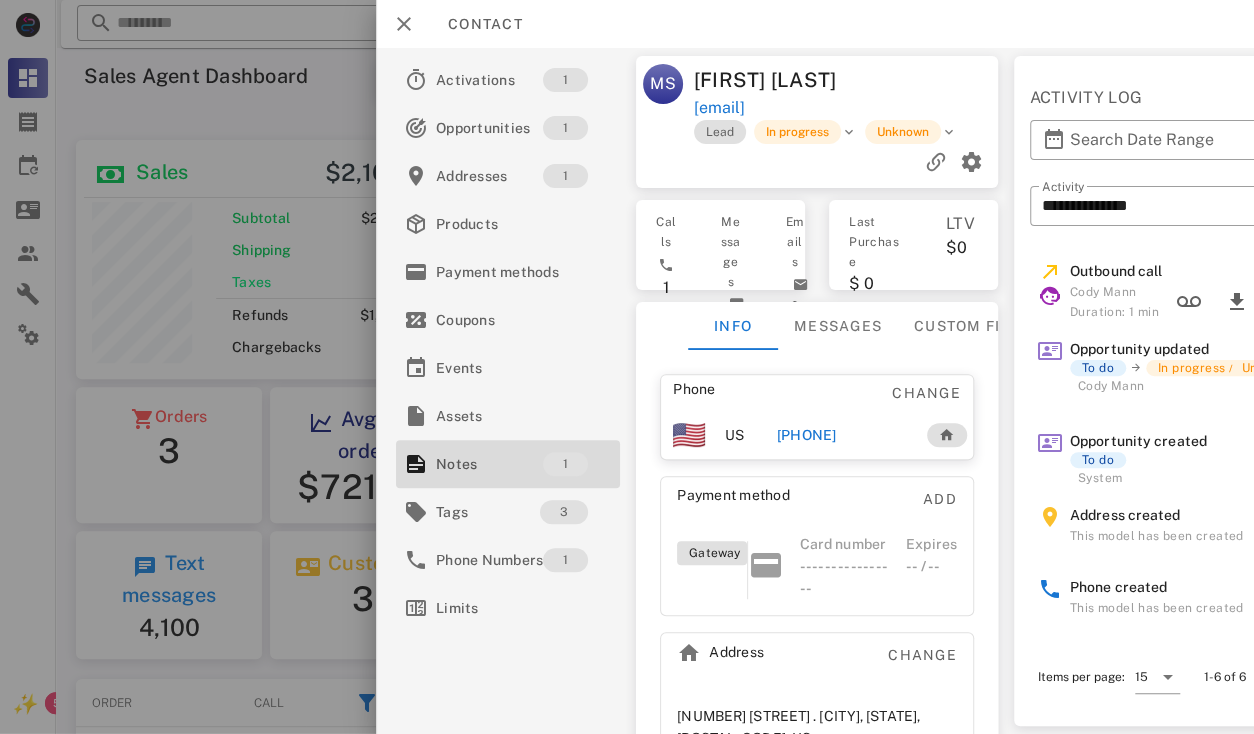 click on "[FIRST] [LAST]" at bounding box center [771, 80] 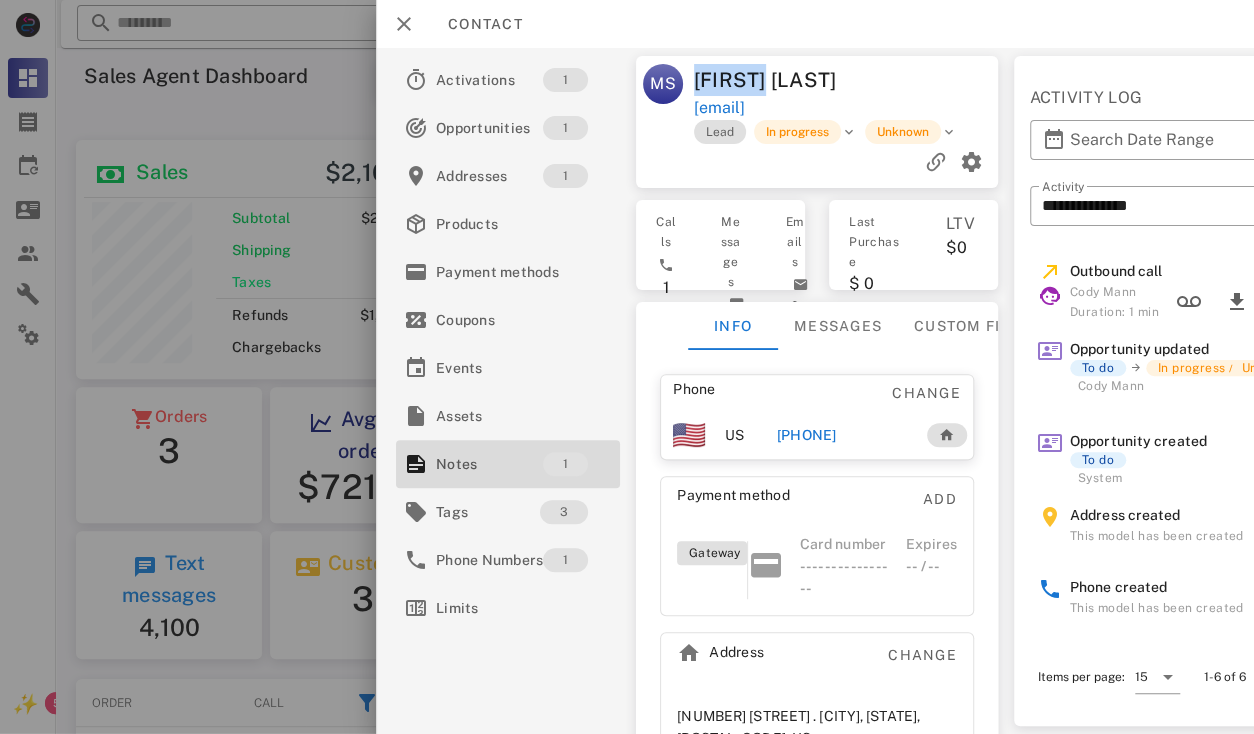click on "[FIRST] [LAST]" at bounding box center (771, 80) 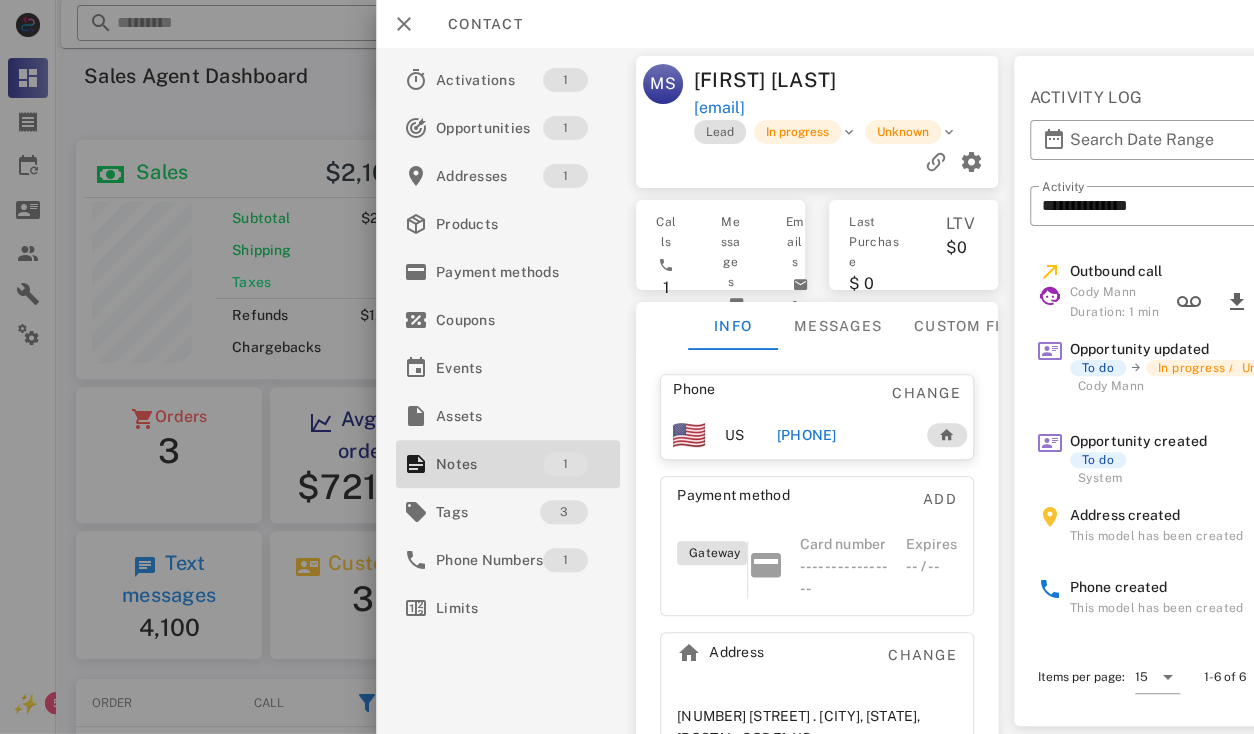 click on "[FIRST] [LAST]" at bounding box center [771, 80] 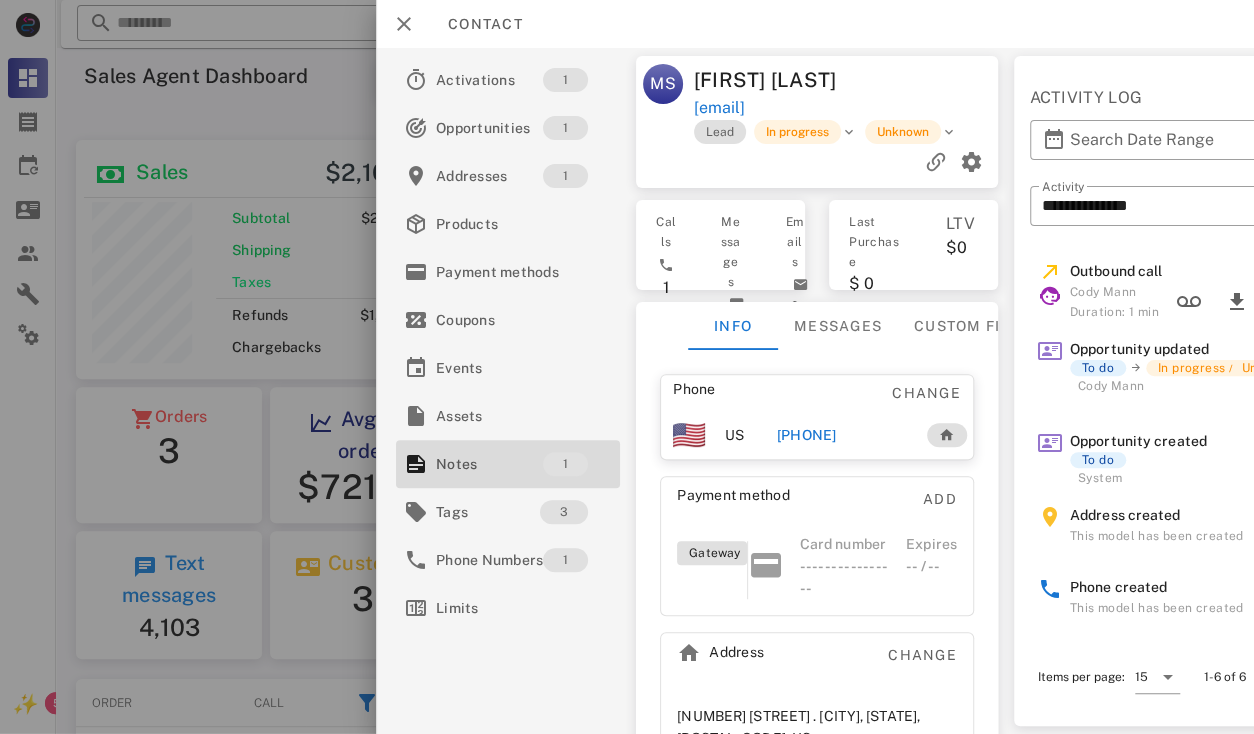 scroll, scrollTop: 999761, scrollLeft: 999619, axis: both 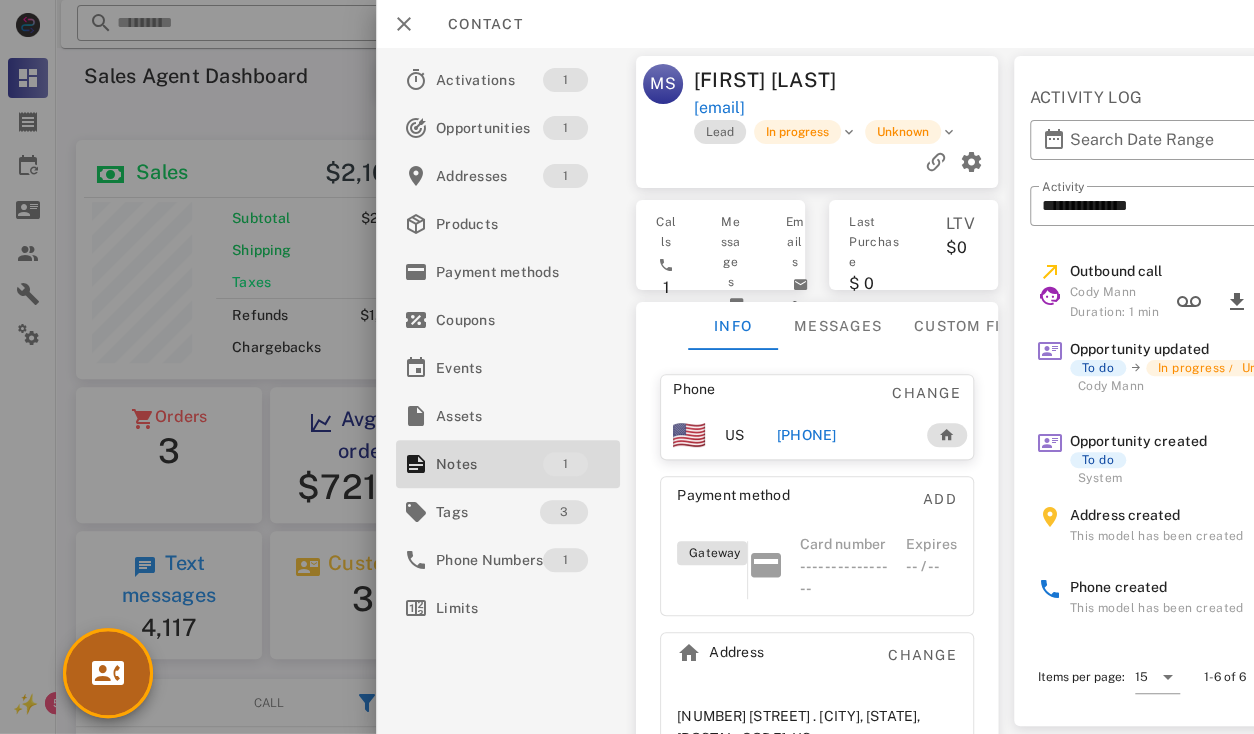 click at bounding box center (108, 673) 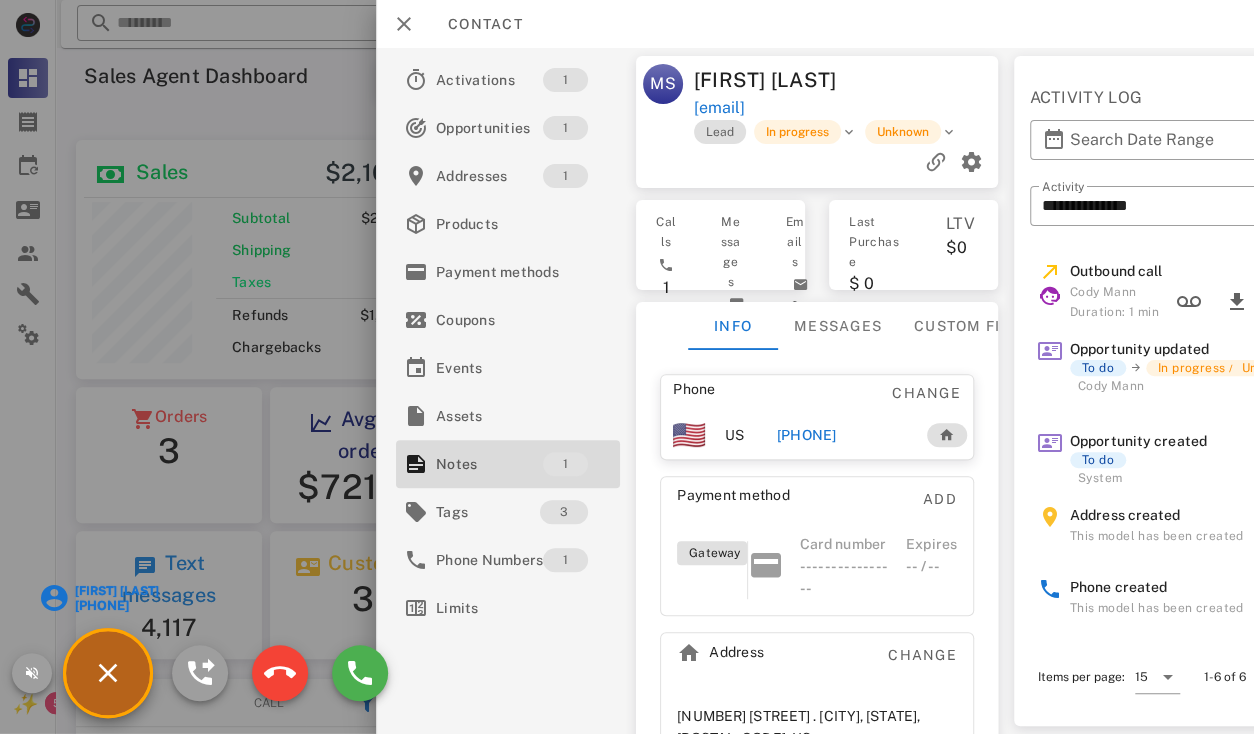 click on "[FIRST] [LAST]" at bounding box center [116, 591] 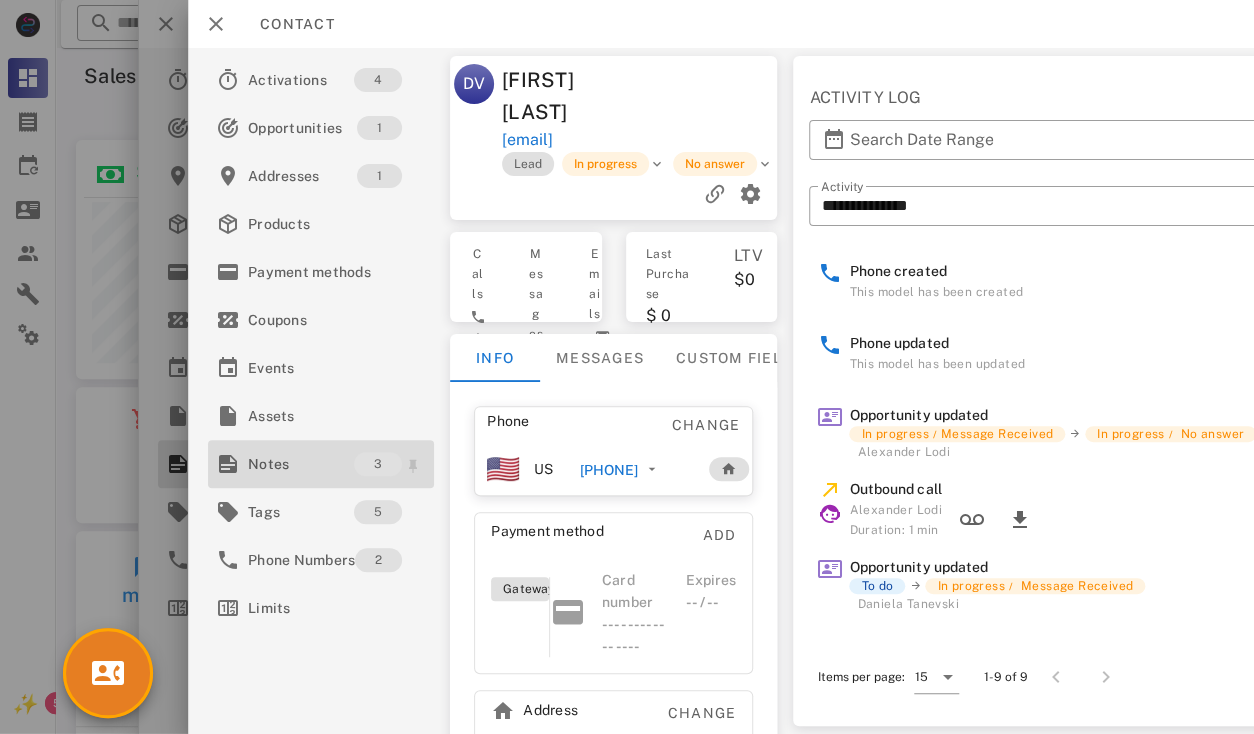 click on "Notes" at bounding box center (301, 464) 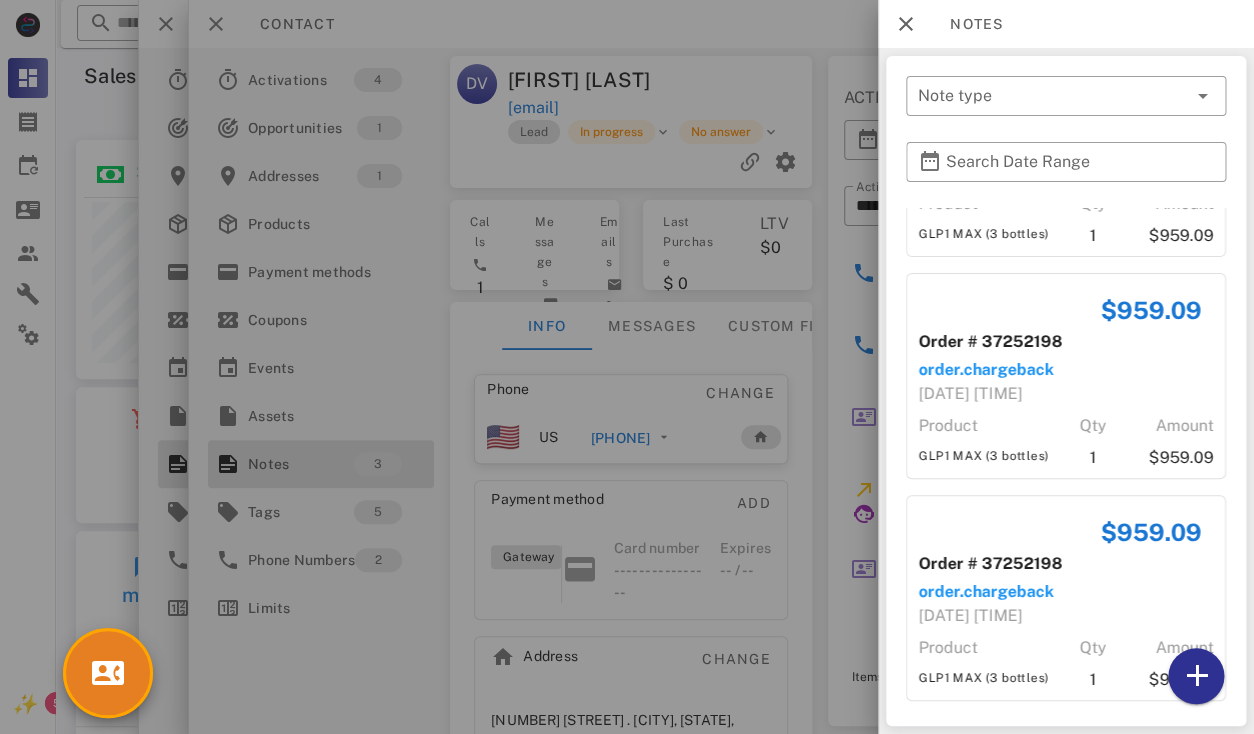 scroll, scrollTop: 170, scrollLeft: 0, axis: vertical 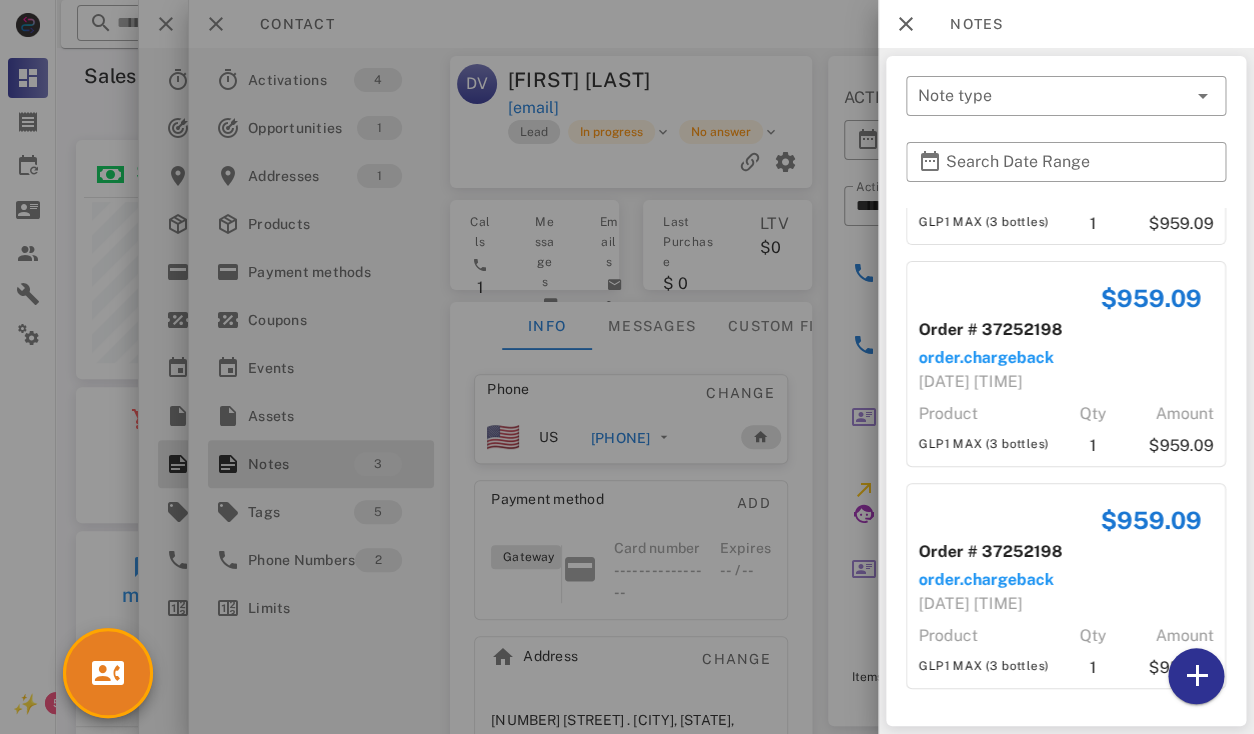 click at bounding box center [627, 367] 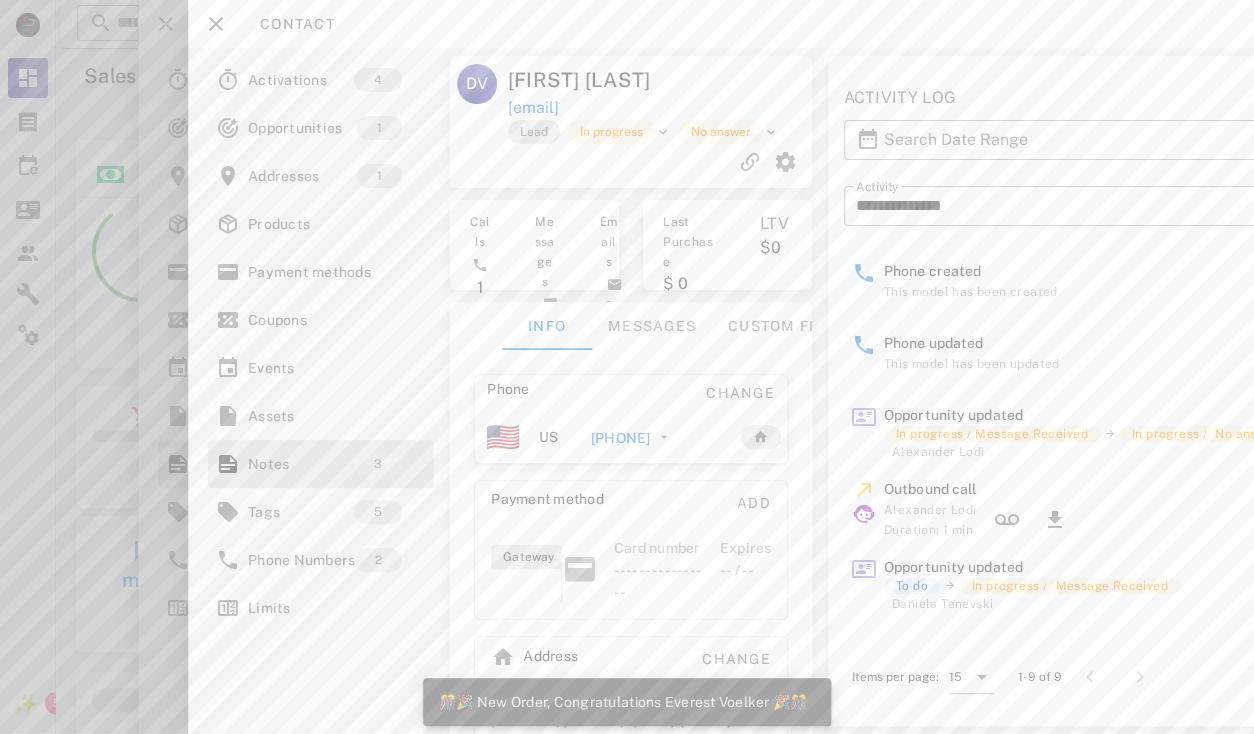 scroll, scrollTop: 999759, scrollLeft: 999619, axis: both 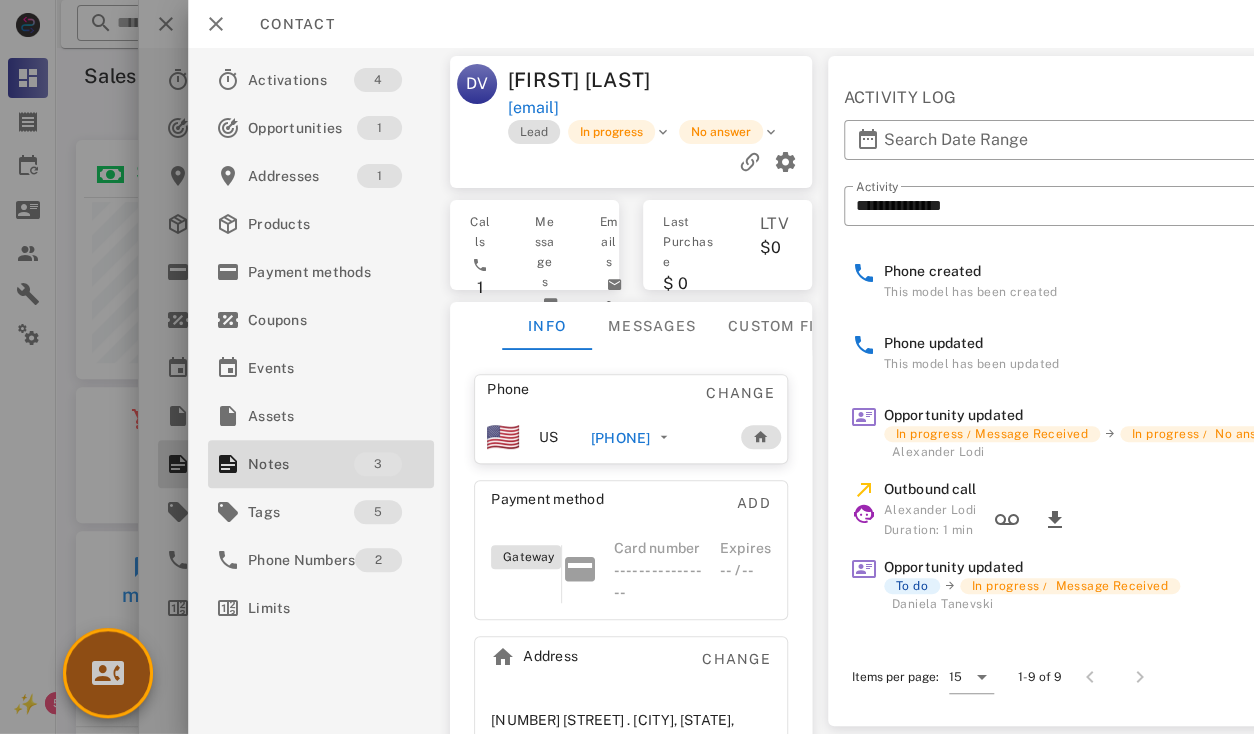 click at bounding box center [108, 673] 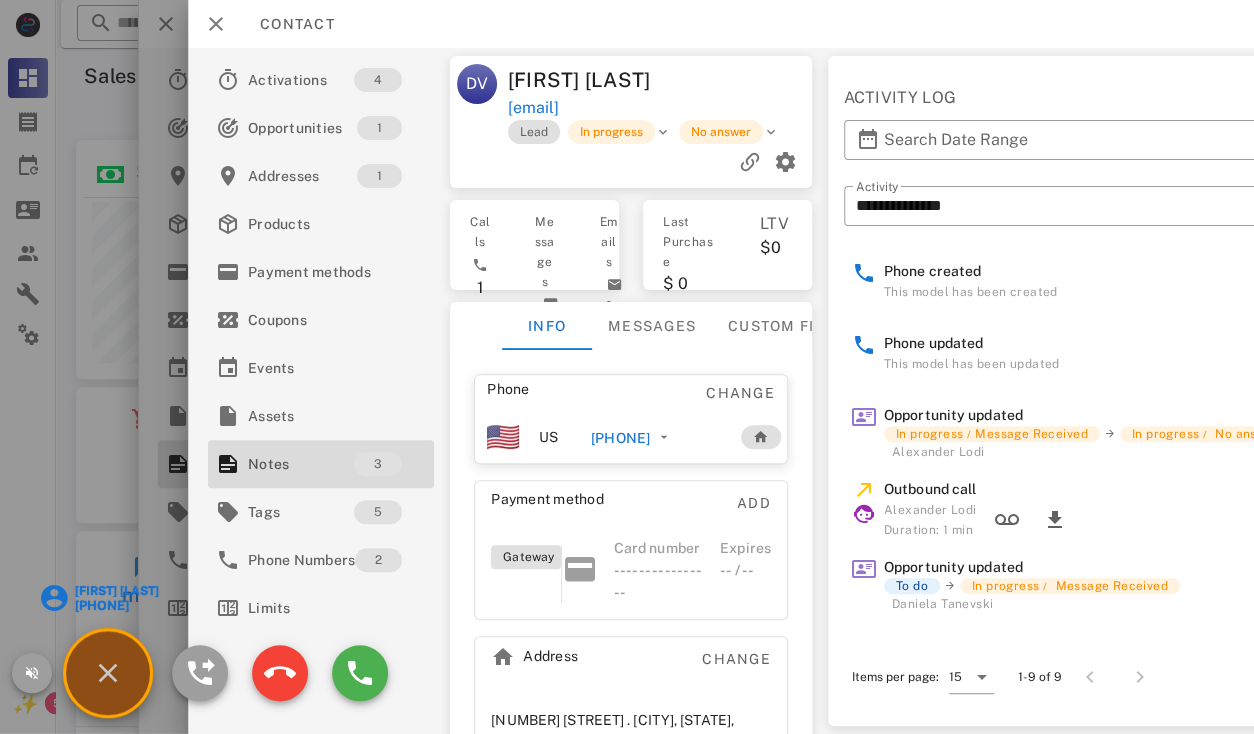 click on "[FIRST] [LAST]" at bounding box center [116, 591] 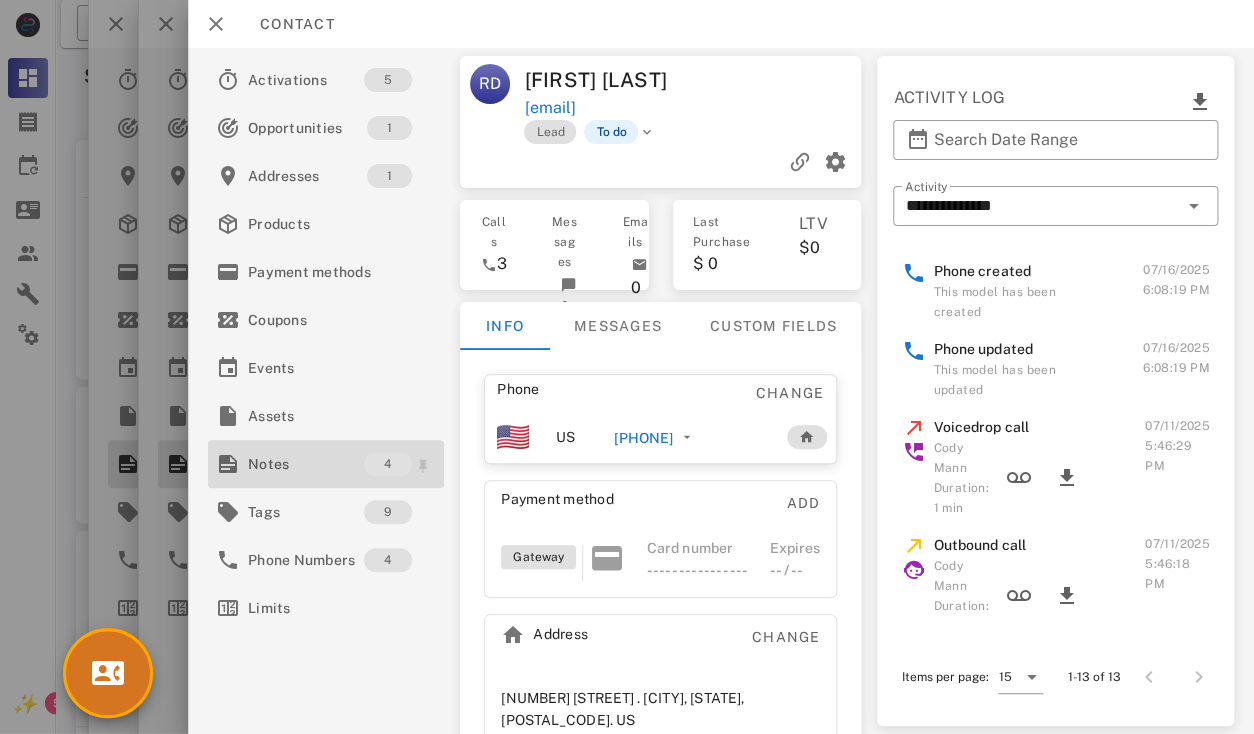 click on "Notes" at bounding box center [306, 464] 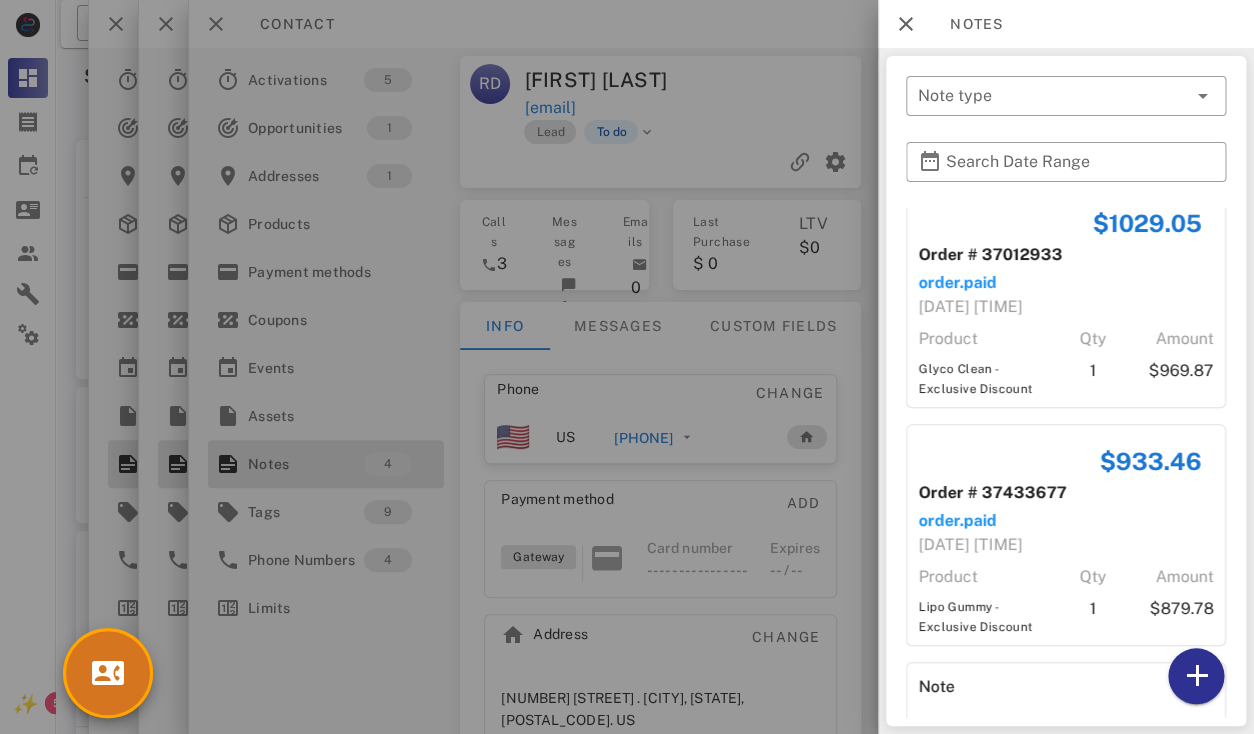 scroll, scrollTop: 364, scrollLeft: 0, axis: vertical 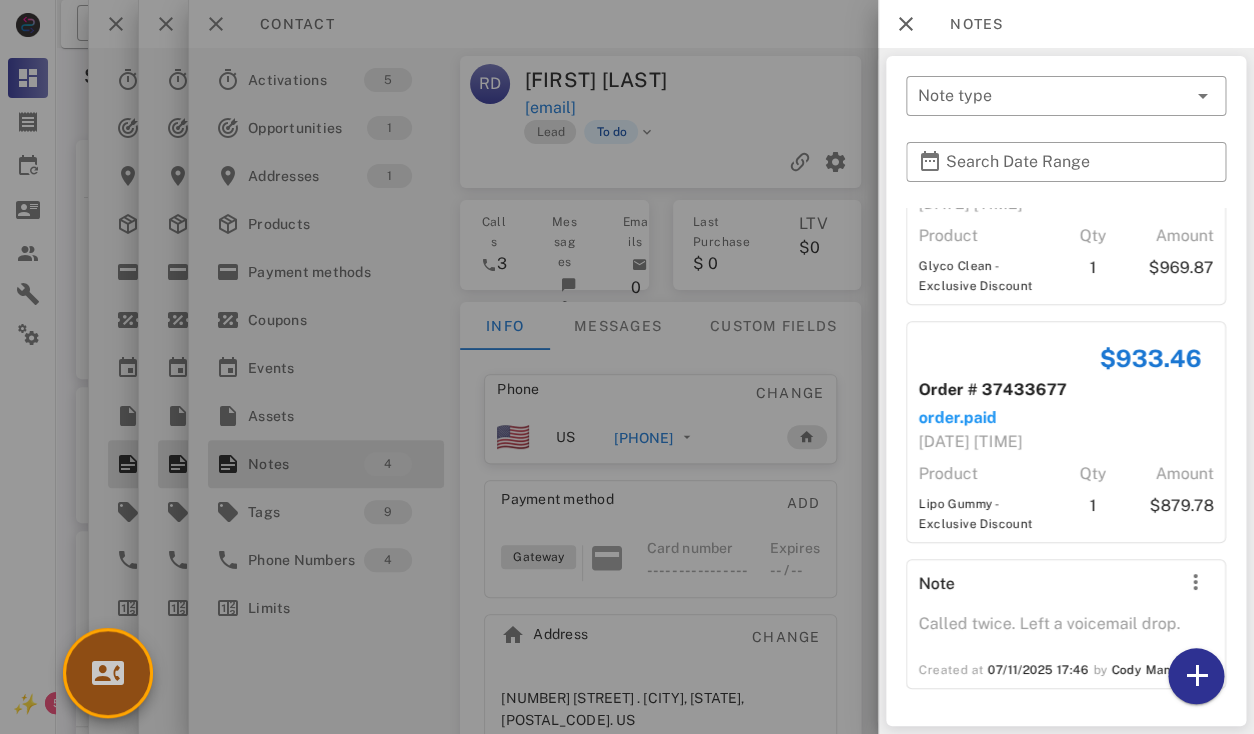 click at bounding box center (108, 673) 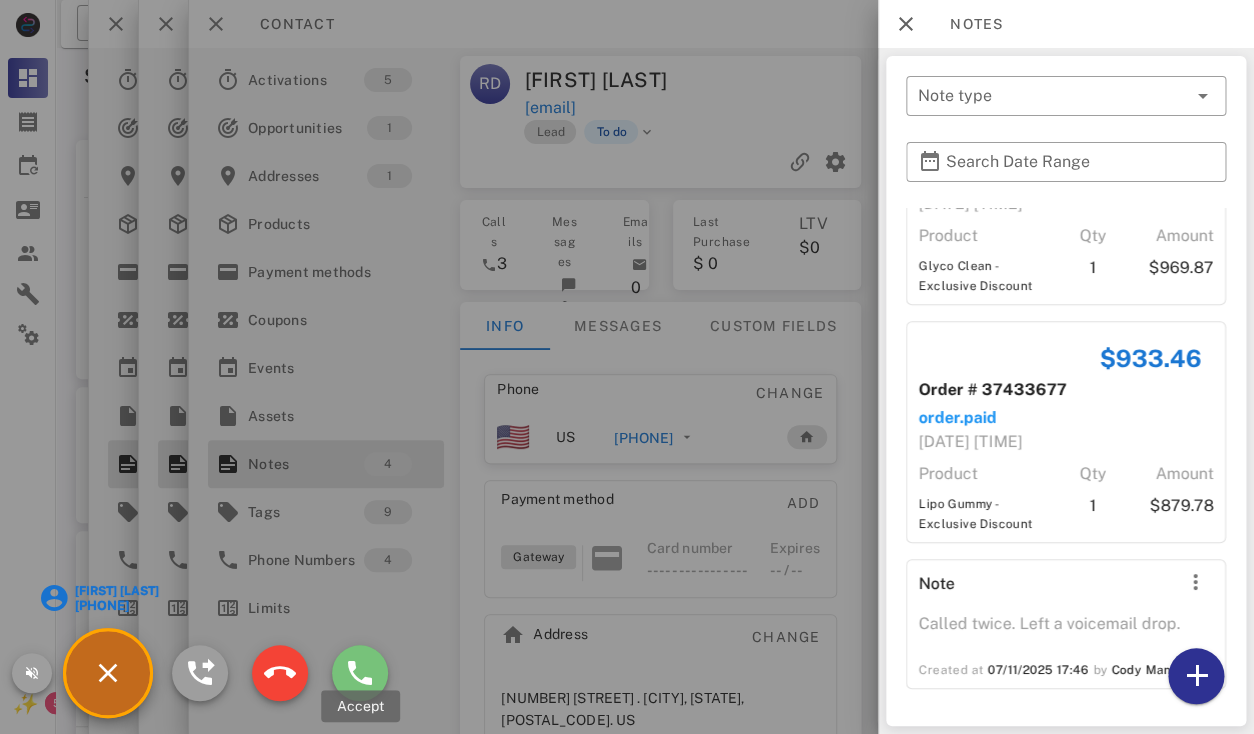 click at bounding box center (360, 673) 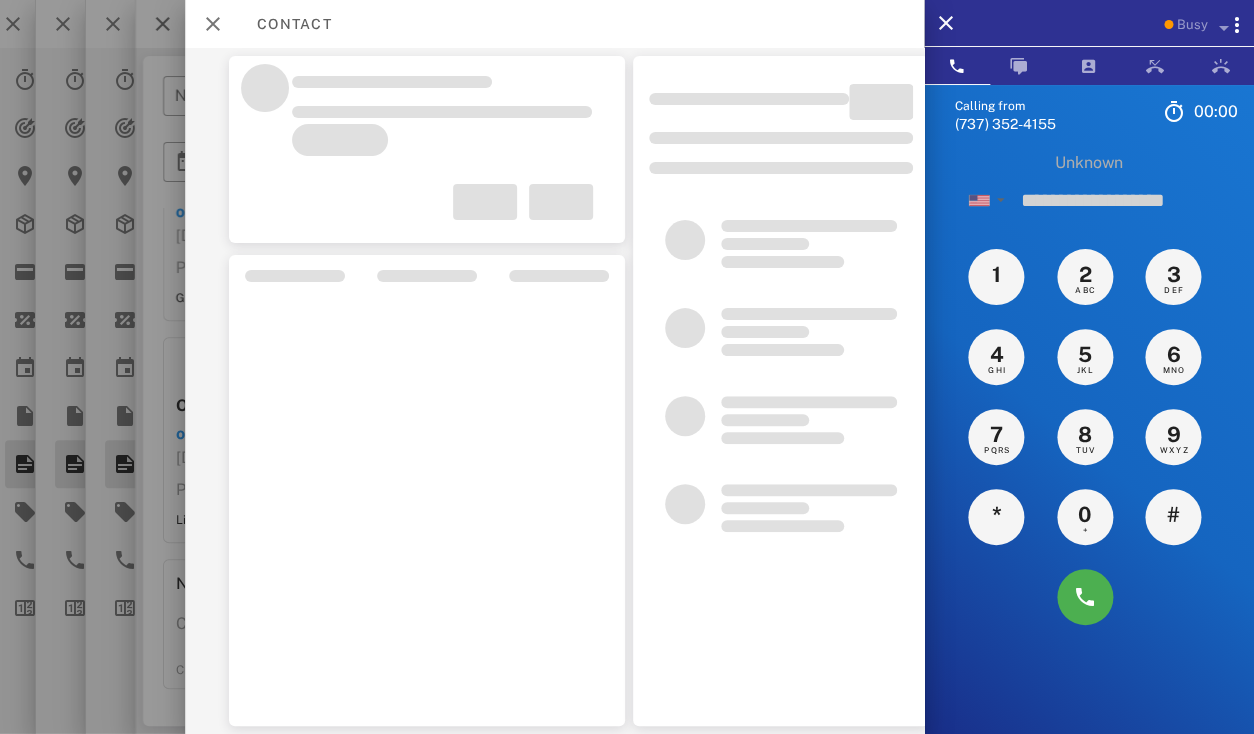 scroll, scrollTop: 316, scrollLeft: 0, axis: vertical 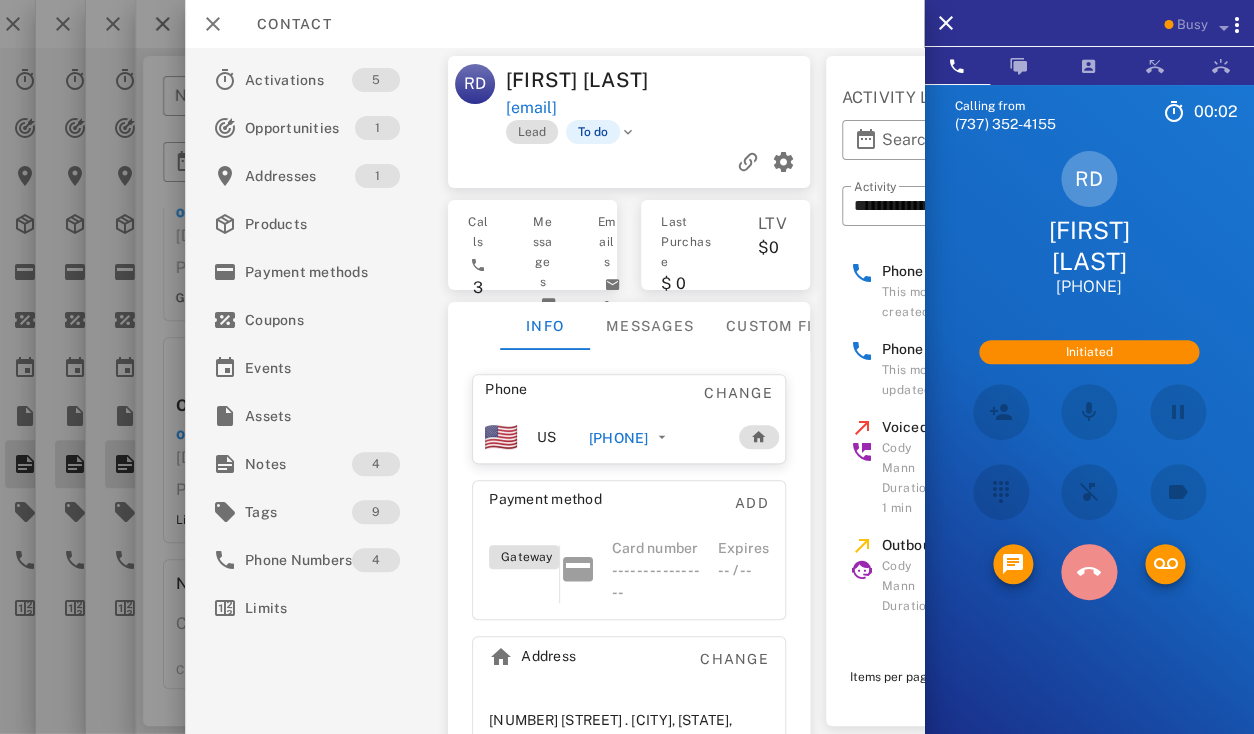 click at bounding box center [1089, 572] 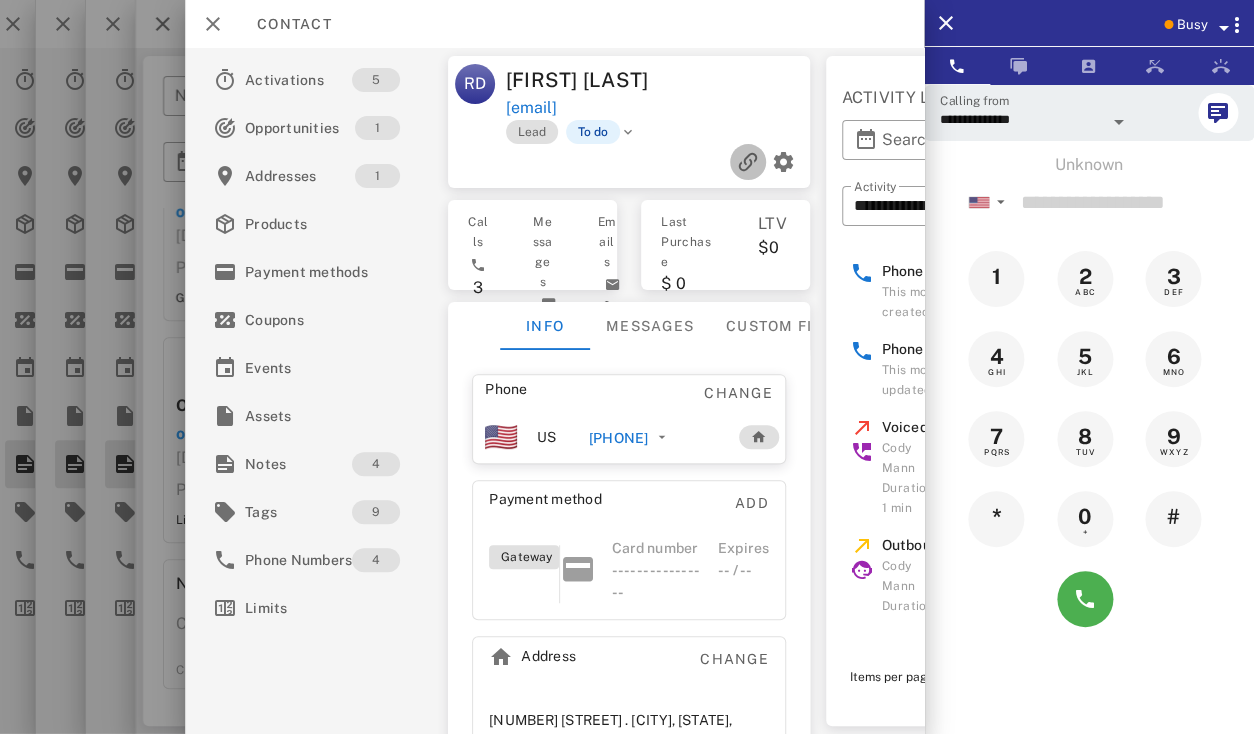 click at bounding box center [748, 162] 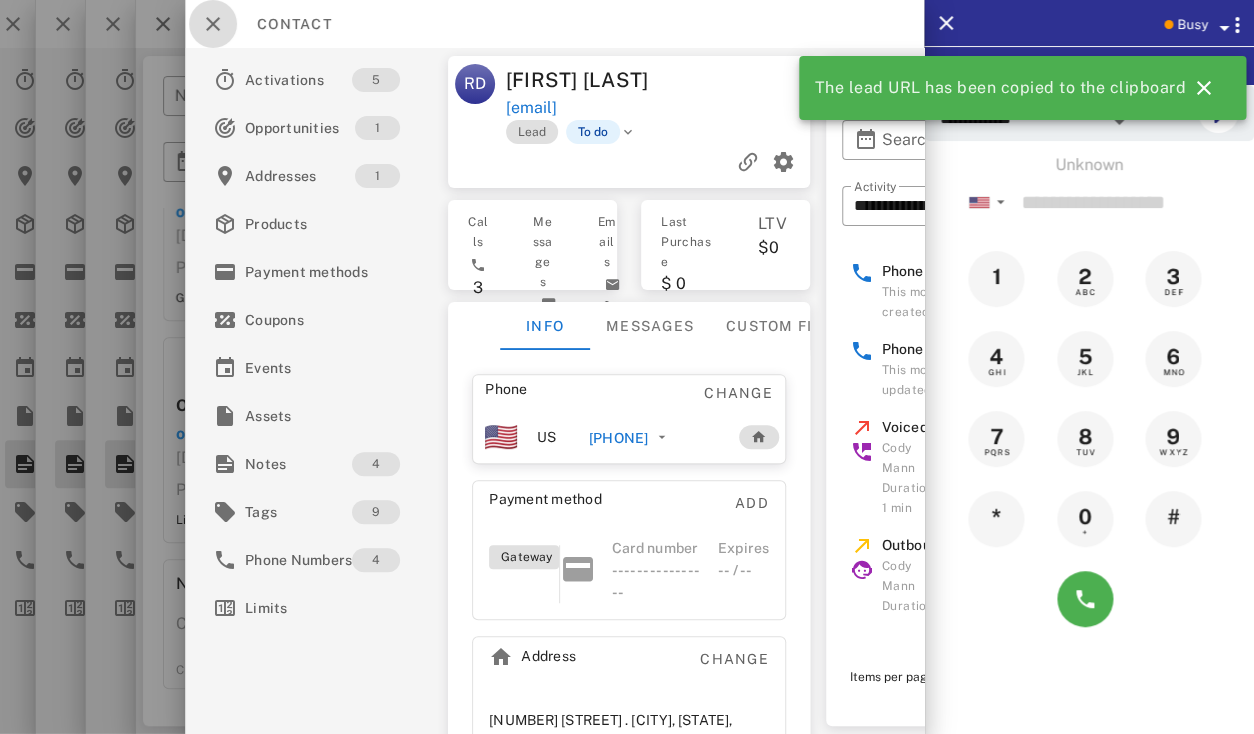 click at bounding box center [213, 24] 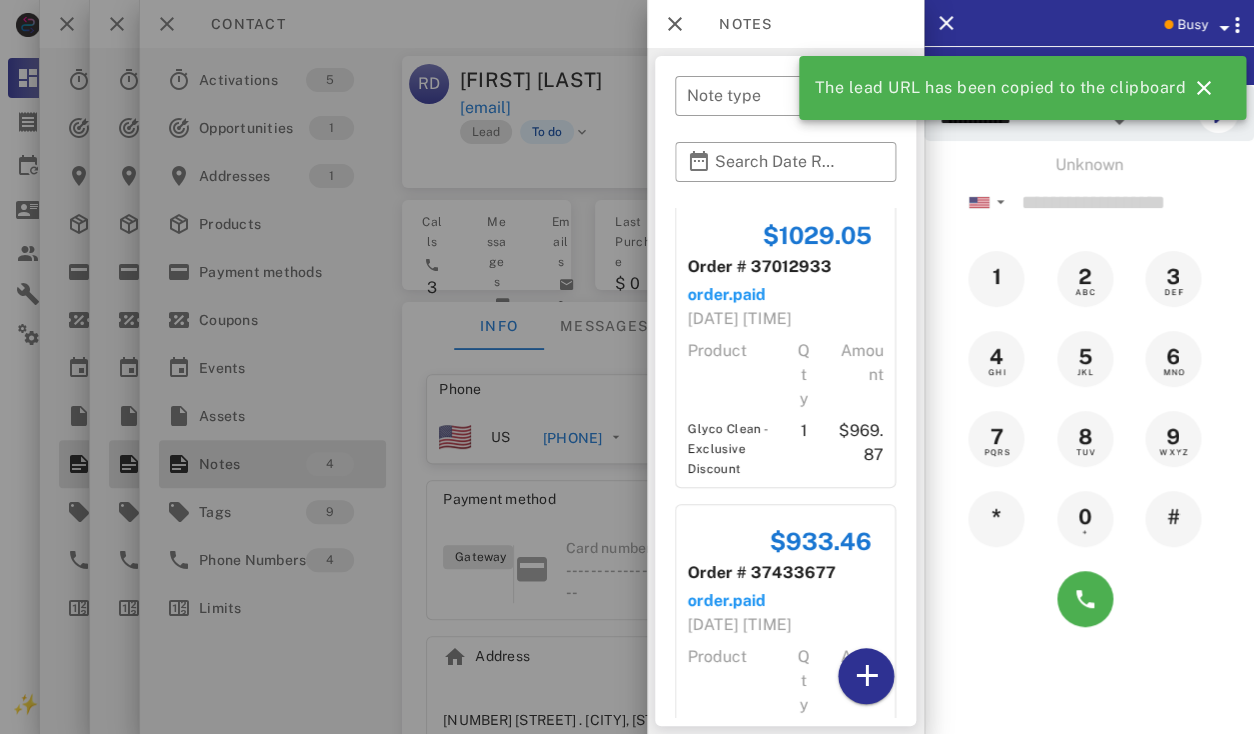 scroll, scrollTop: 400, scrollLeft: 0, axis: vertical 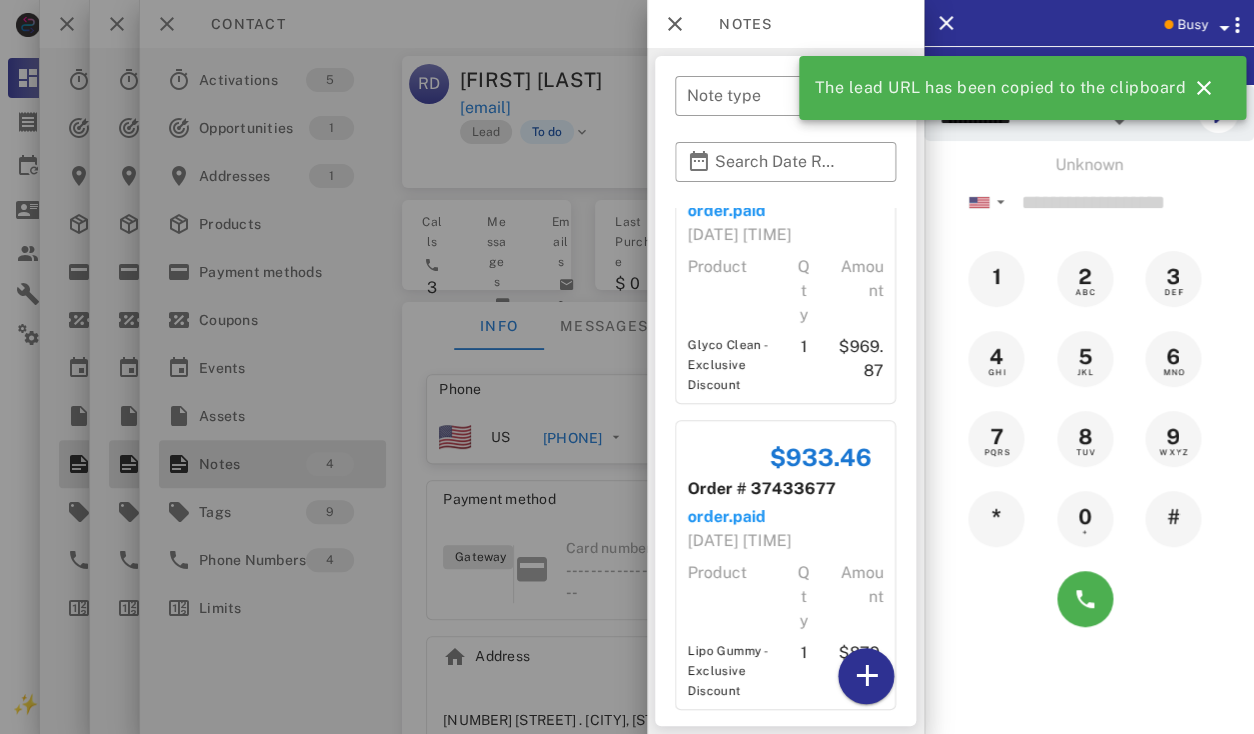 click at bounding box center (627, 367) 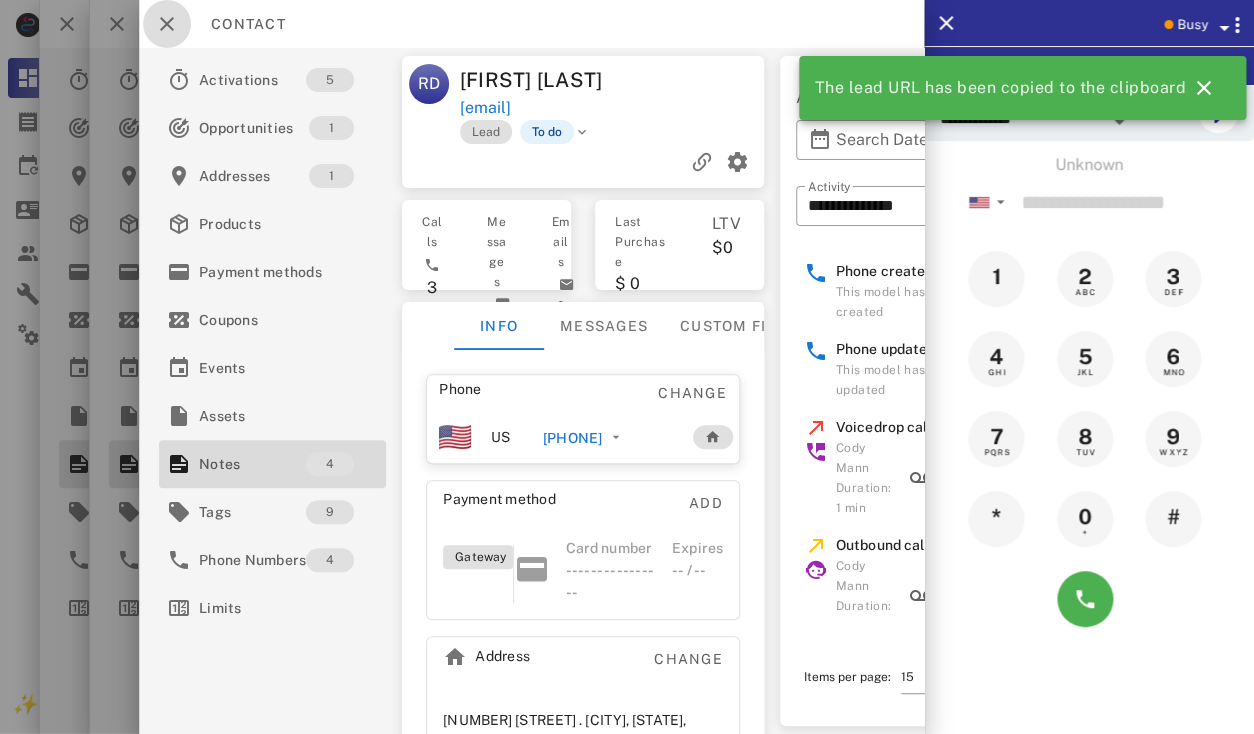 click at bounding box center [167, 24] 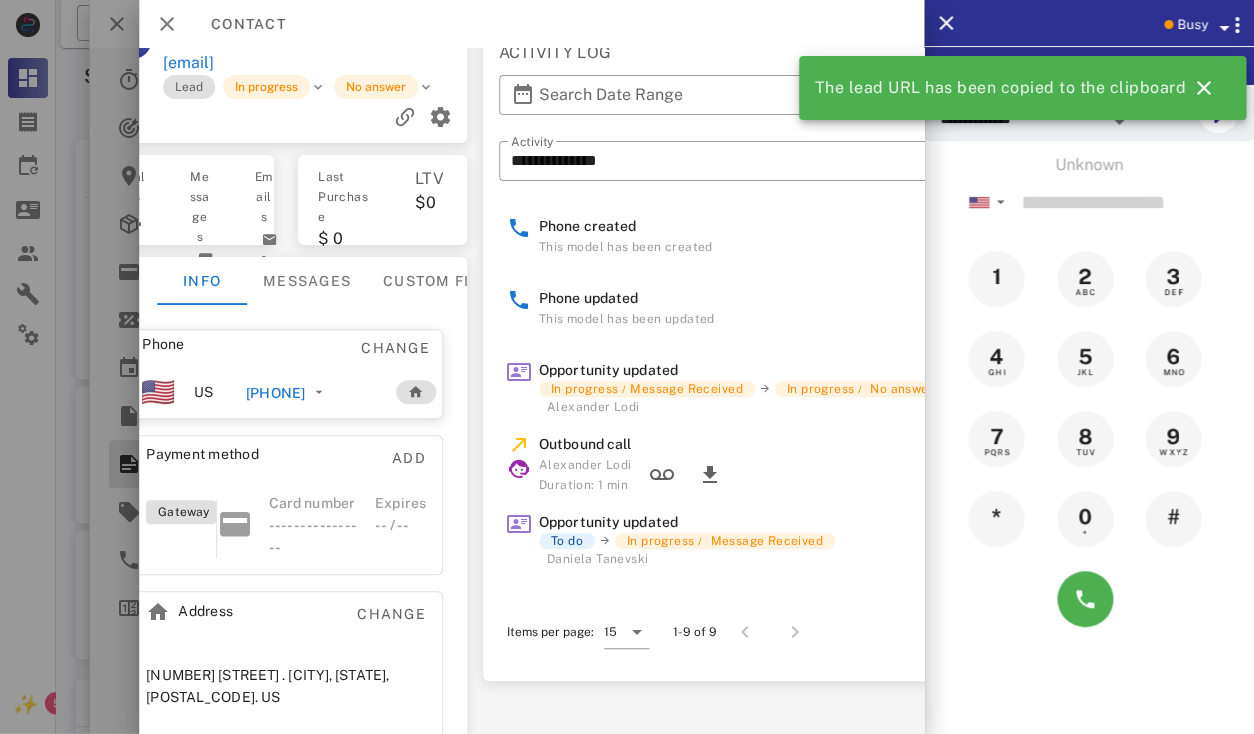 scroll, scrollTop: 45, scrollLeft: 0, axis: vertical 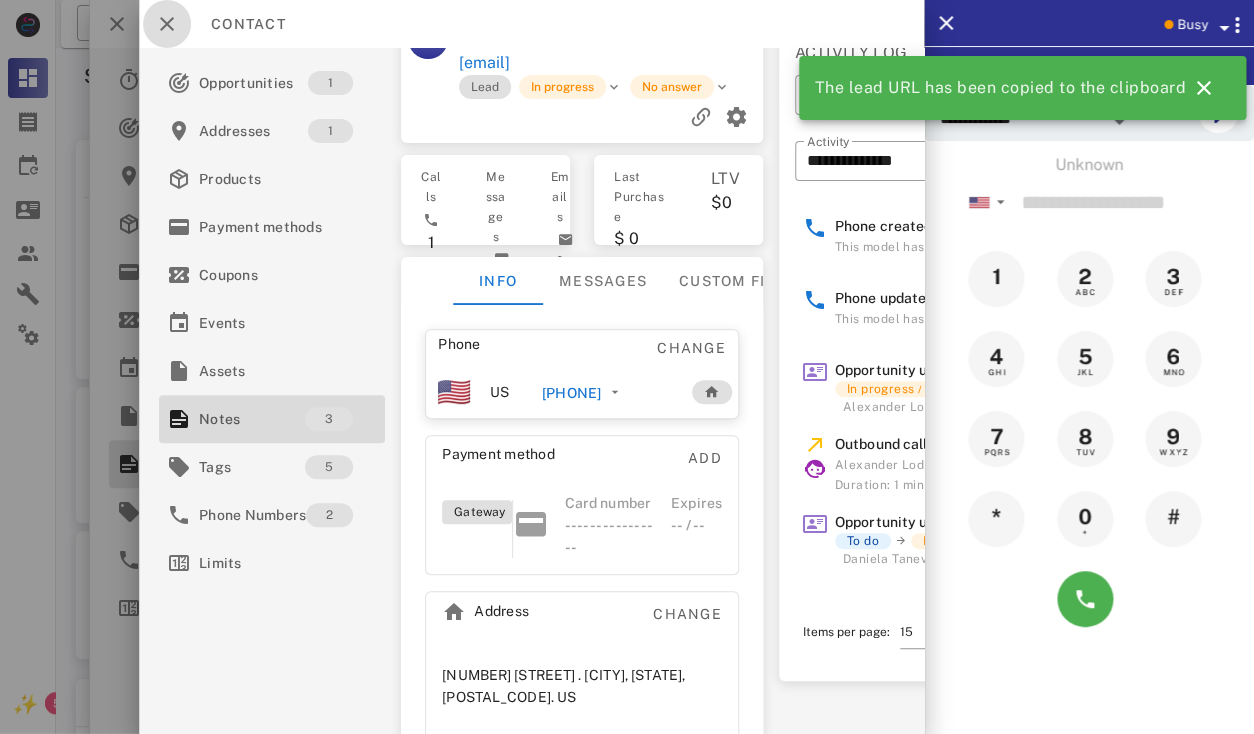 click at bounding box center [167, 24] 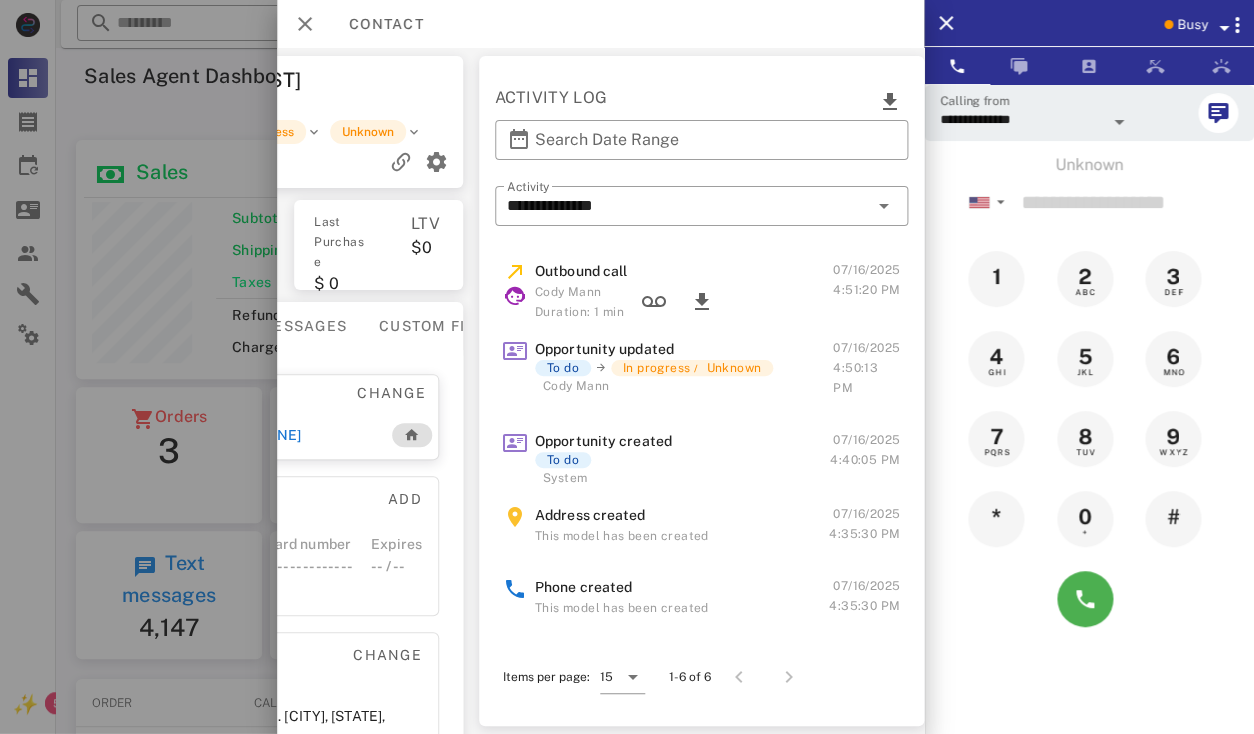 scroll, scrollTop: 1, scrollLeft: 0, axis: vertical 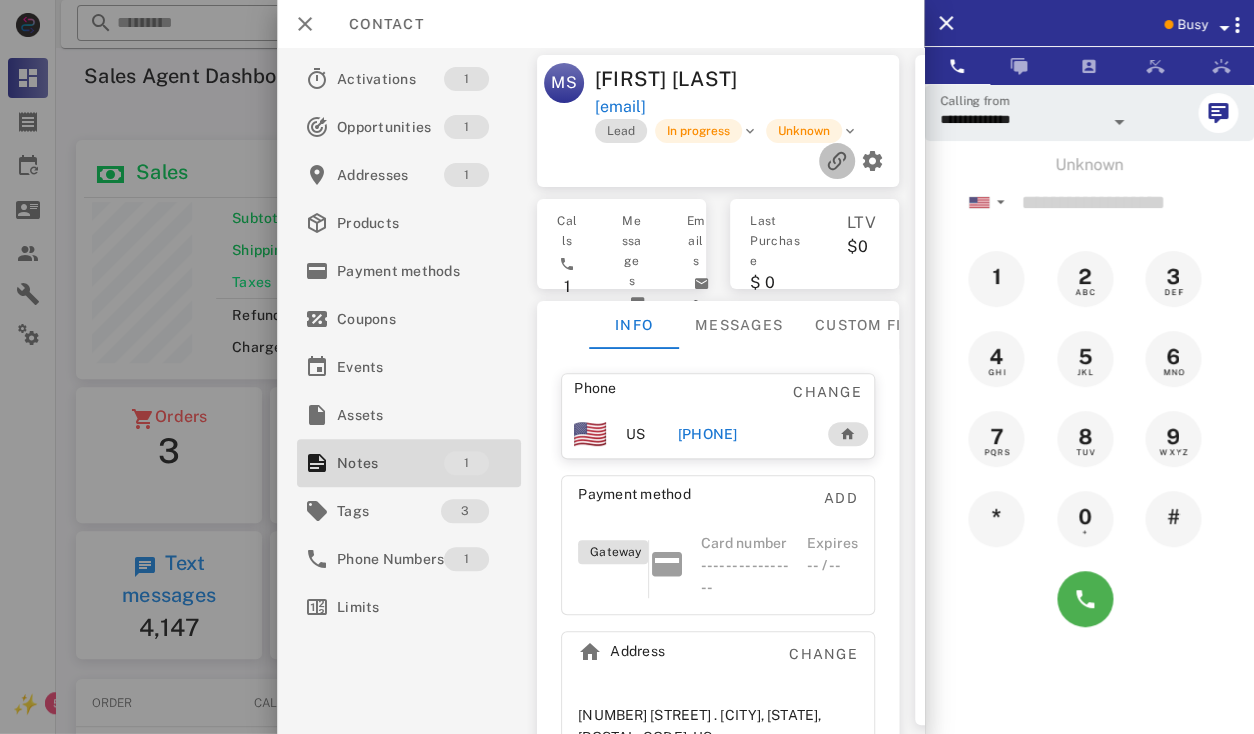 click at bounding box center (837, 161) 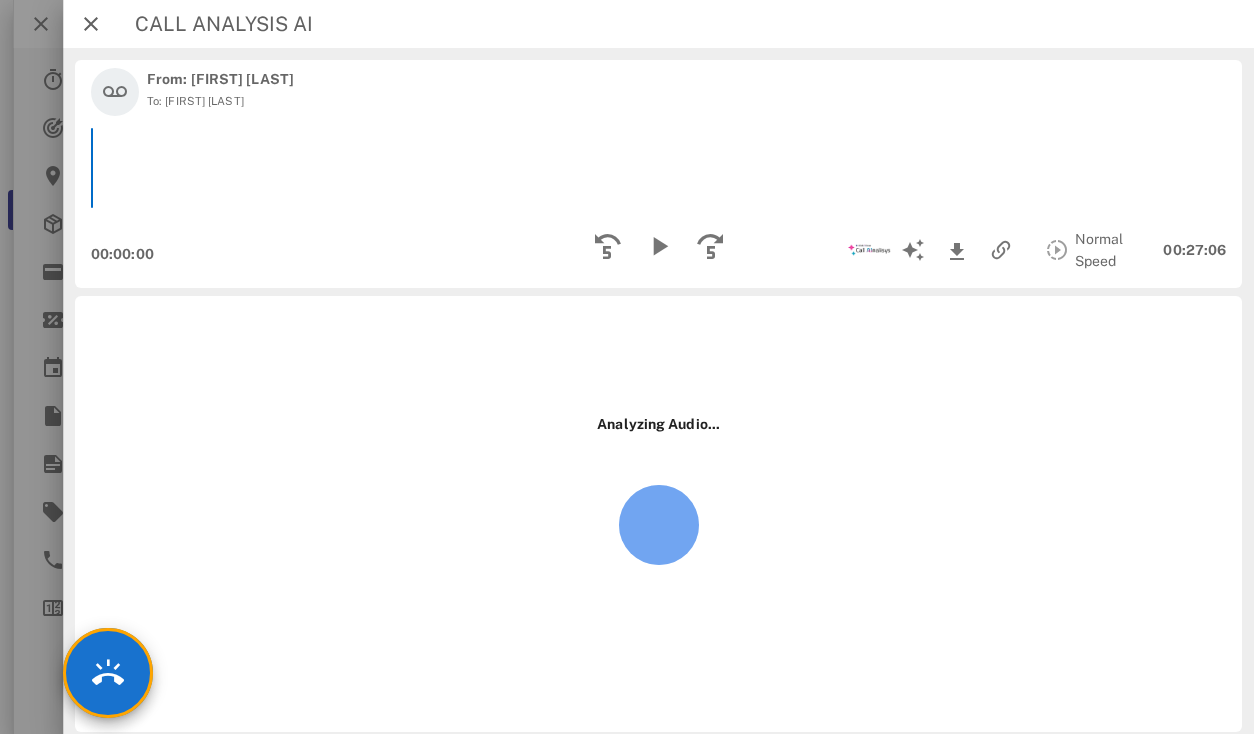 scroll, scrollTop: 0, scrollLeft: 0, axis: both 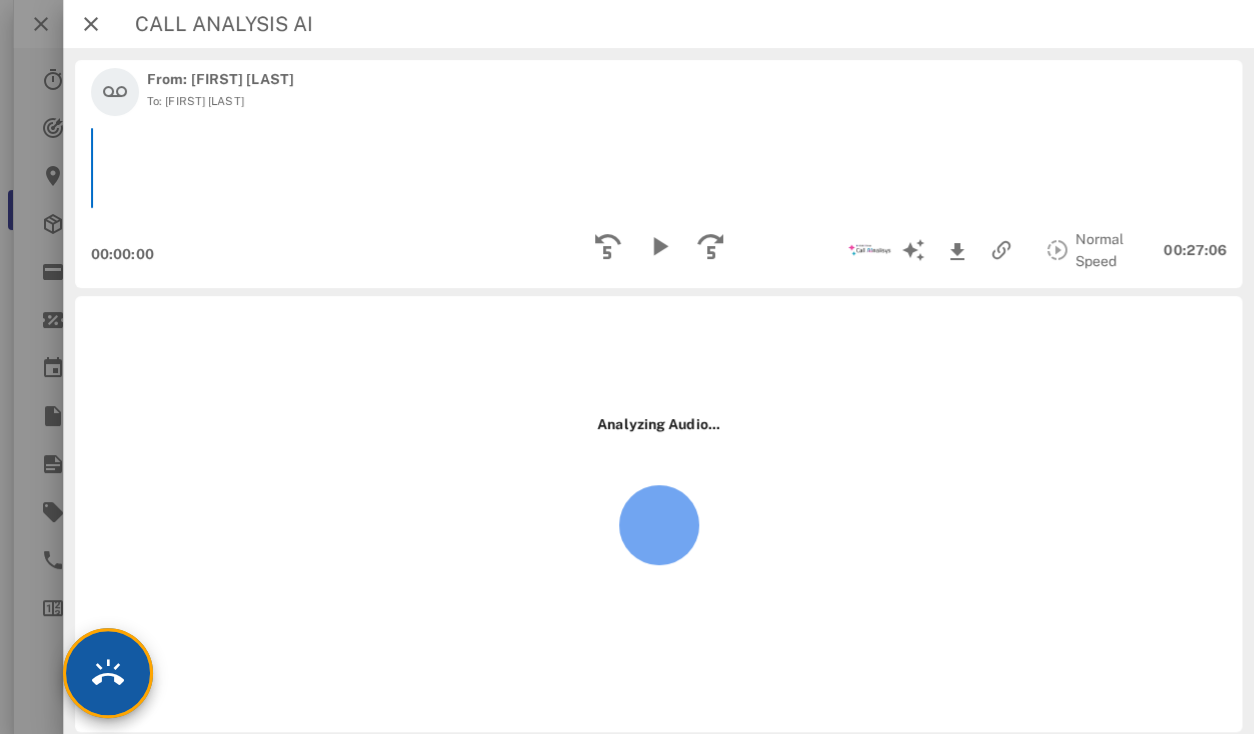 click at bounding box center [108, 673] 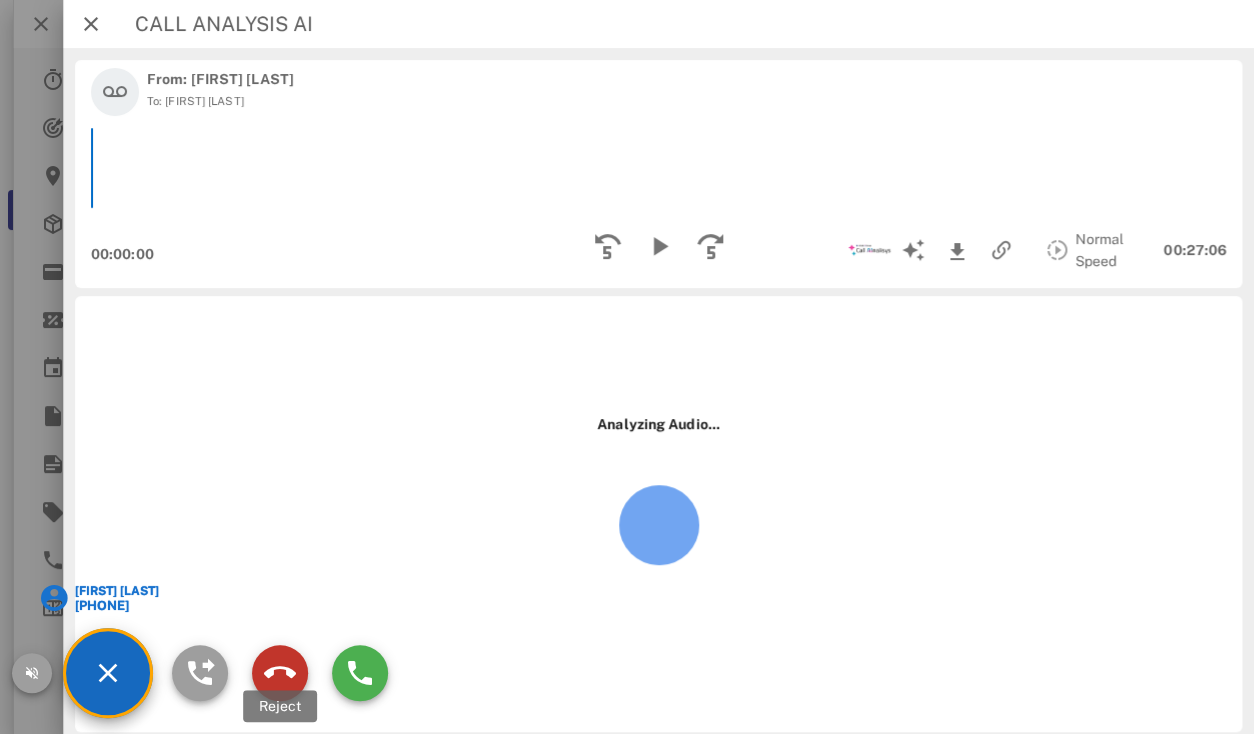 click at bounding box center [280, 673] 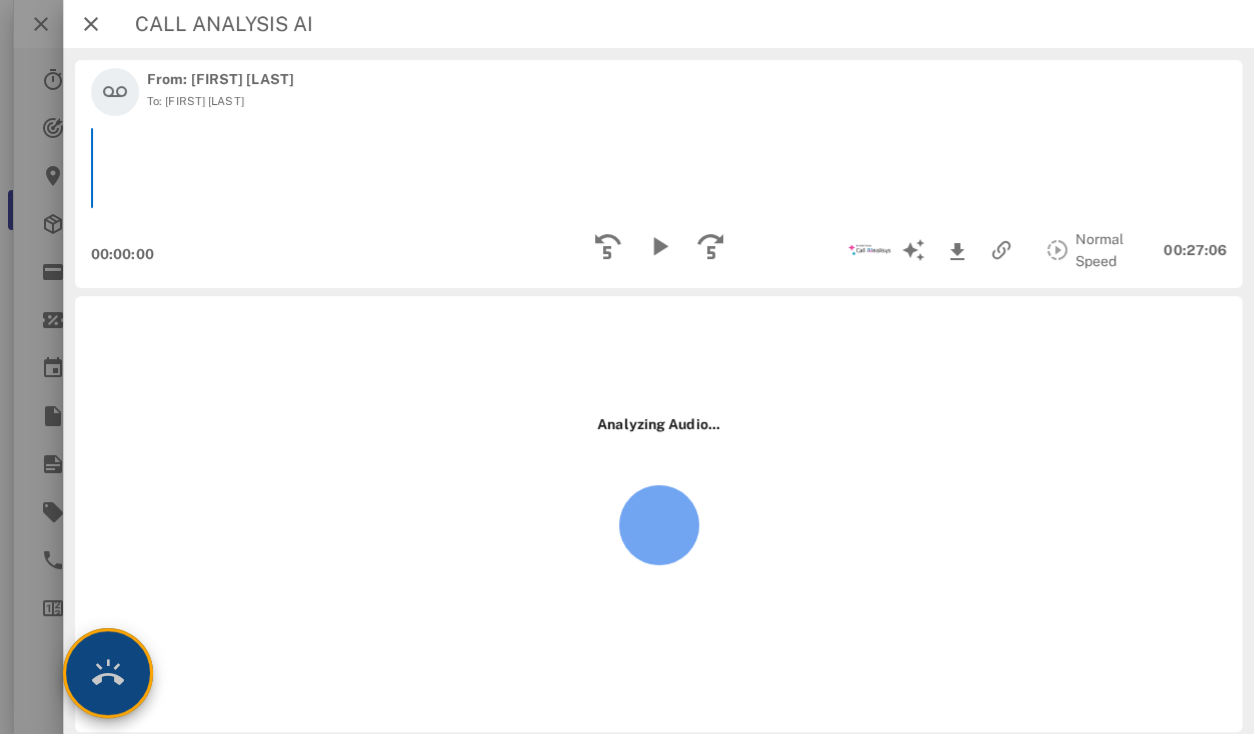 click at bounding box center (108, 673) 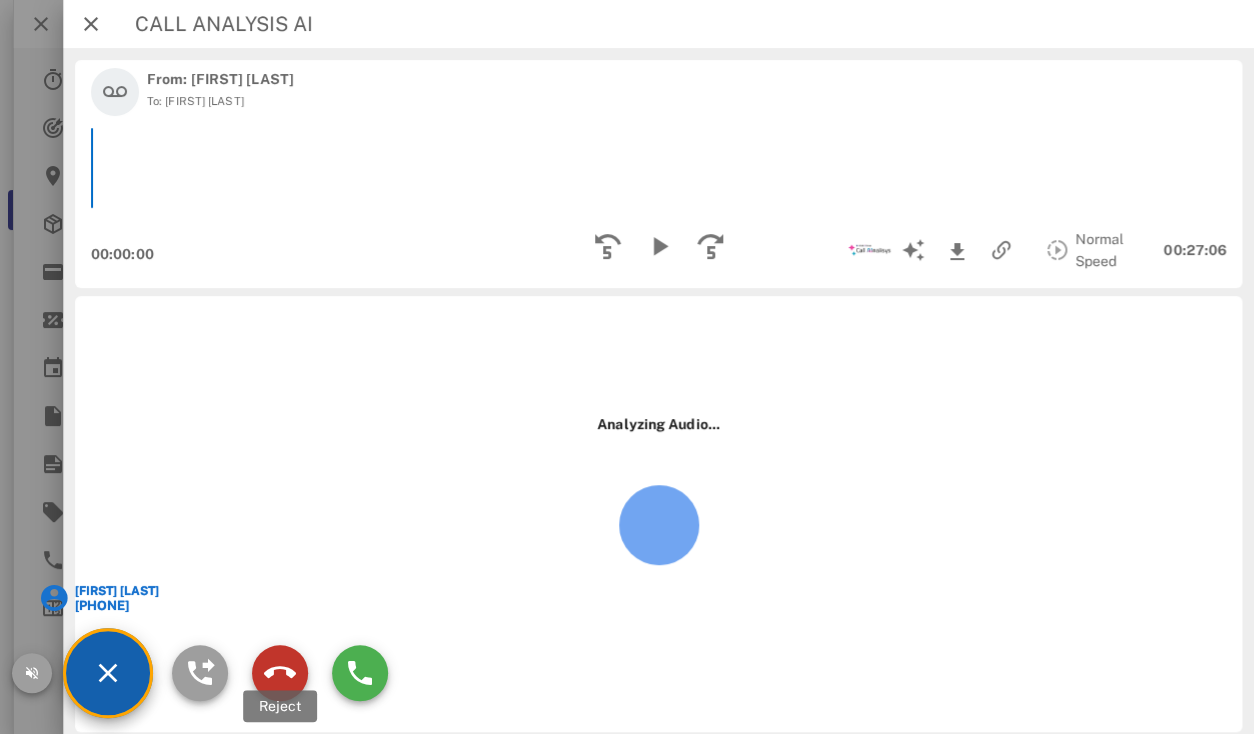 click at bounding box center (280, 673) 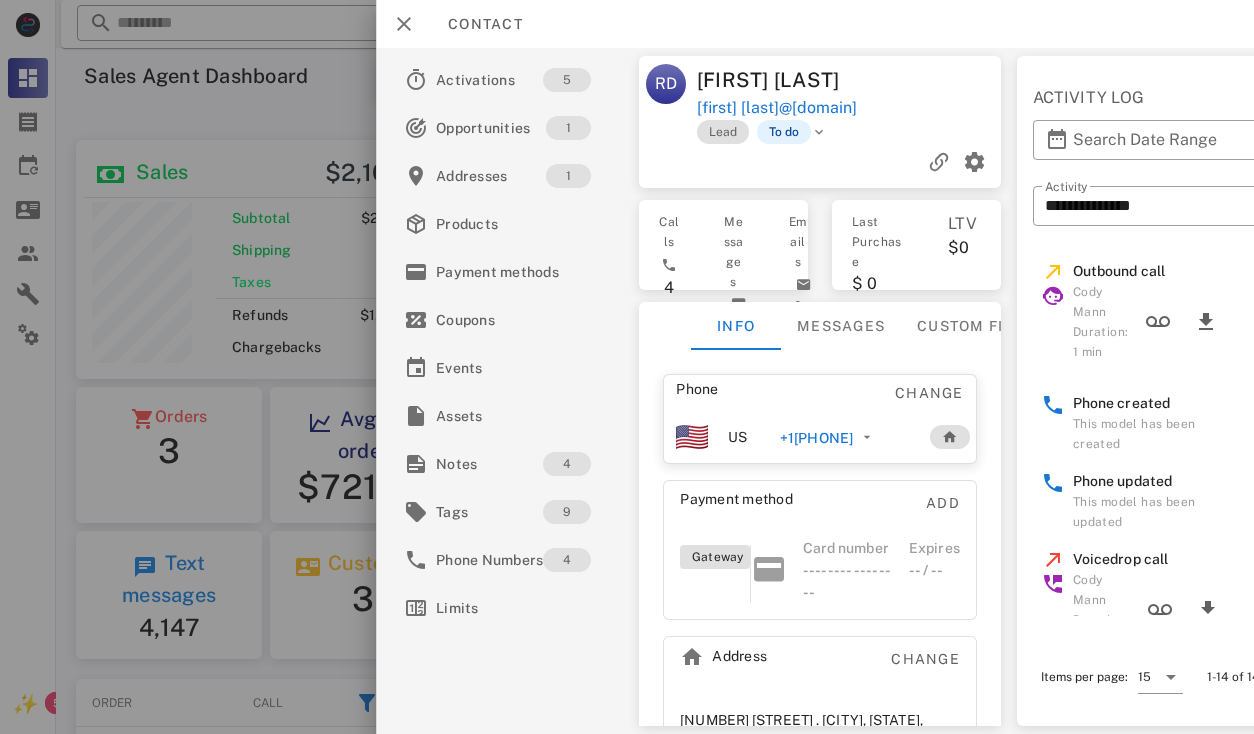scroll, scrollTop: 0, scrollLeft: 0, axis: both 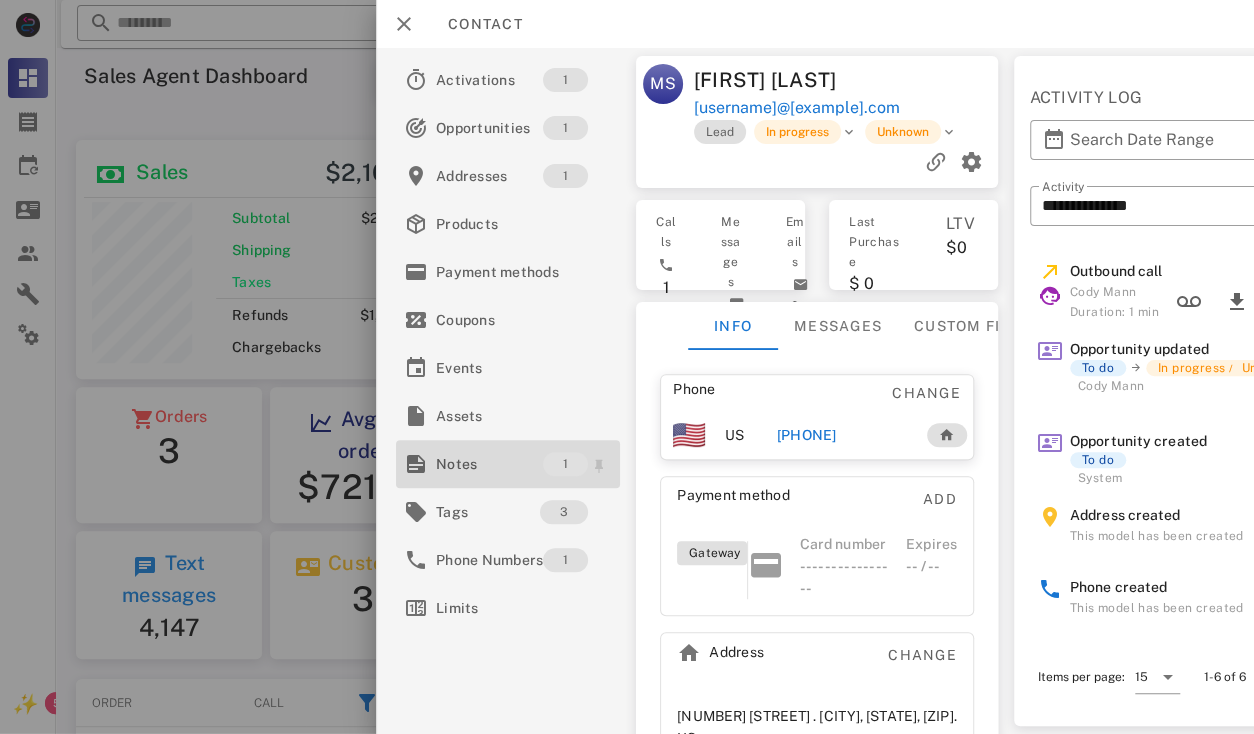 click on "Notes" at bounding box center [489, 464] 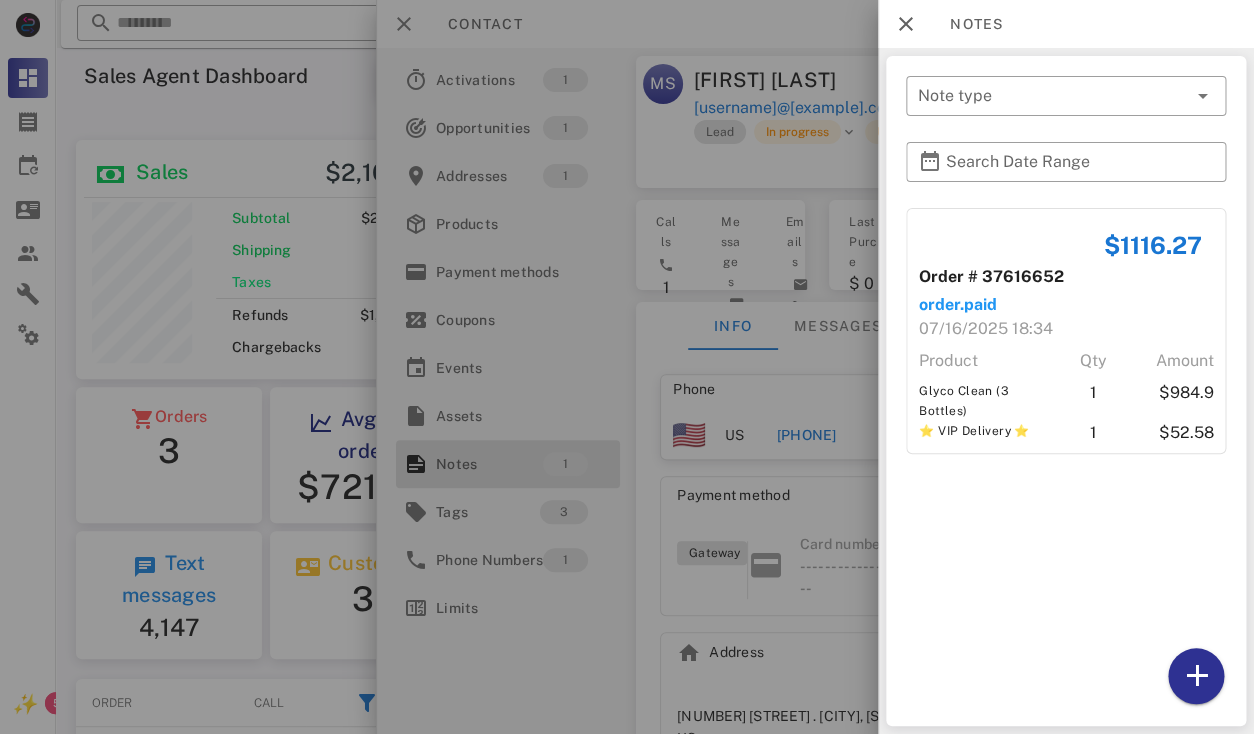 click at bounding box center [627, 367] 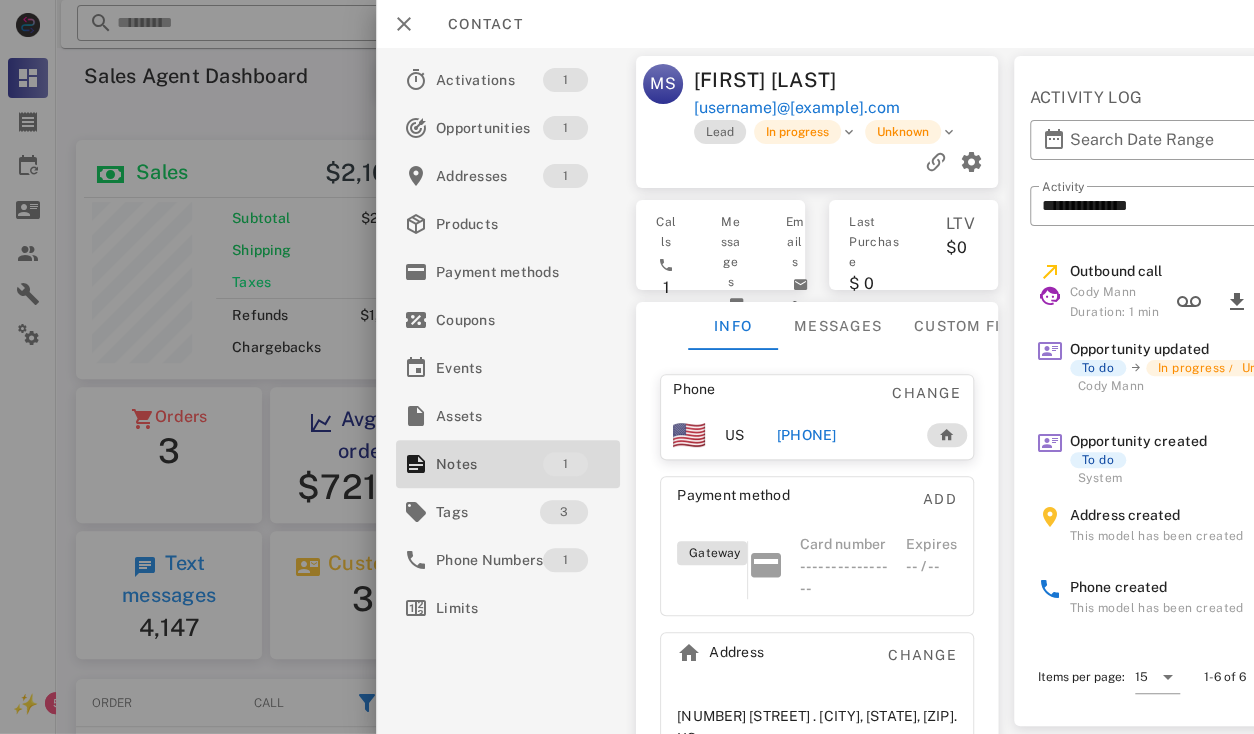 click on "[PHONE]" at bounding box center [843, 435] 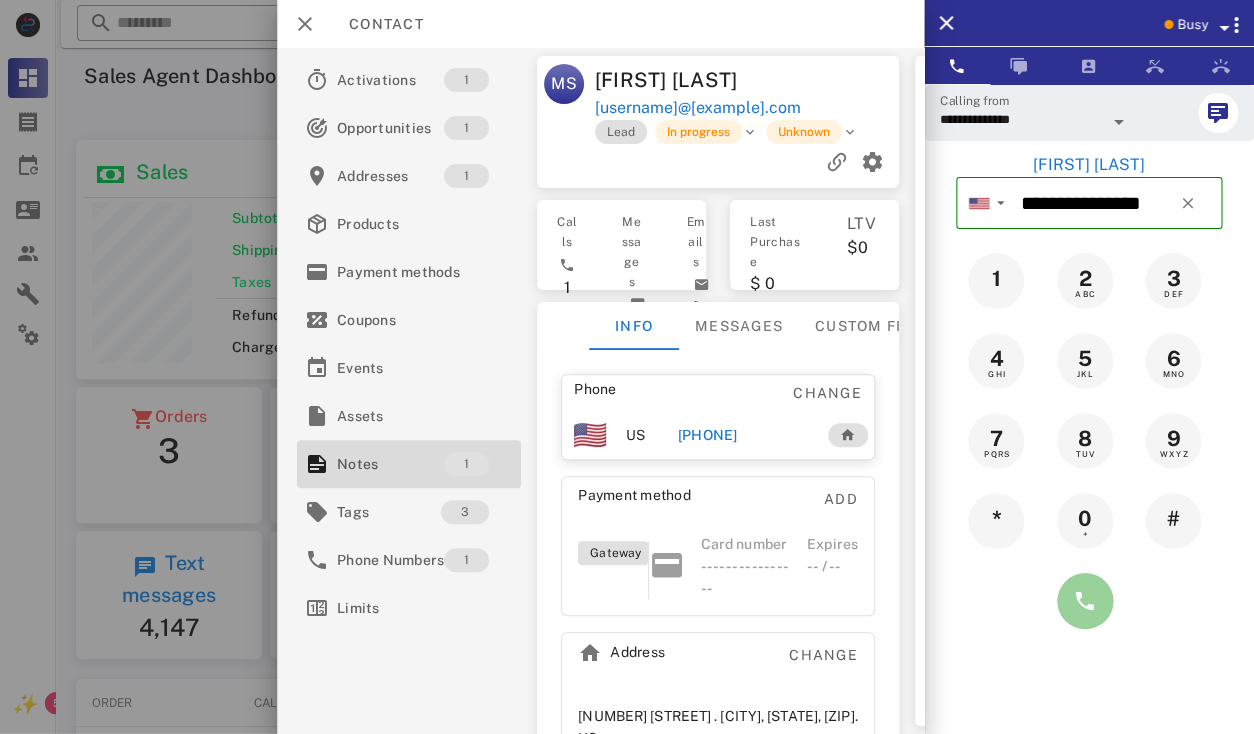 click at bounding box center [1085, 601] 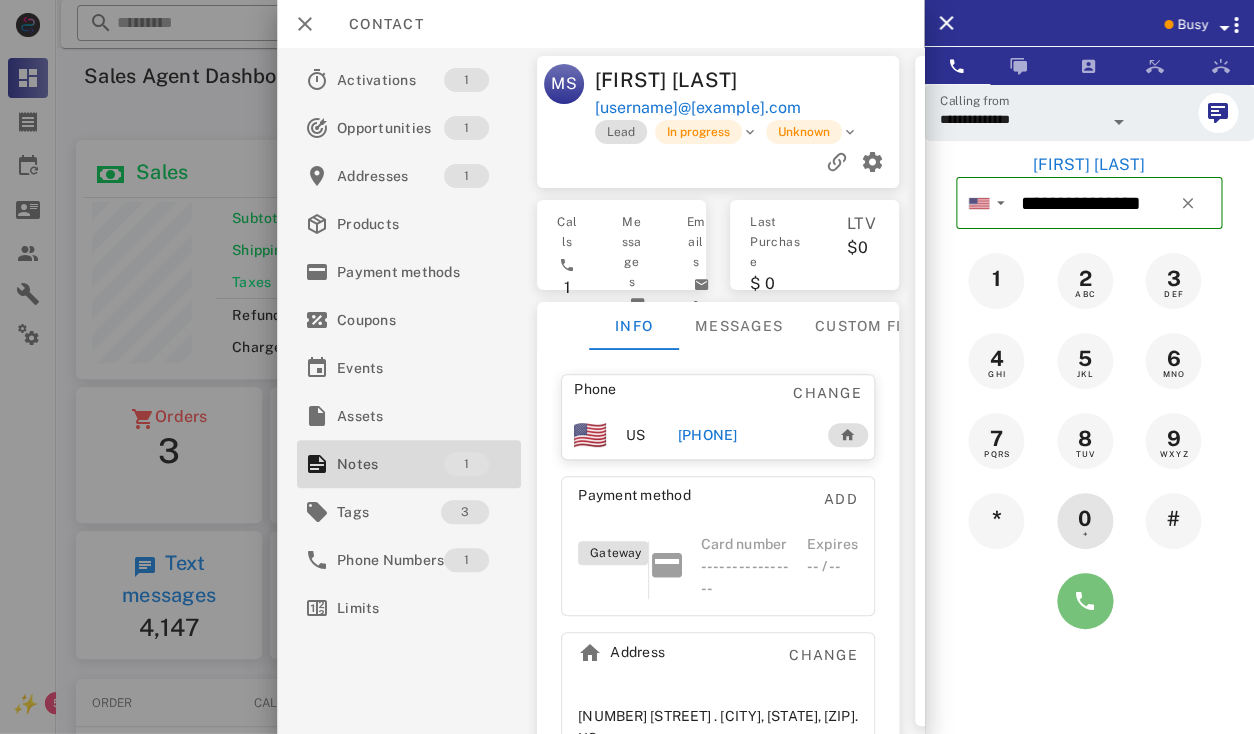 type 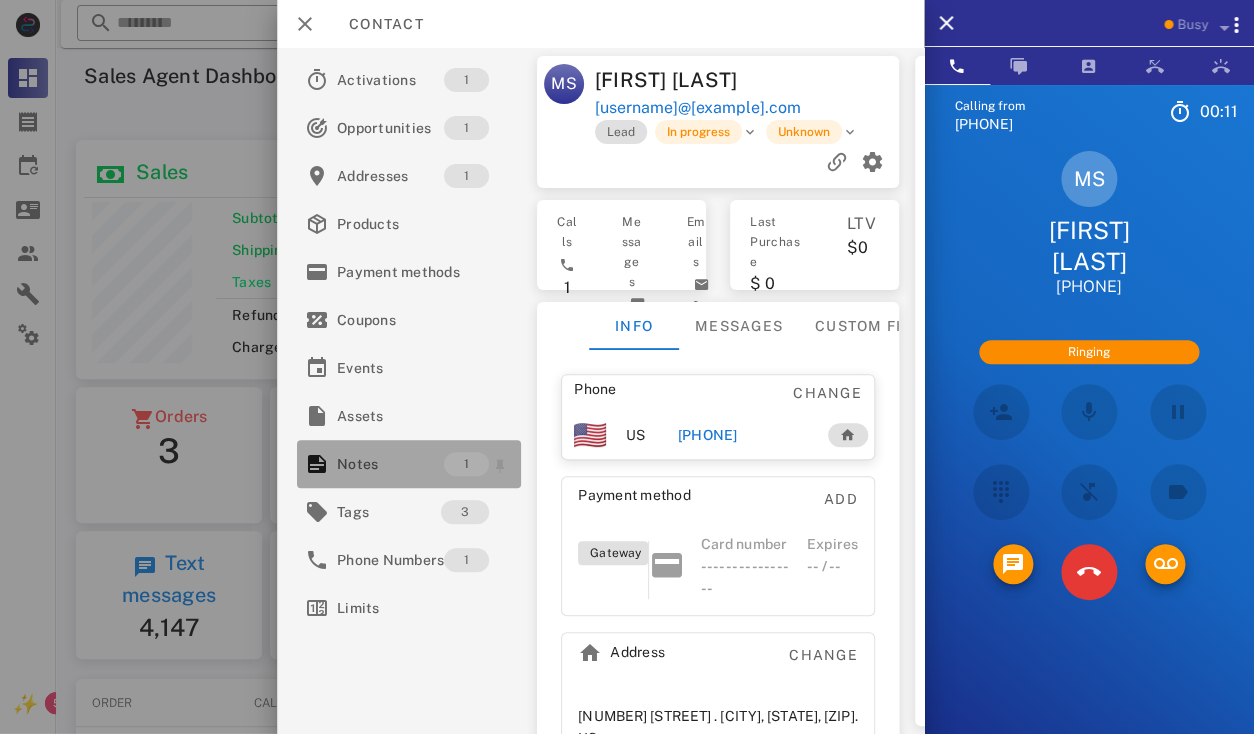 click on "Notes" at bounding box center (390, 464) 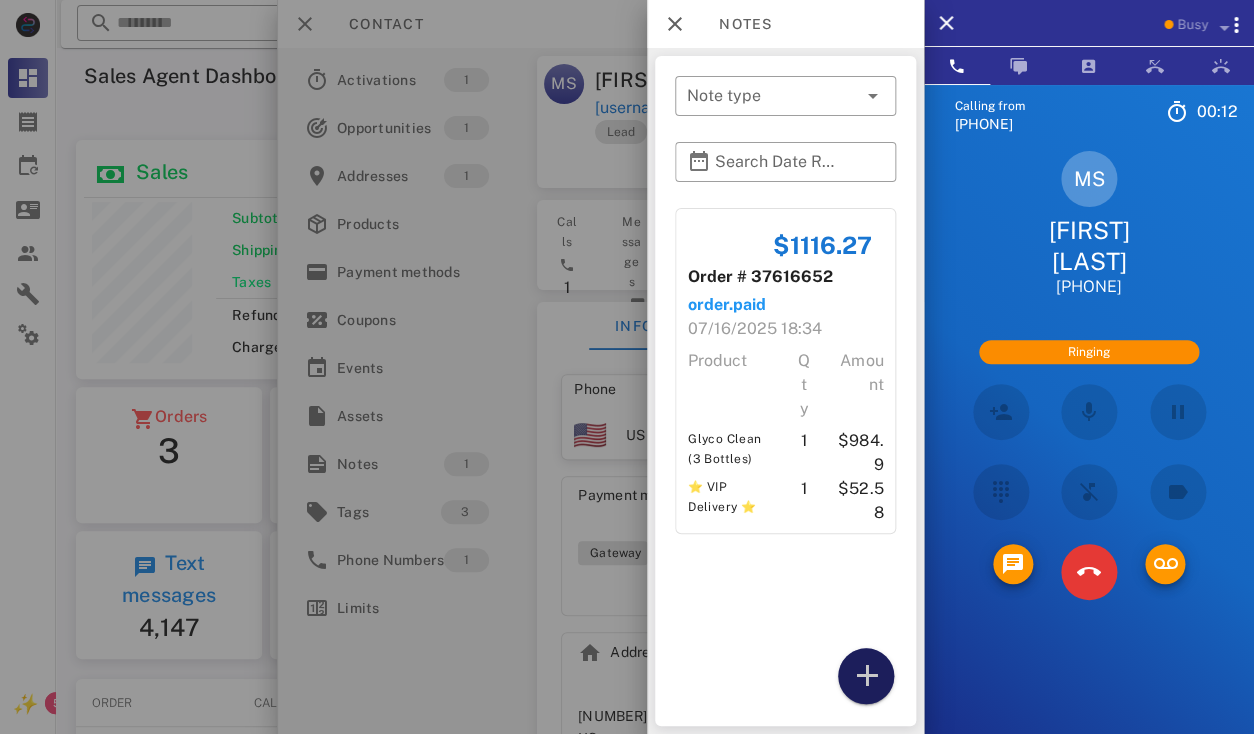 click at bounding box center [866, 676] 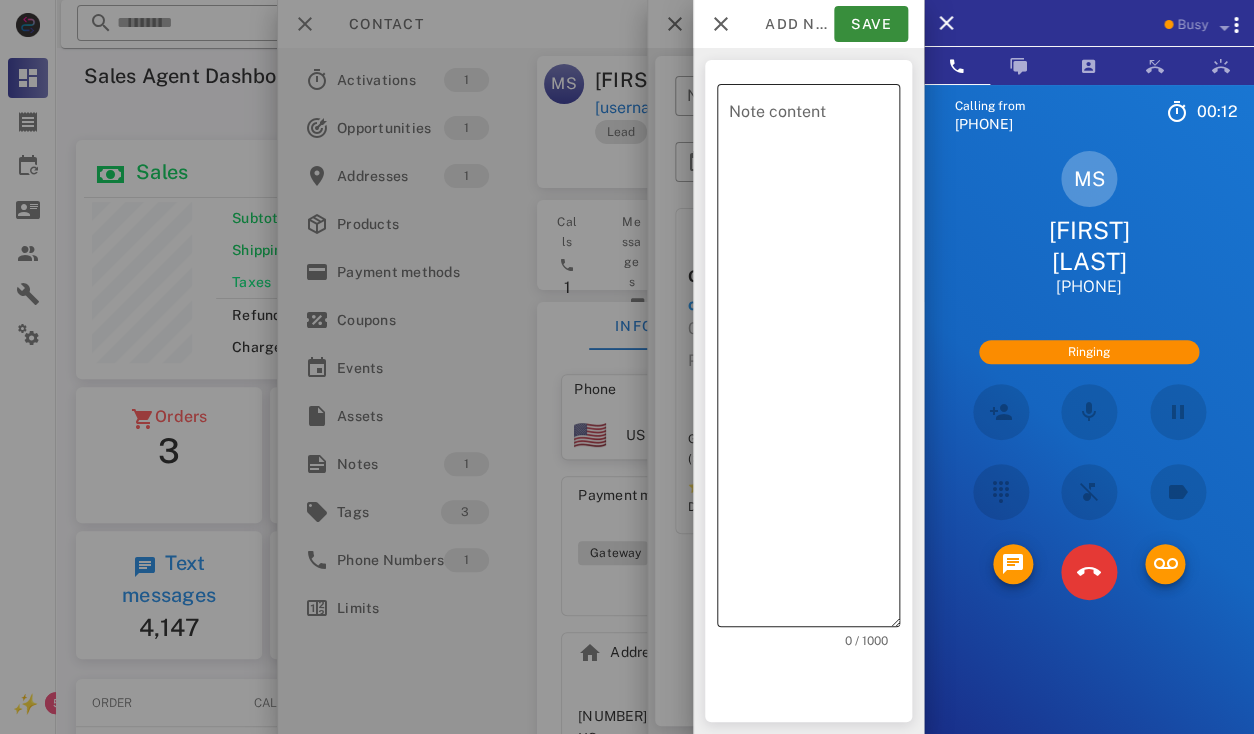 click on "Note content" at bounding box center [814, 360] 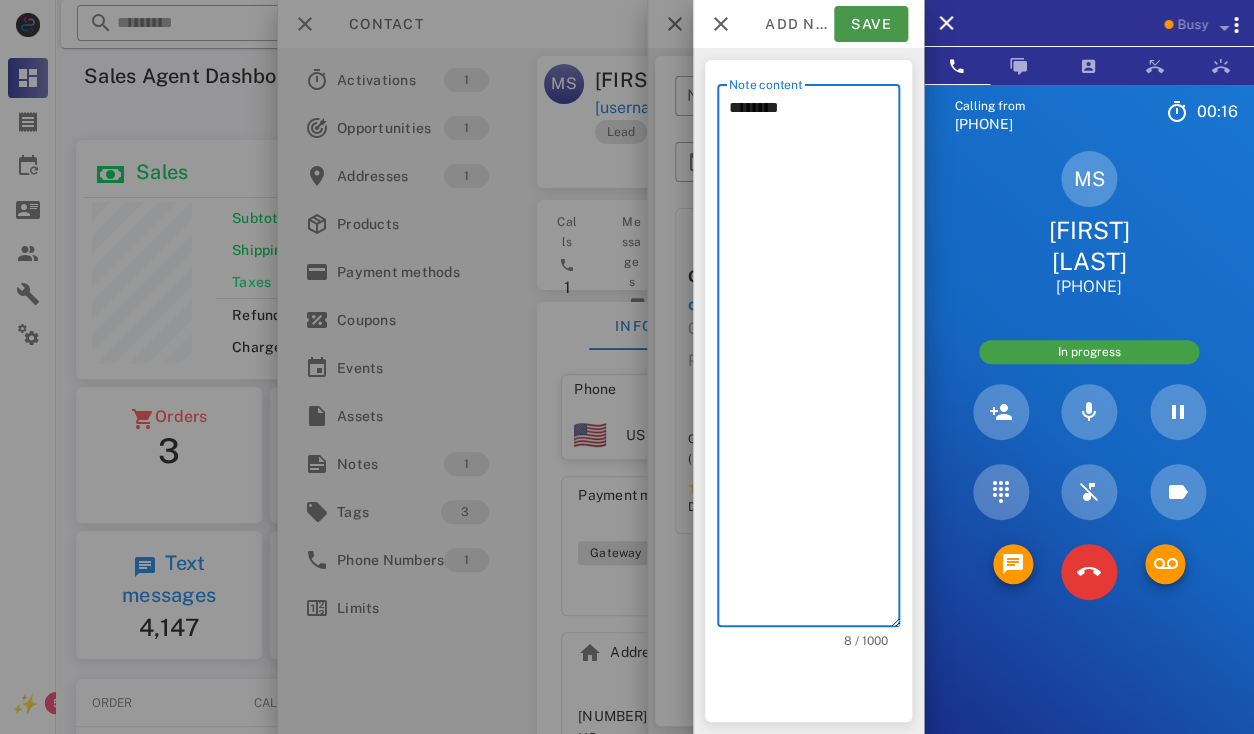 type on "********" 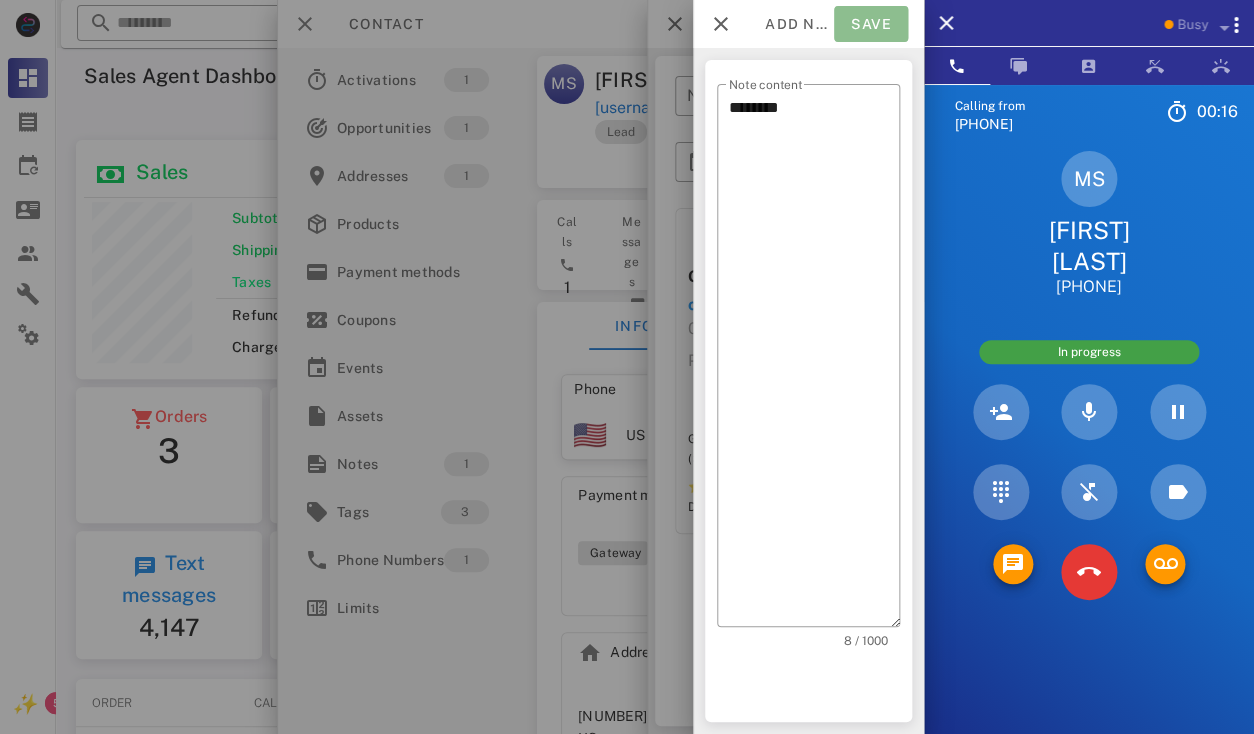 click on "Save" at bounding box center [871, 24] 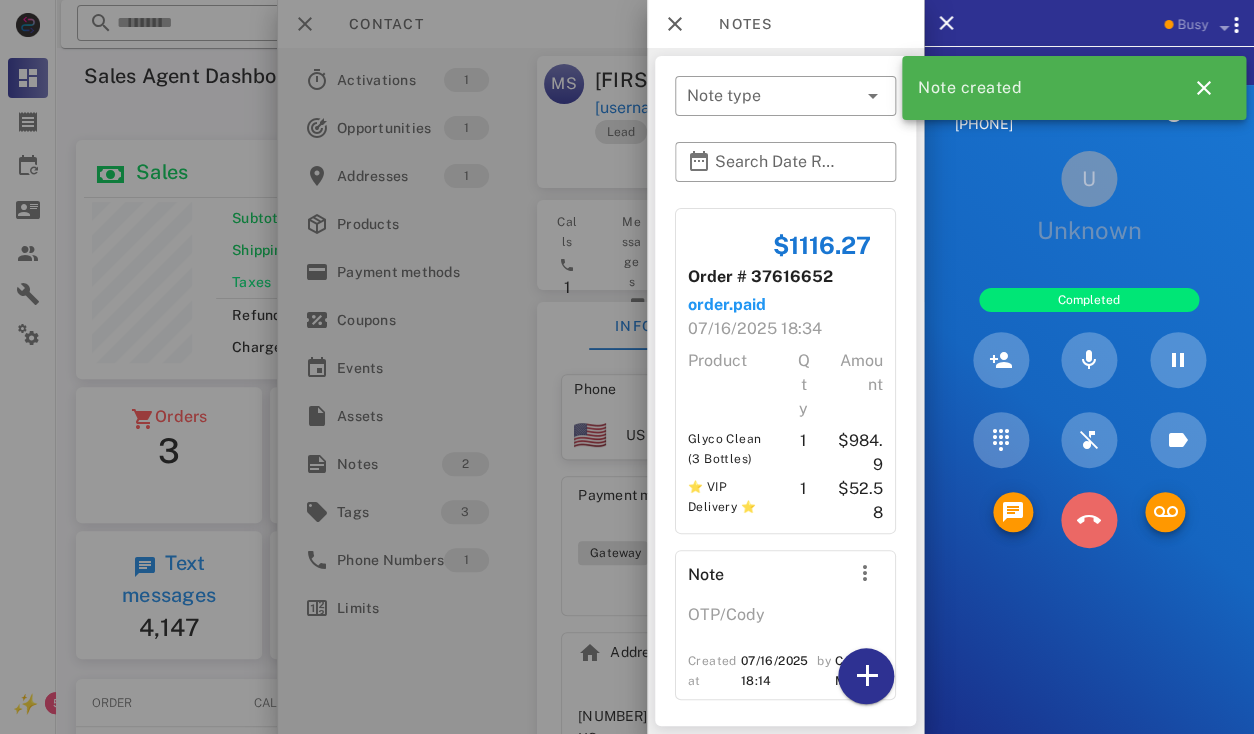 click at bounding box center (1089, 520) 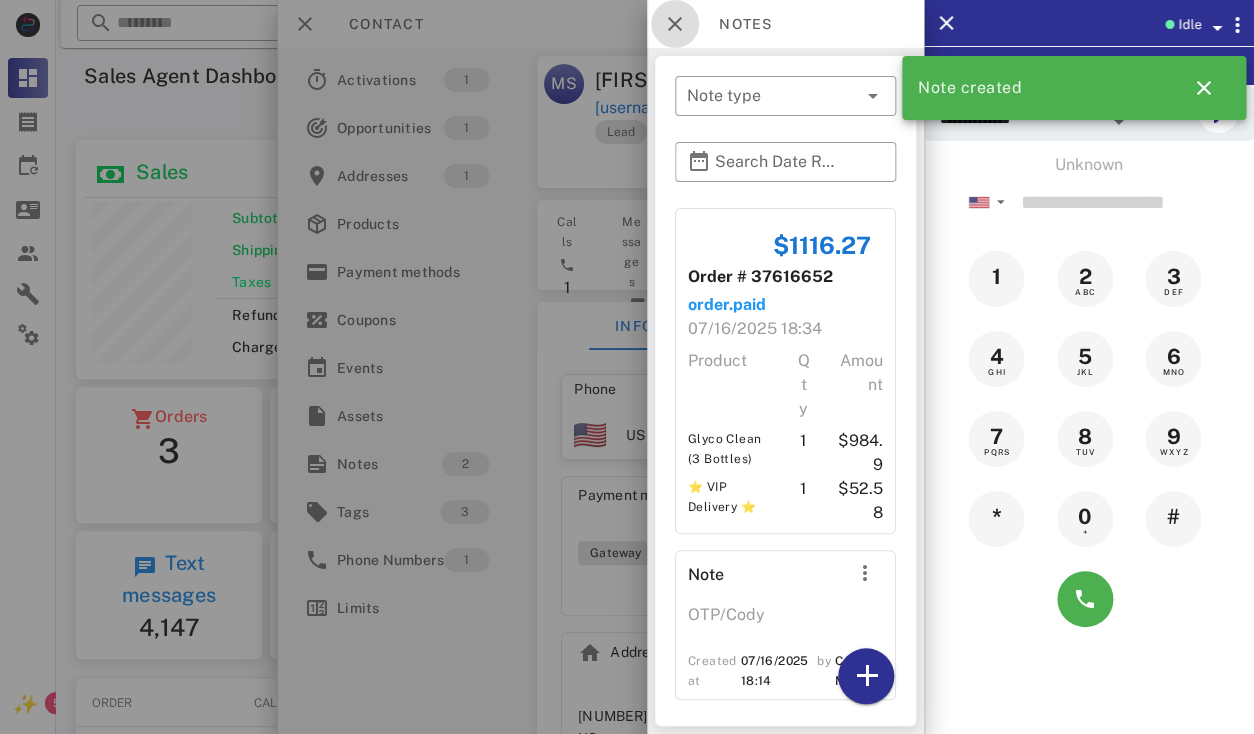 click at bounding box center (675, 24) 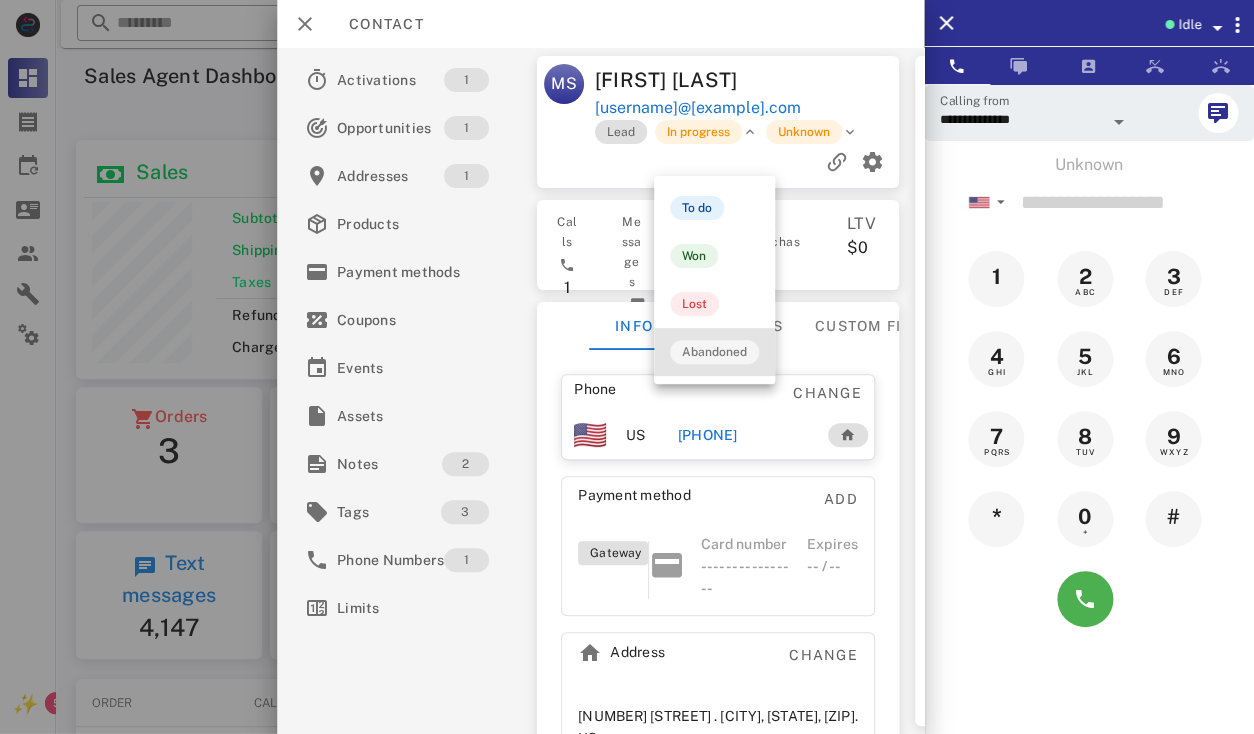 click on "Abandoned" at bounding box center [714, 352] 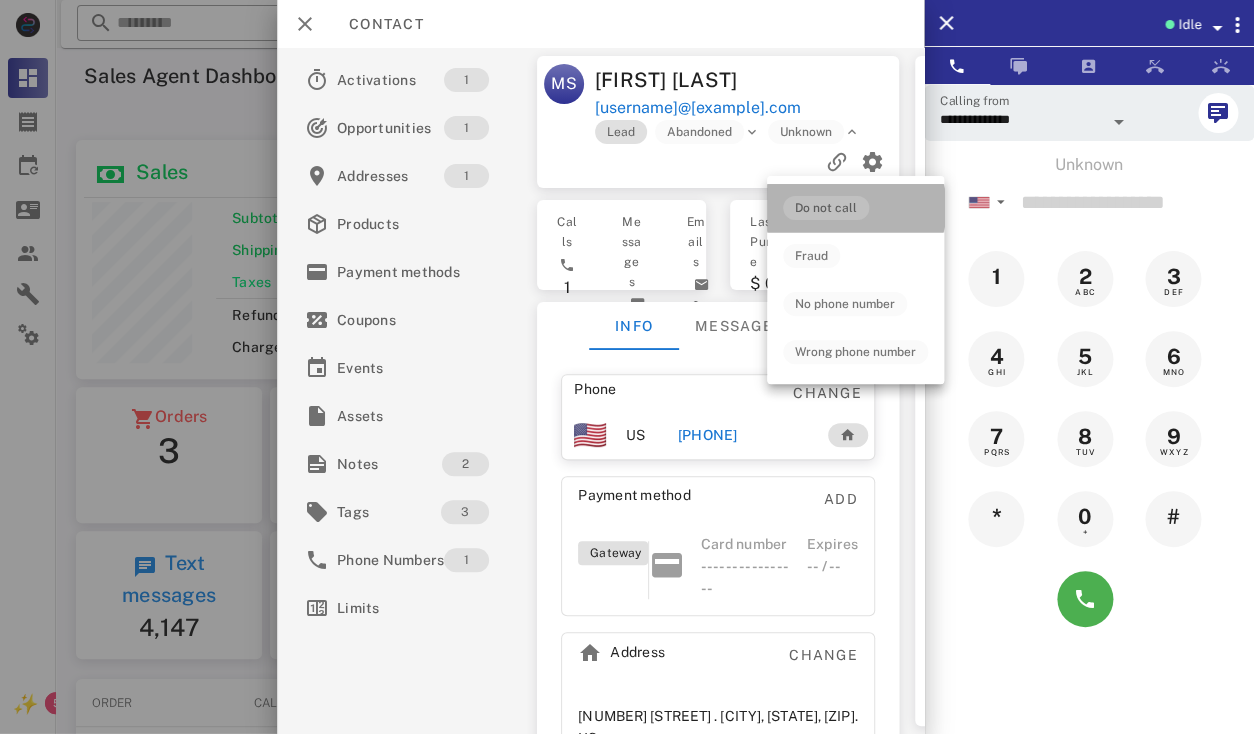 click on "Do not call" at bounding box center (826, 208) 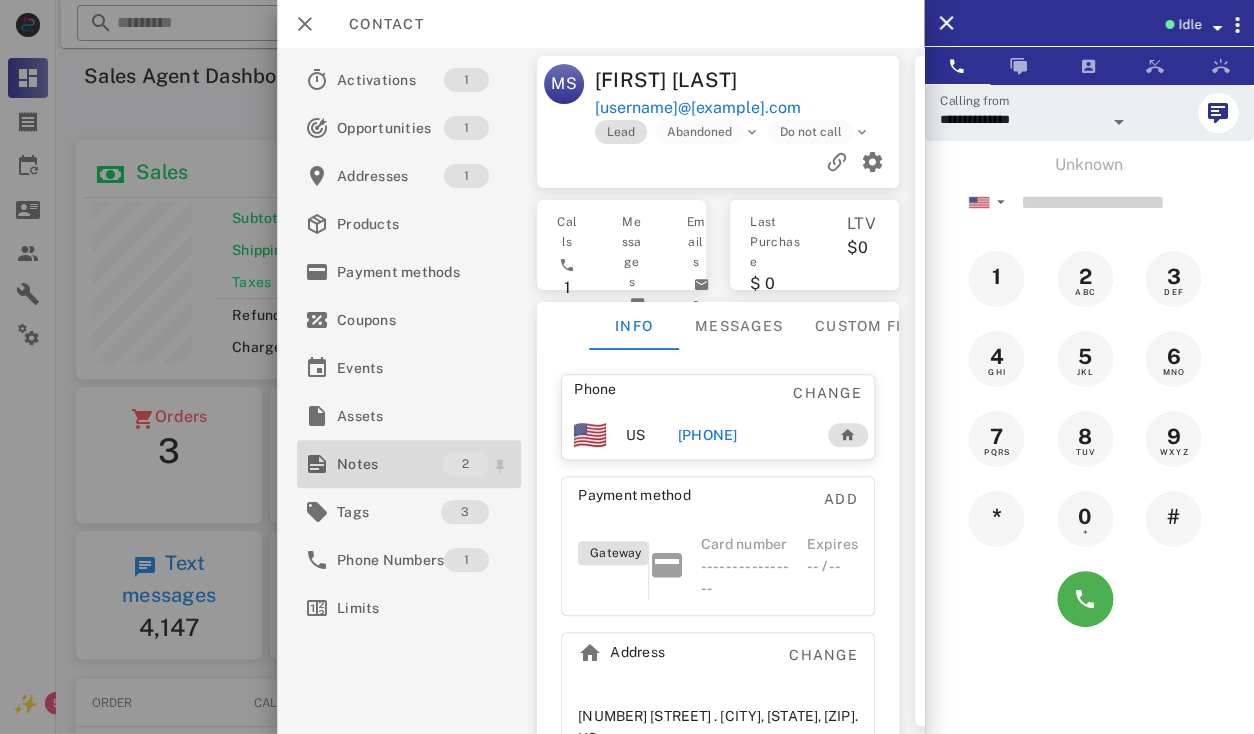 click on "Notes" at bounding box center (389, 464) 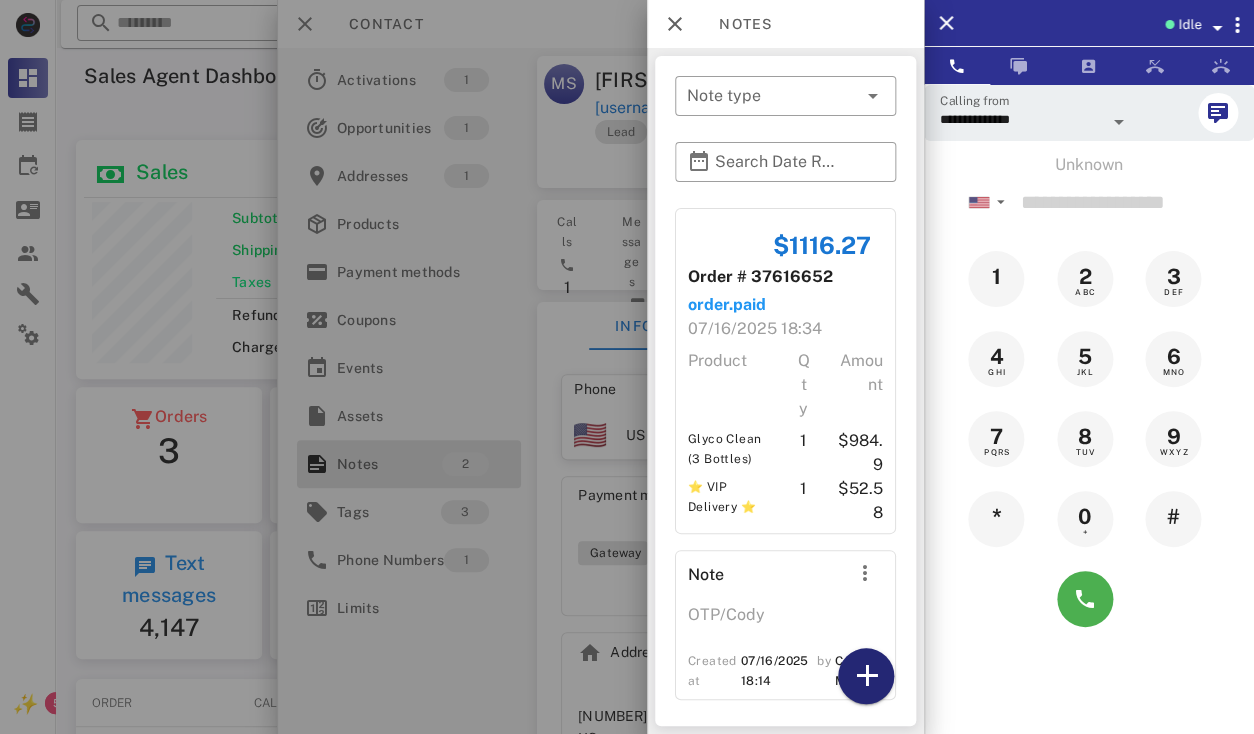 click at bounding box center (866, 676) 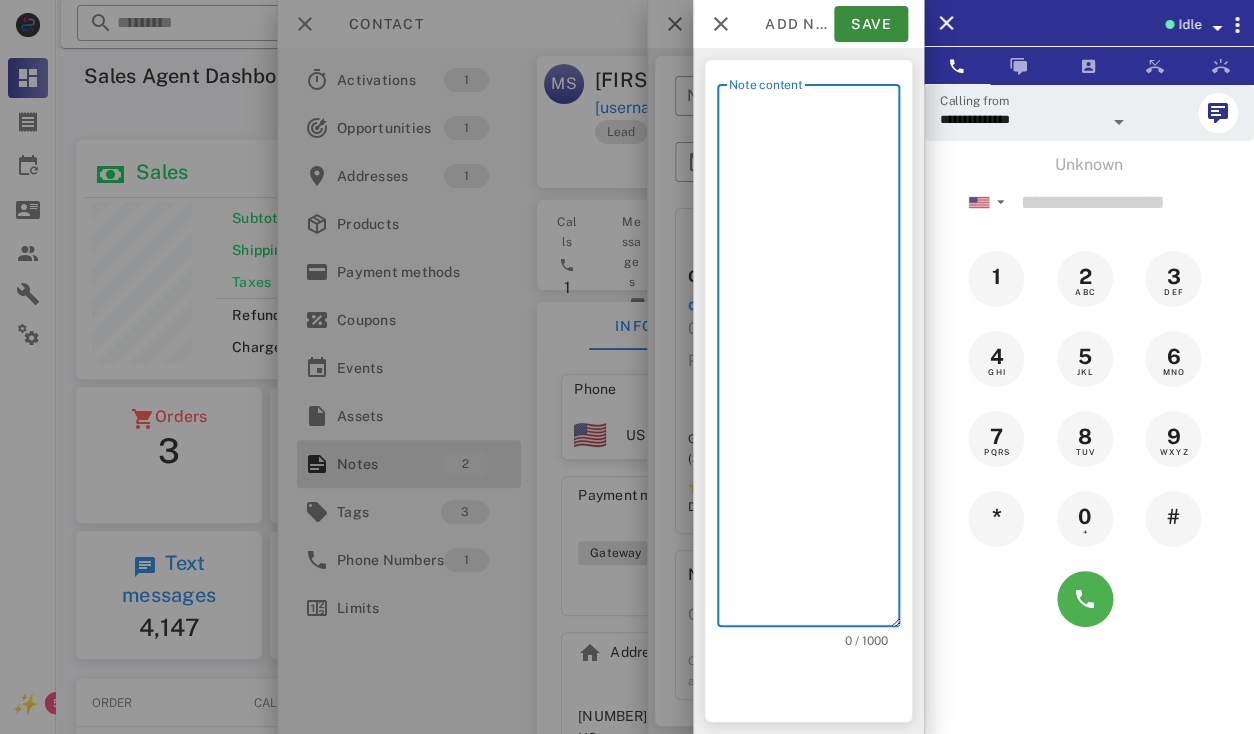 click on "Note content" at bounding box center (814, 360) 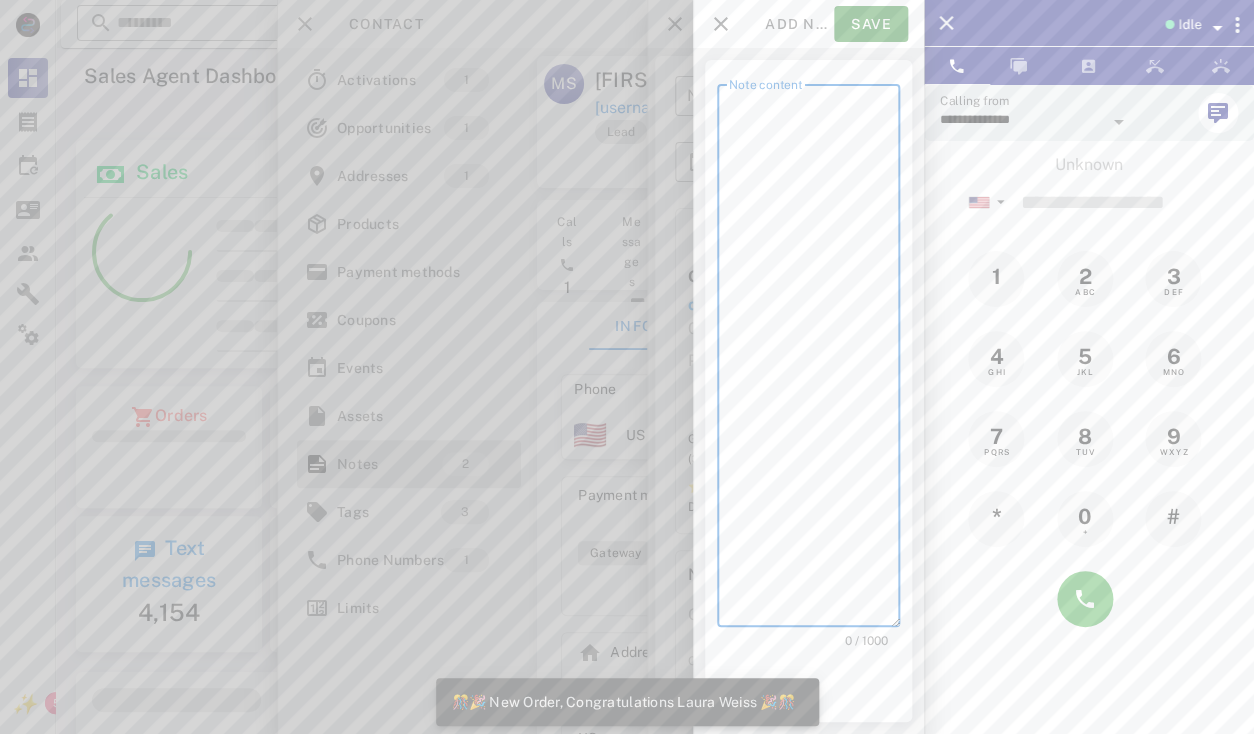 scroll, scrollTop: 999759, scrollLeft: 999619, axis: both 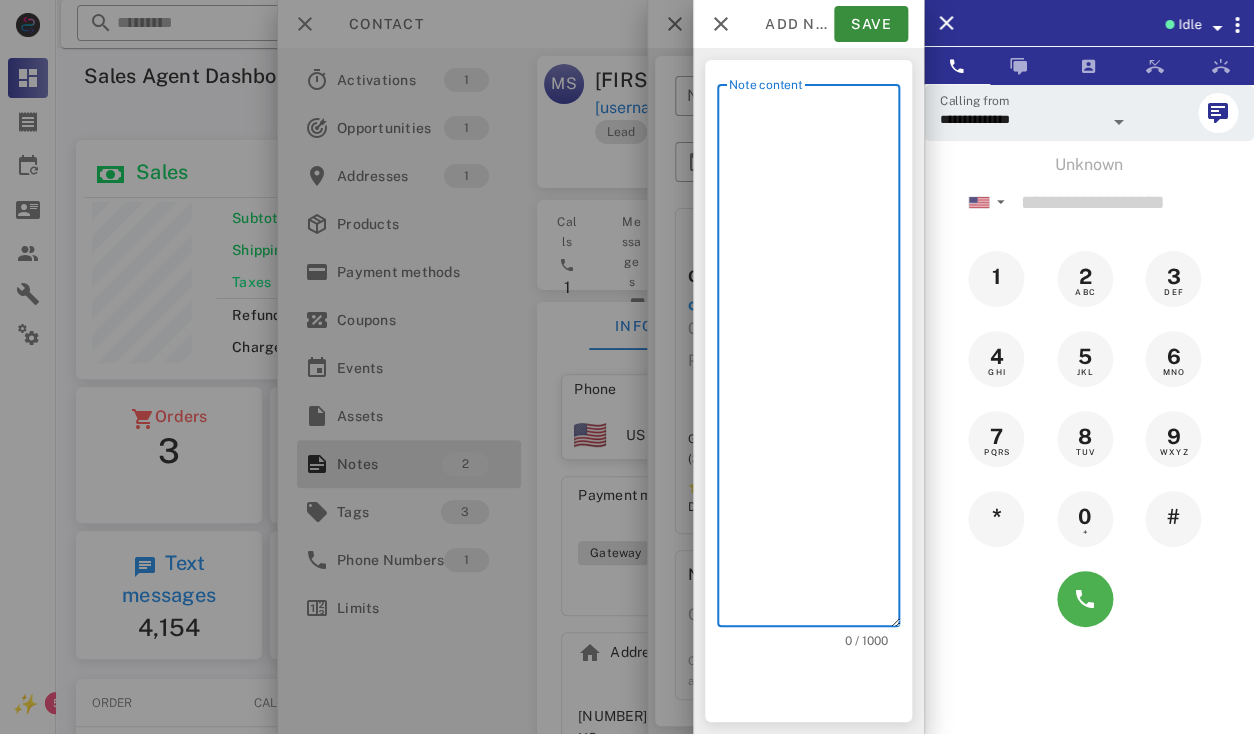 type on "*" 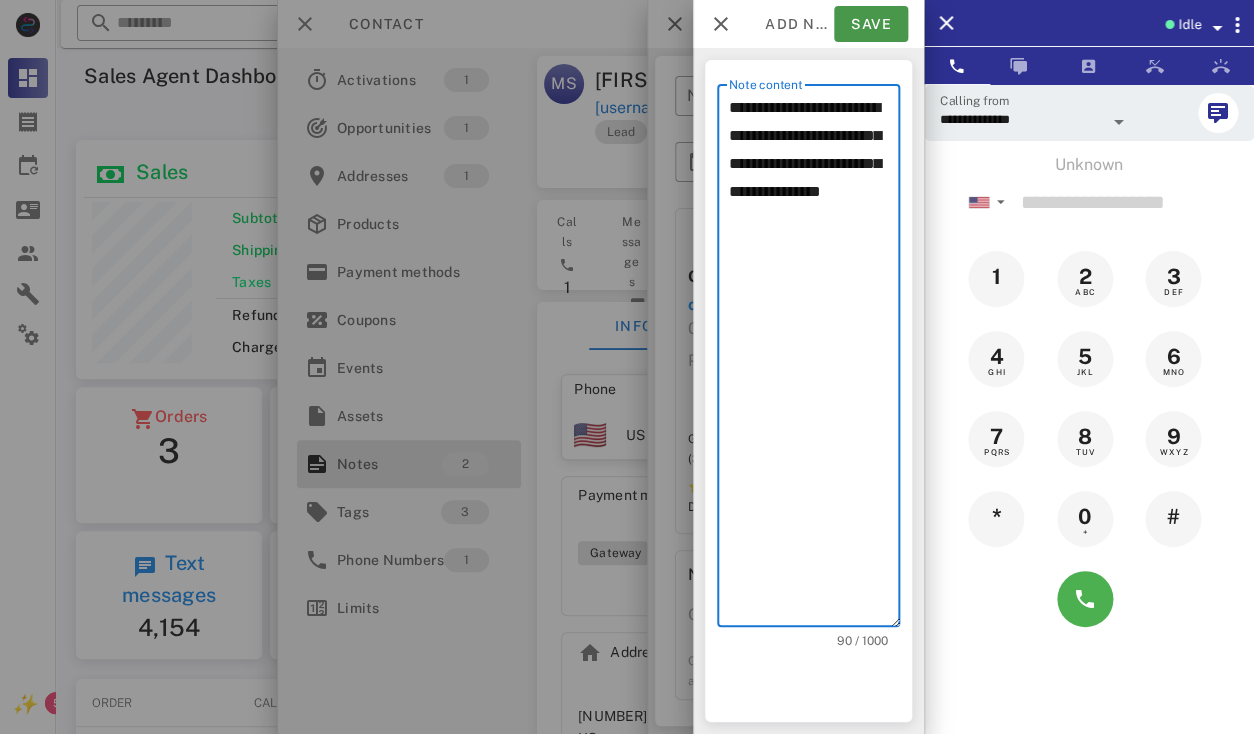 type on "**********" 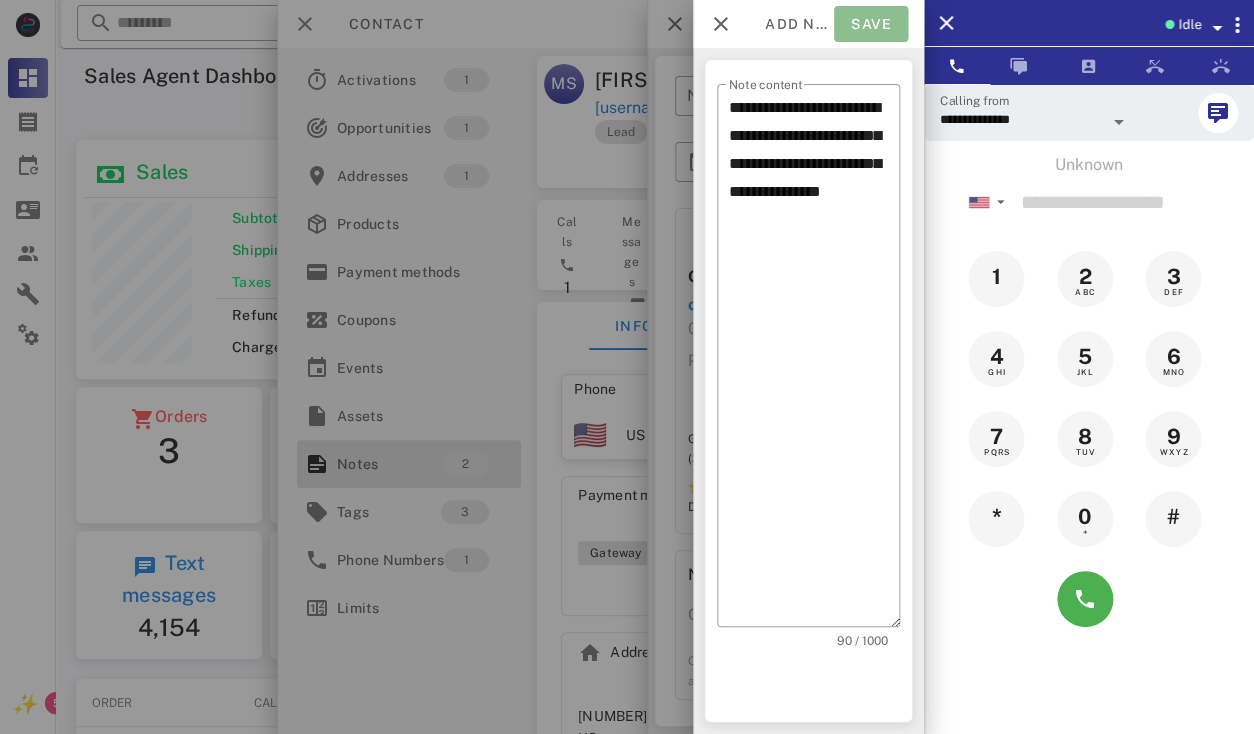 click on "Save" at bounding box center [871, 24] 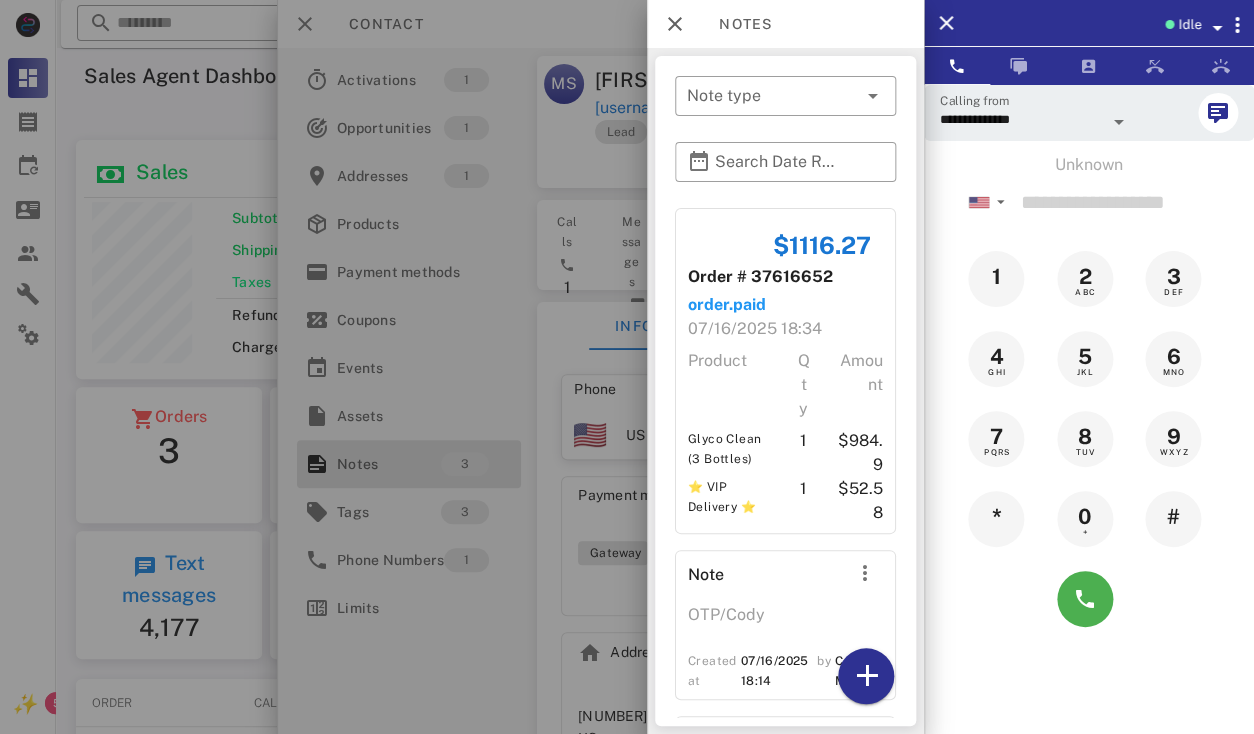 scroll, scrollTop: 999761, scrollLeft: 999619, axis: both 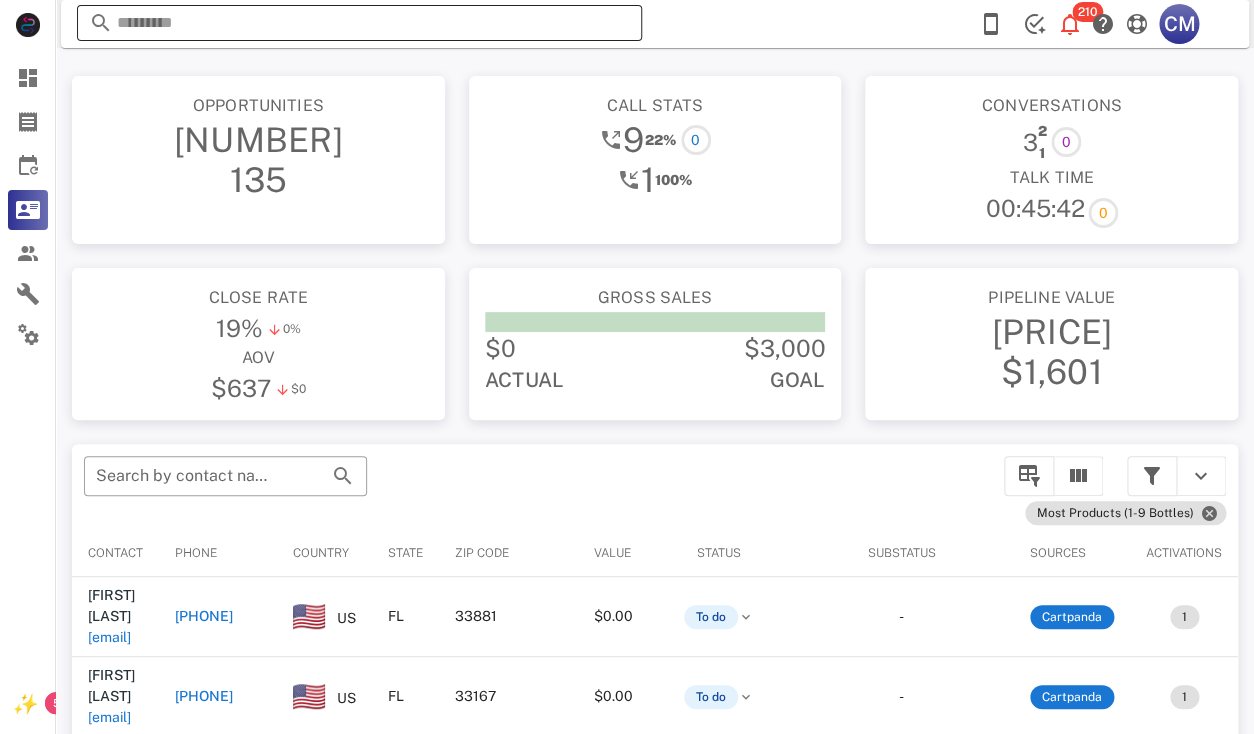 click at bounding box center (359, 23) 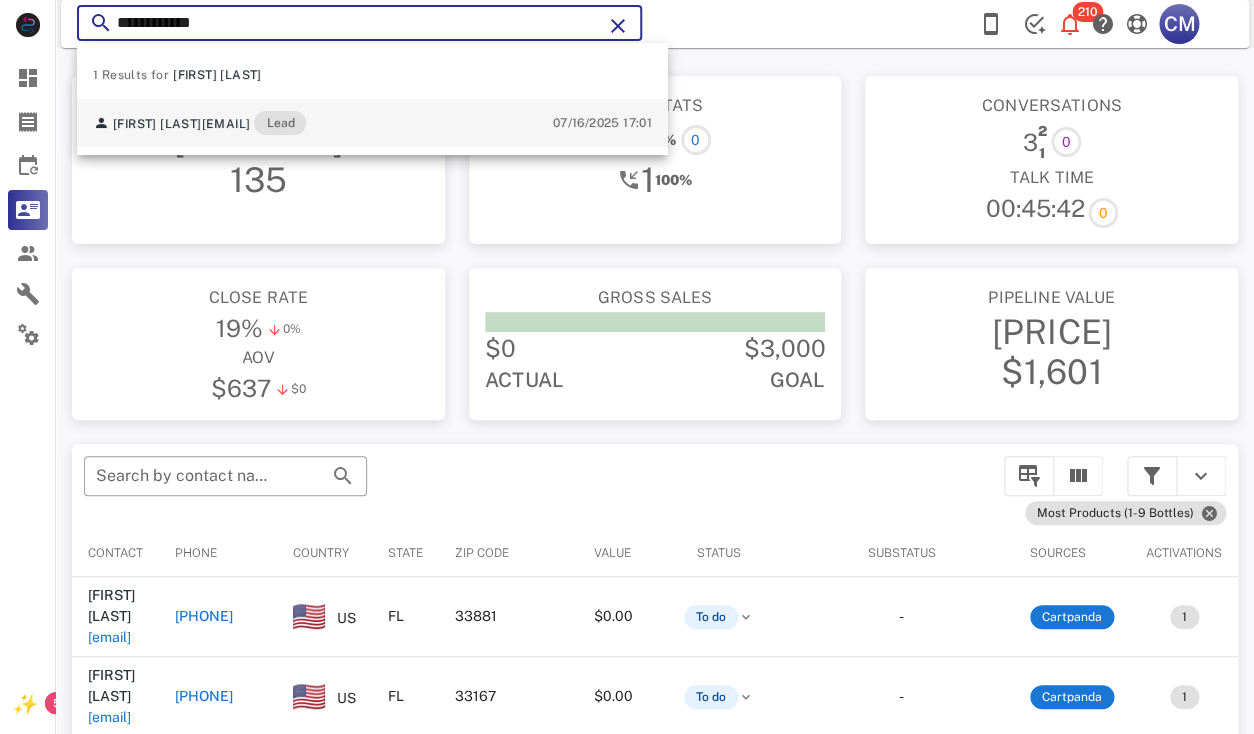 type on "**********" 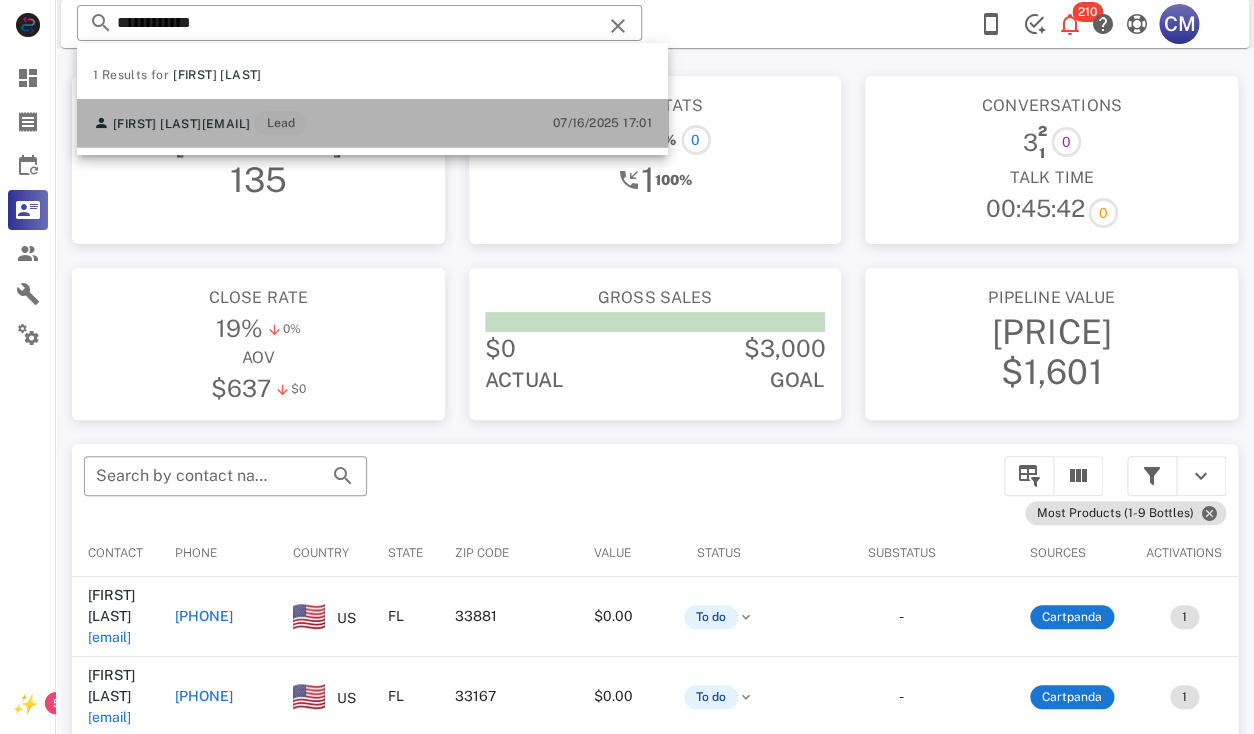 click on "Angel Graffe   angelgraffe2004@gmail.com   Lead" at bounding box center (199, 123) 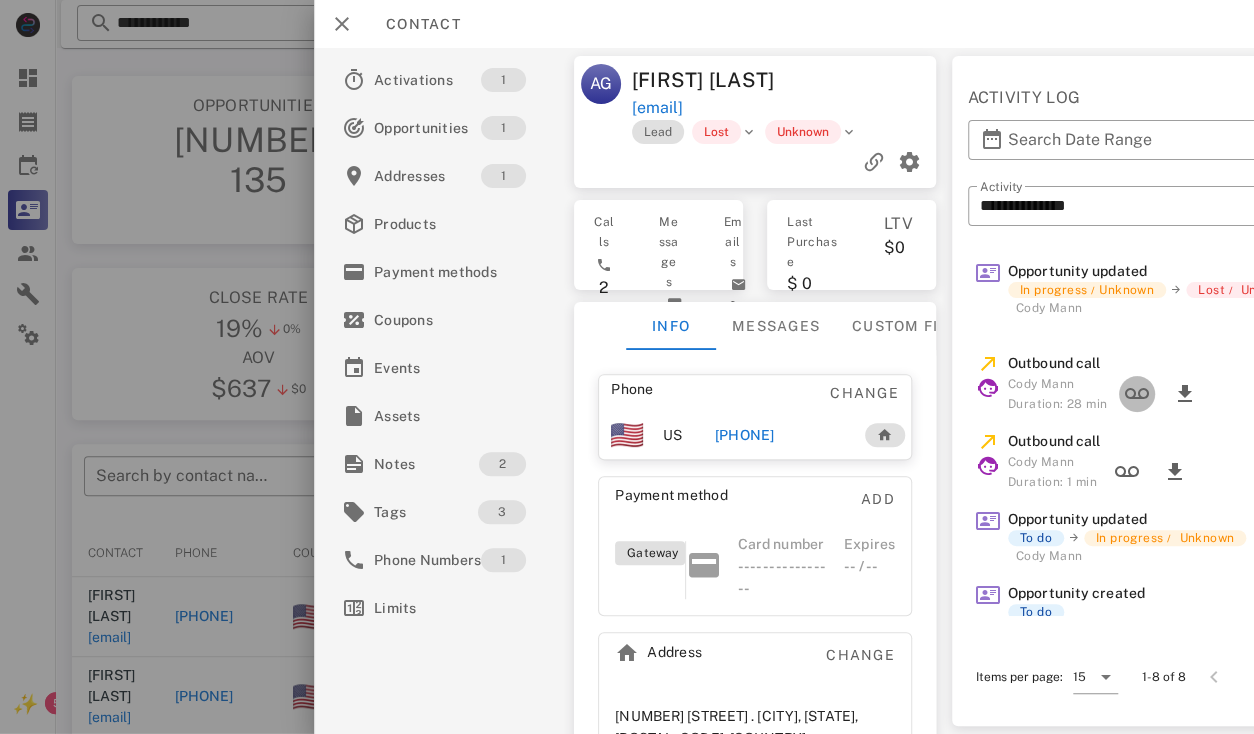 click at bounding box center (1137, 394) 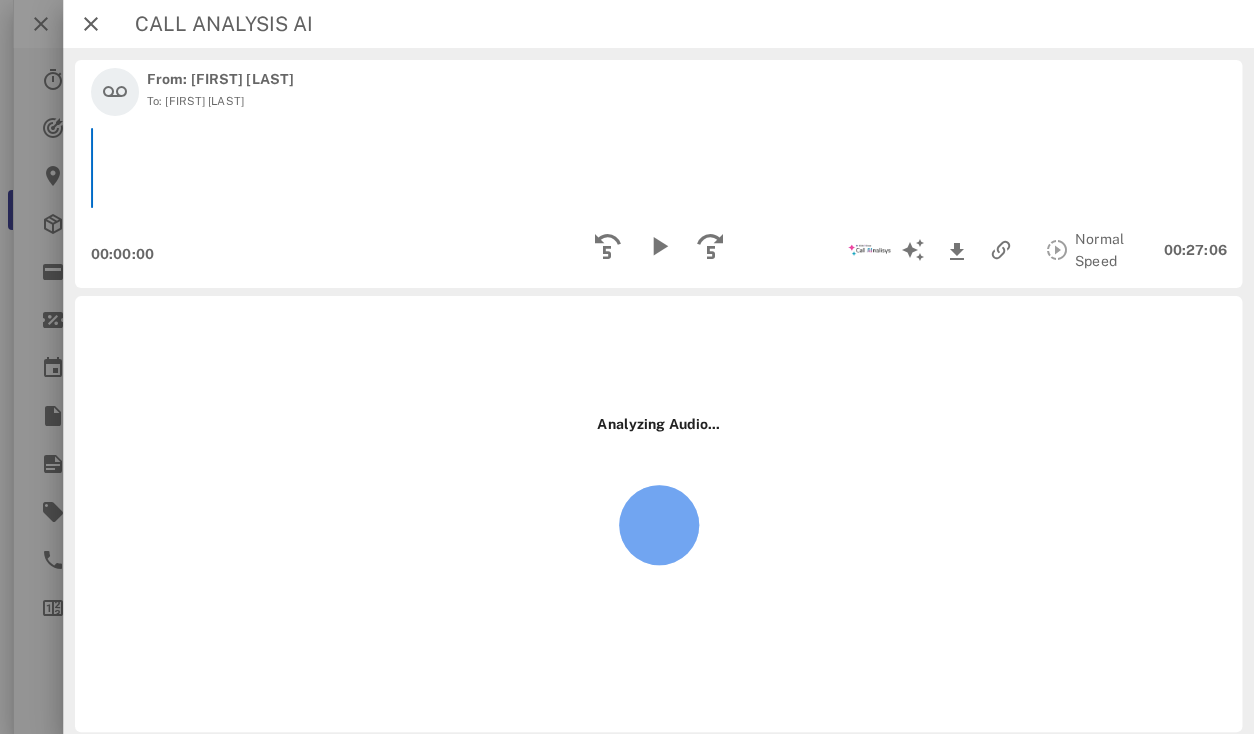 click on "Analyzing Audio..." at bounding box center (658, 514) 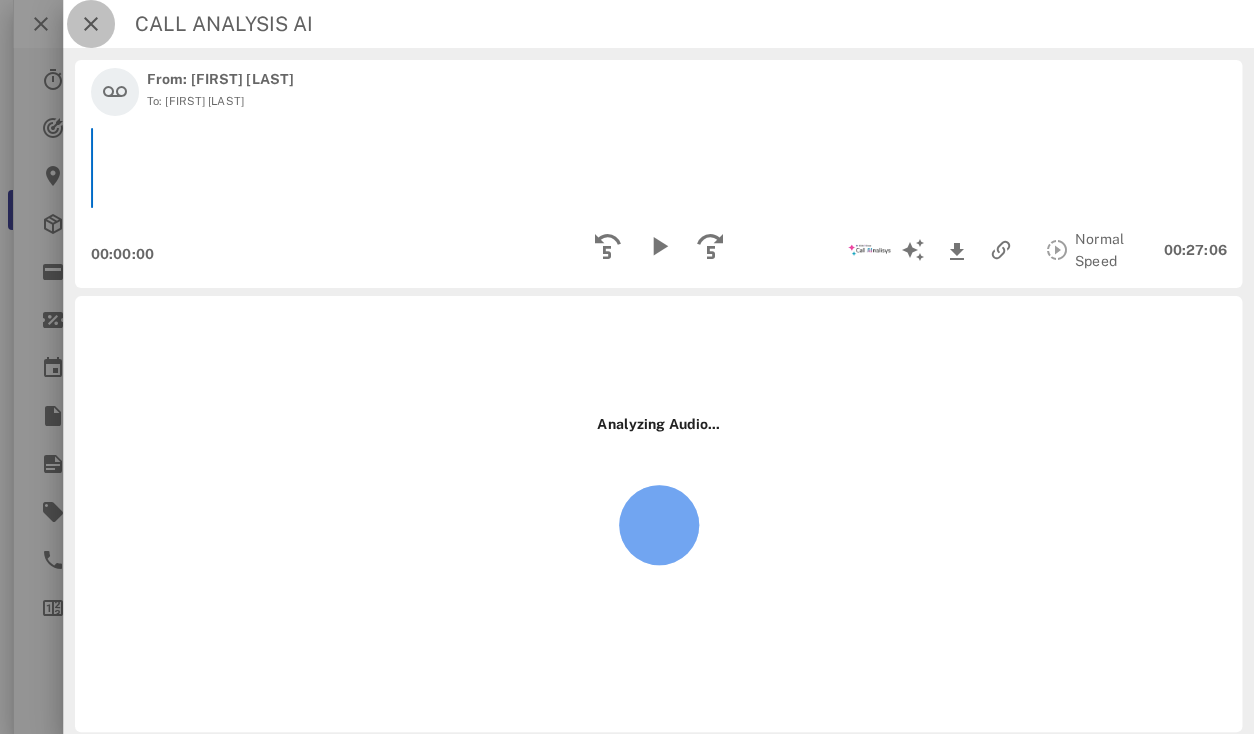 click at bounding box center [91, 24] 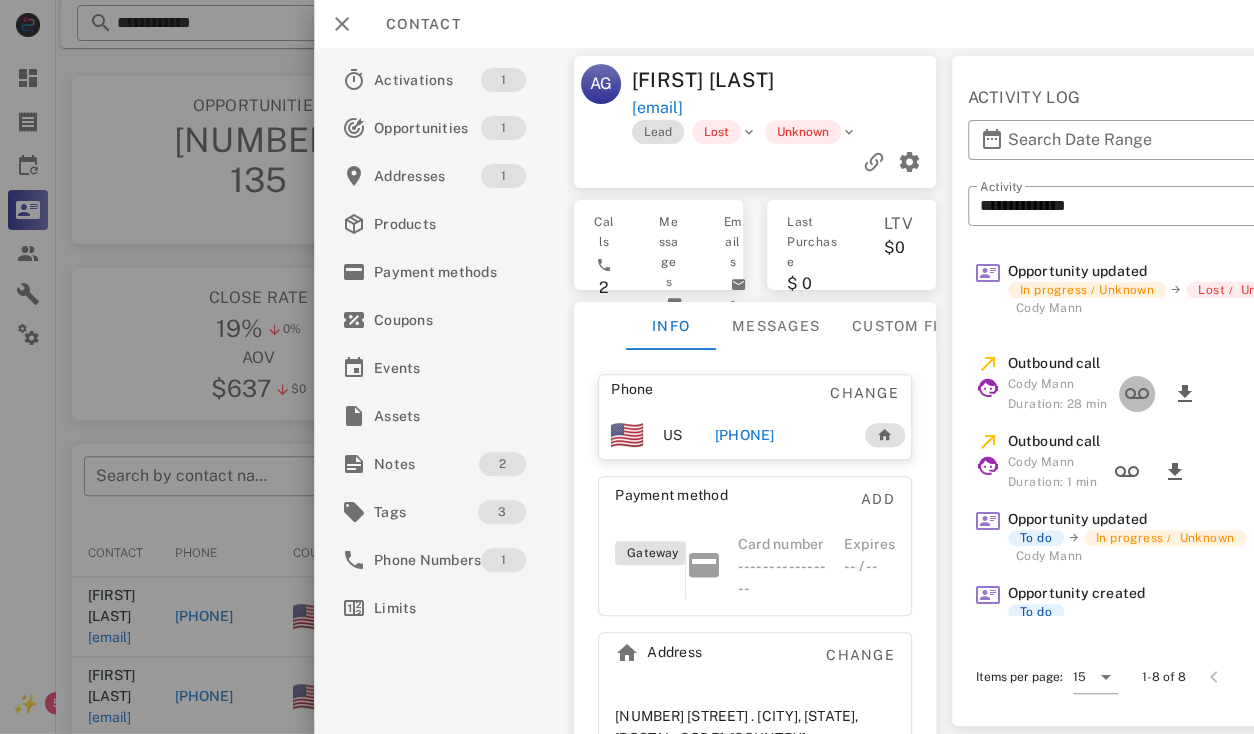 click at bounding box center (1137, 394) 